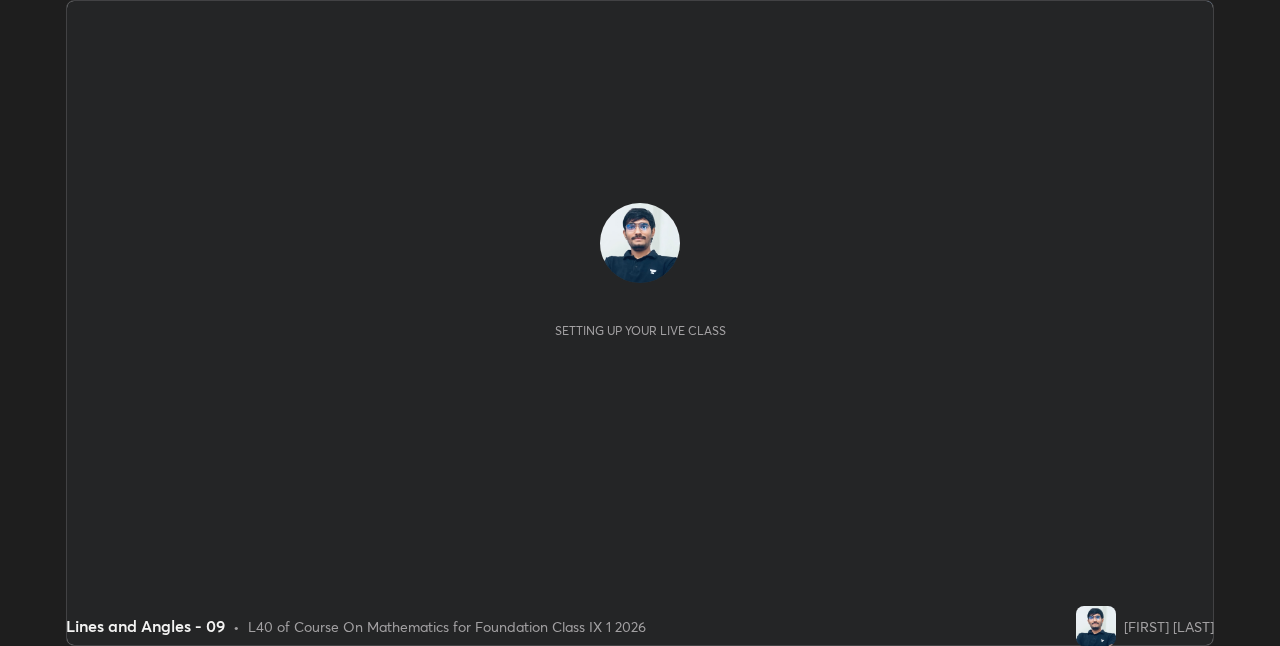 scroll, scrollTop: 0, scrollLeft: 0, axis: both 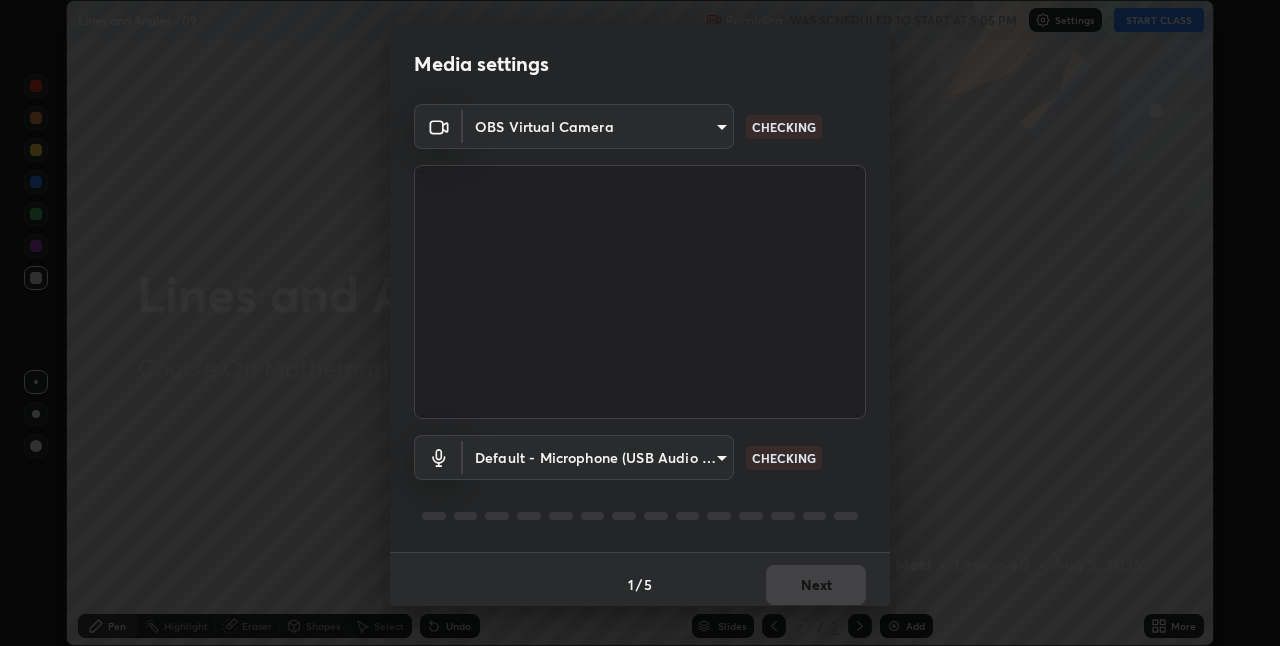 type on "8c17a5d152d90efee16c6d0123f72e1c8e3faabb66c5818a7671abbc9a97bc9a" 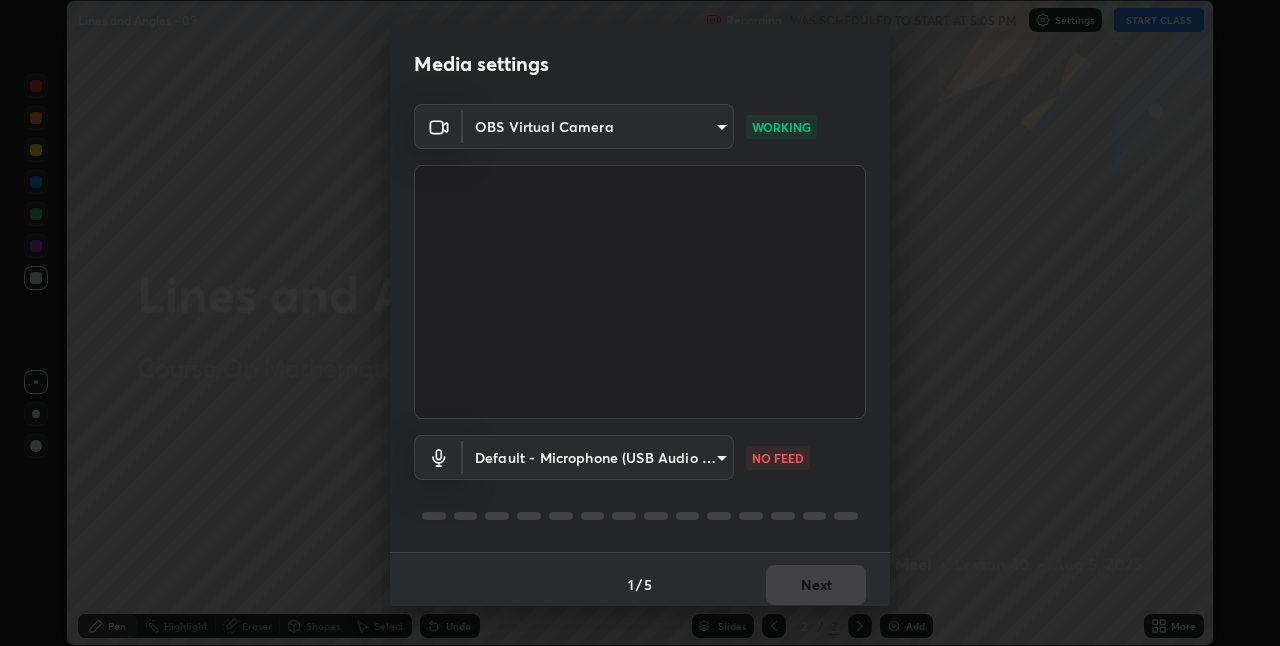 click on "Erase all Lines and Angles - 09 Recording WAS SCHEDULED TO START AT  5:05 PM Settings START CLASS Setting up your live class Lines and Angles - 09 • L40 of Course On Mathematics for Foundation Class IX 1 2026 [FIRST] [LAST] Pen Highlight Eraser Shapes Select Undo Slides 2 / 2 Add More No doubts shared Encourage your learners to ask a doubt for better clarity Report an issue Reason for reporting Buffering Chat not working Audio - Video sync issue Educator video quality low ​ Attach an image Report Media settings OBS Virtual Camera 8c17a5d152d90efee16c6d0123f72e1c8e3faabb66c5818a7671abbc9a97bc9a WORKING Default - Microphone (USB Audio Device) default NO FEED 1 / 5 Next" at bounding box center (640, 323) 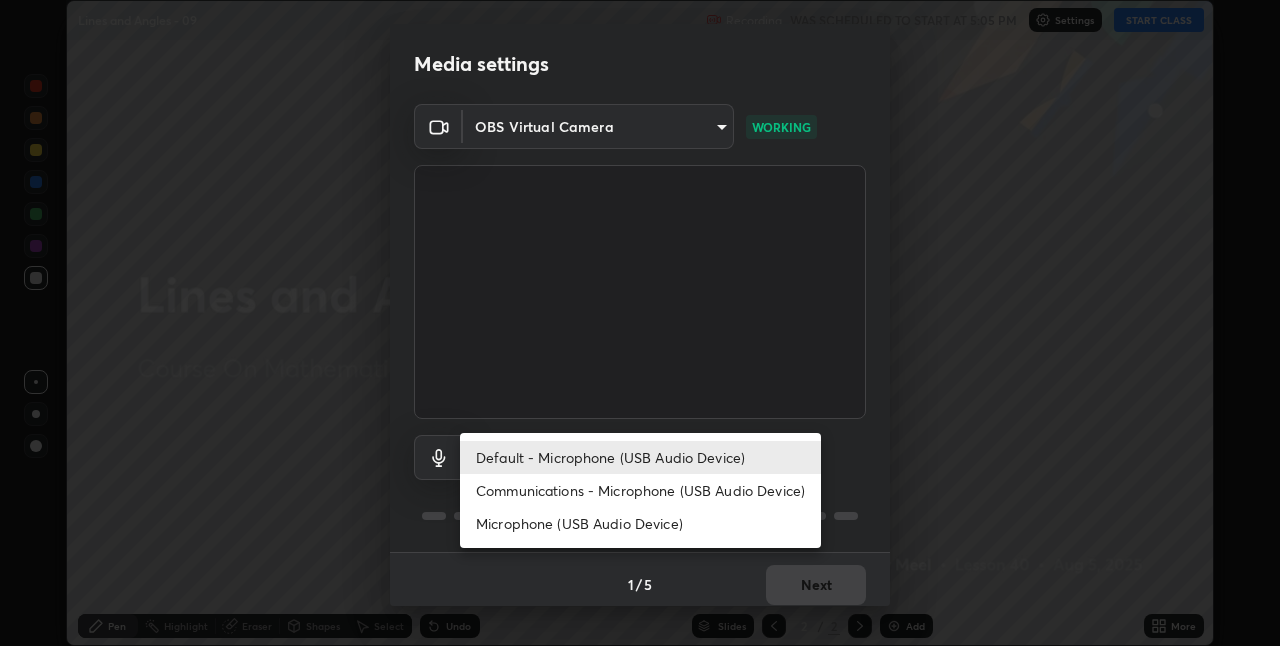 click on "Communications - Microphone (USB Audio Device)" at bounding box center (640, 490) 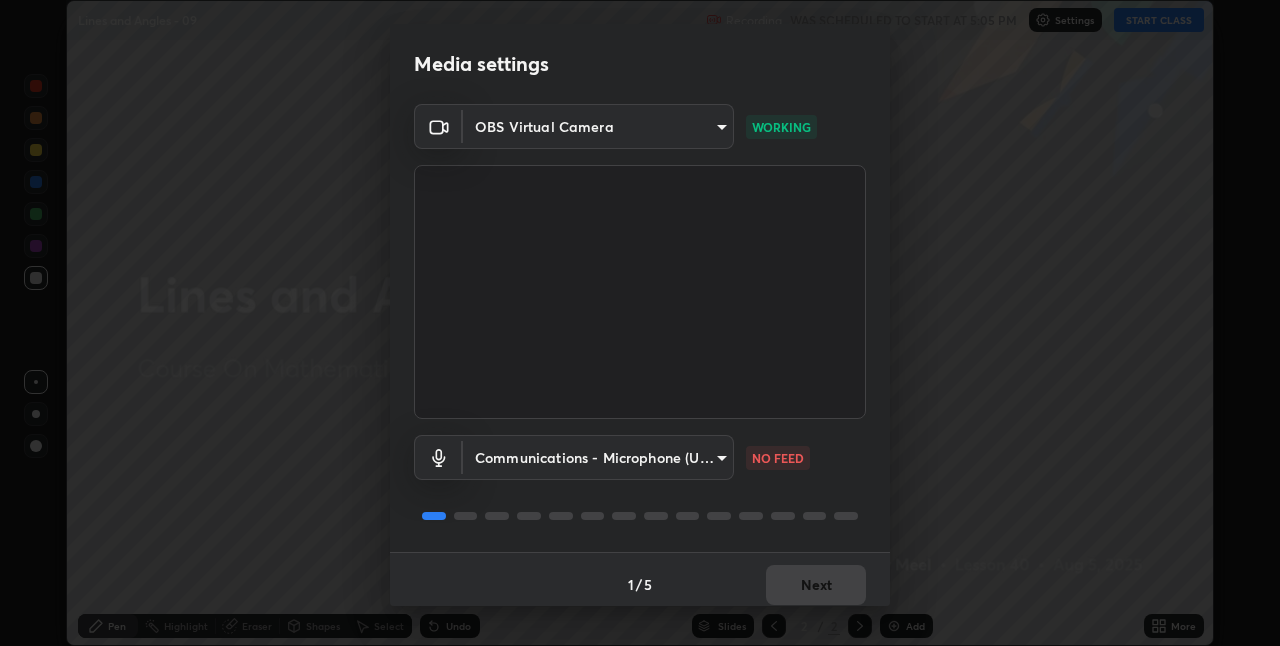 click on "Erase all Lines and Angles - 09 Recording WAS SCHEDULED TO START AT  5:05 PM Settings START CLASS Setting up your live class Lines and Angles - 09 • L40 of Course On Mathematics for Foundation Class IX 1 2026 [FIRST] [LAST] Pen Highlight Eraser Shapes Select Undo Slides 2 / 2 Add More No doubts shared Encourage your learners to ask a doubt for better clarity Report an issue Reason for reporting Buffering Chat not working Audio - Video sync issue Educator video quality low ​ Attach an image Report Media settings OBS Virtual Camera 8c17a5d152d90efee16c6d0123f72e1c8e3faabb66c5818a7671abbc9a97bc9a WORKING Communications - Microphone (USB Audio Device) communications NO FEED 1 / 5 Next" at bounding box center (640, 323) 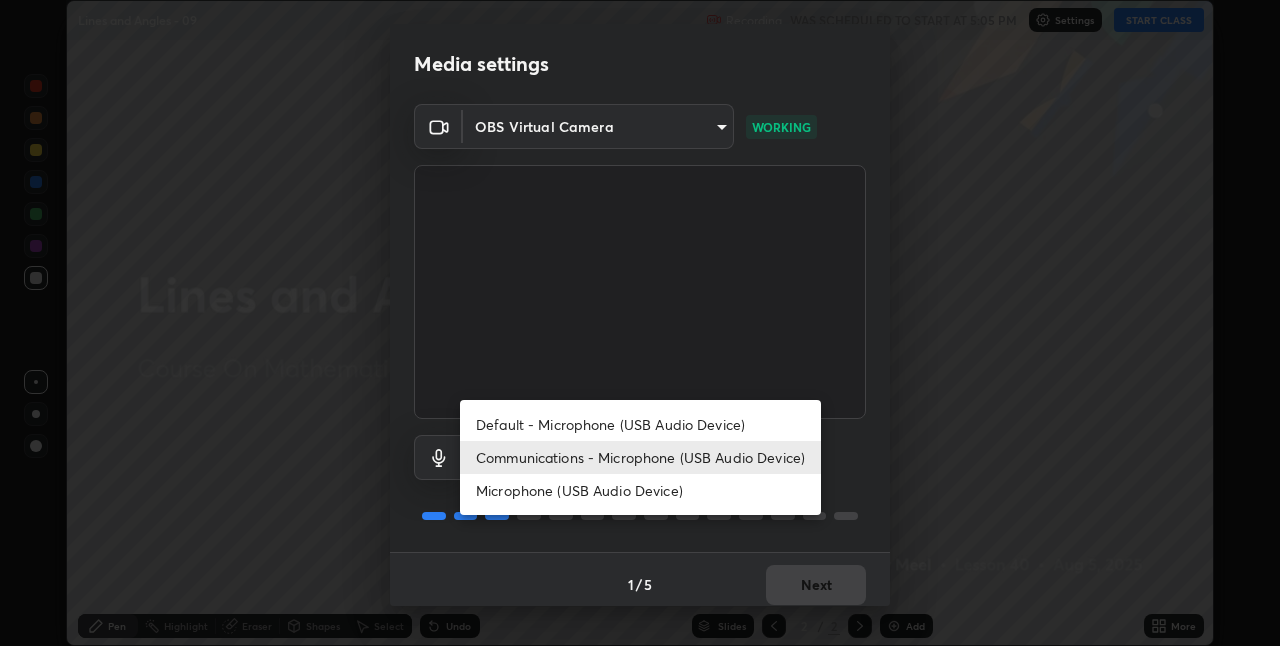 click on "Default - Microphone (USB Audio Device)" at bounding box center (640, 424) 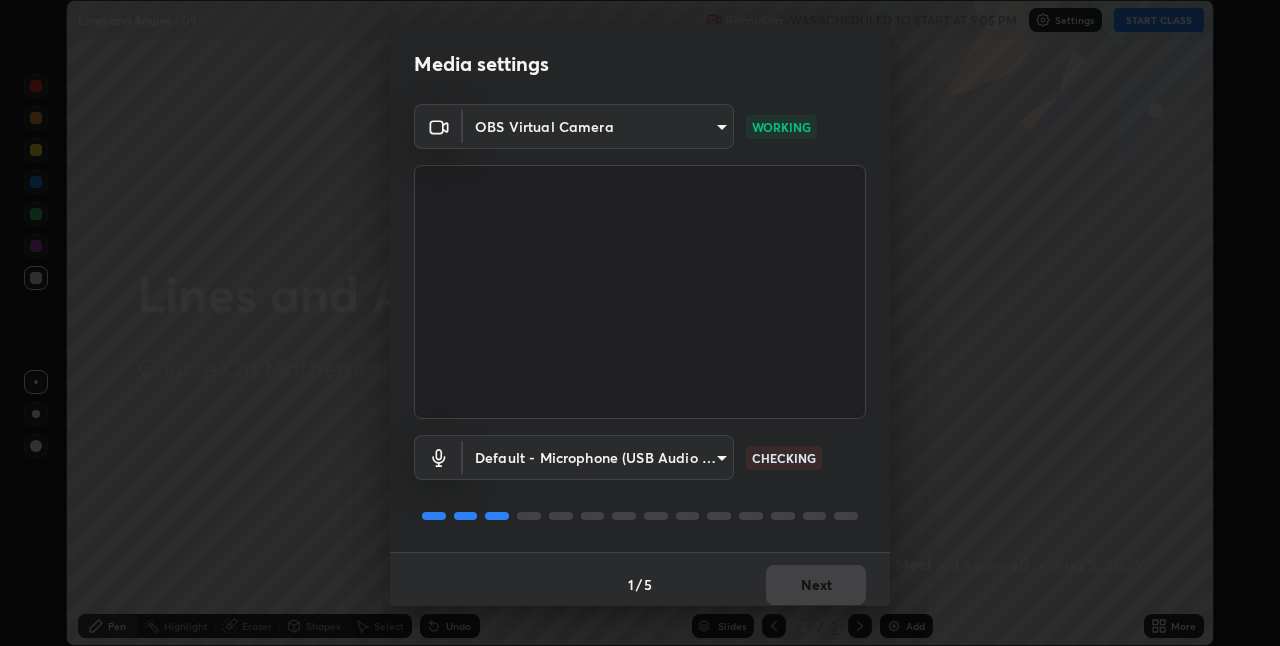 scroll, scrollTop: 10, scrollLeft: 0, axis: vertical 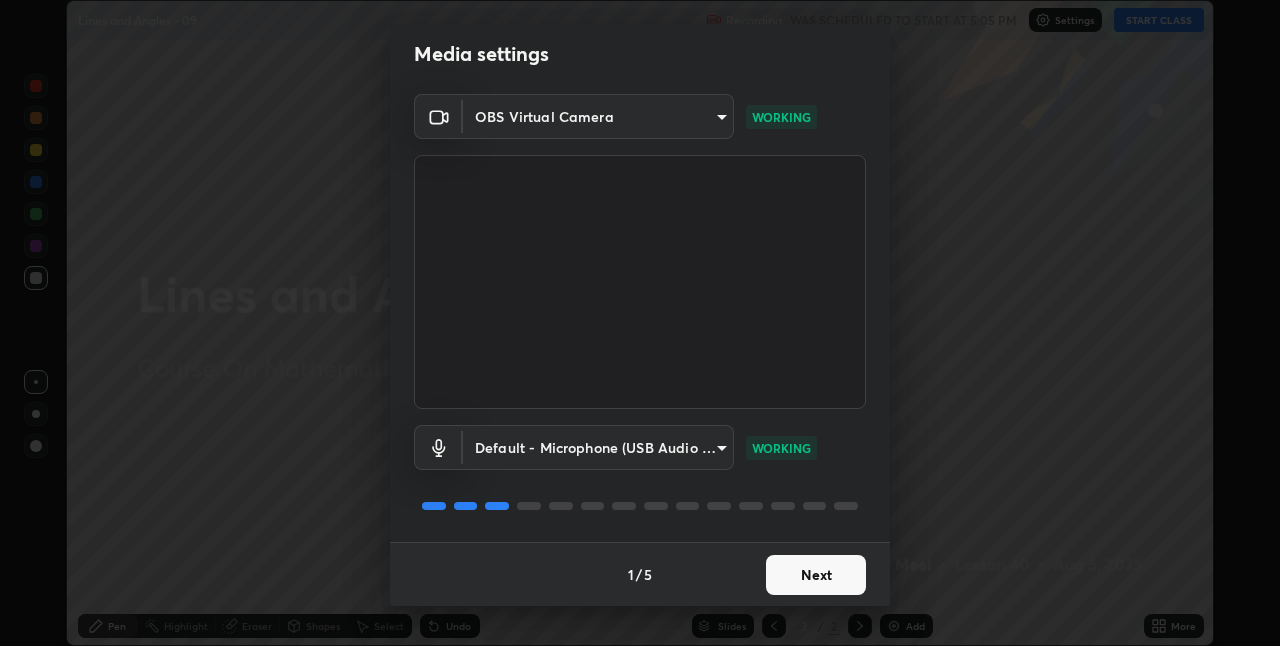 click on "Next" at bounding box center [816, 575] 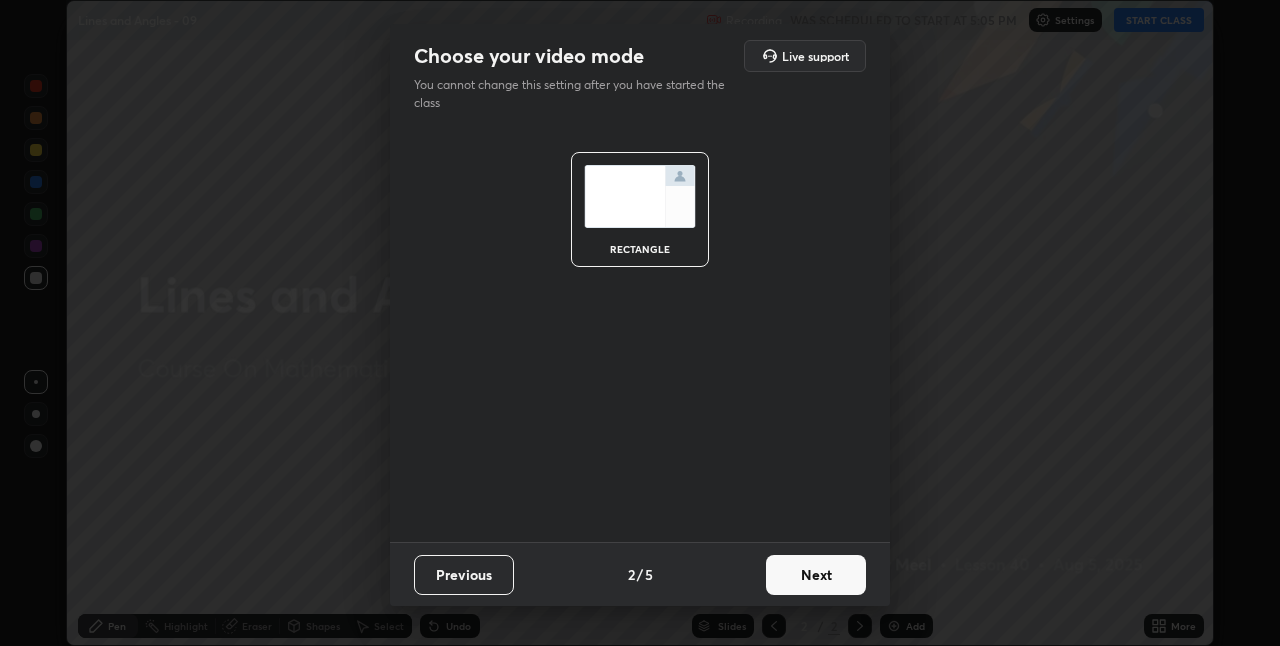 scroll, scrollTop: 0, scrollLeft: 0, axis: both 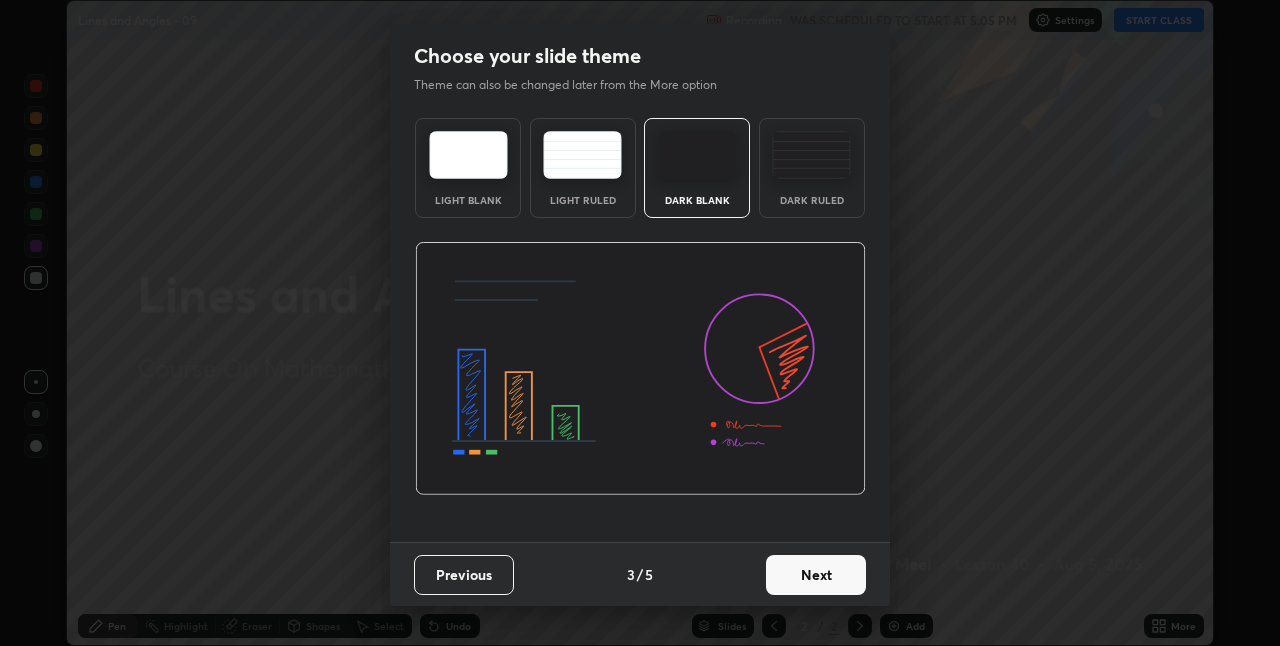 click on "Next" at bounding box center (816, 575) 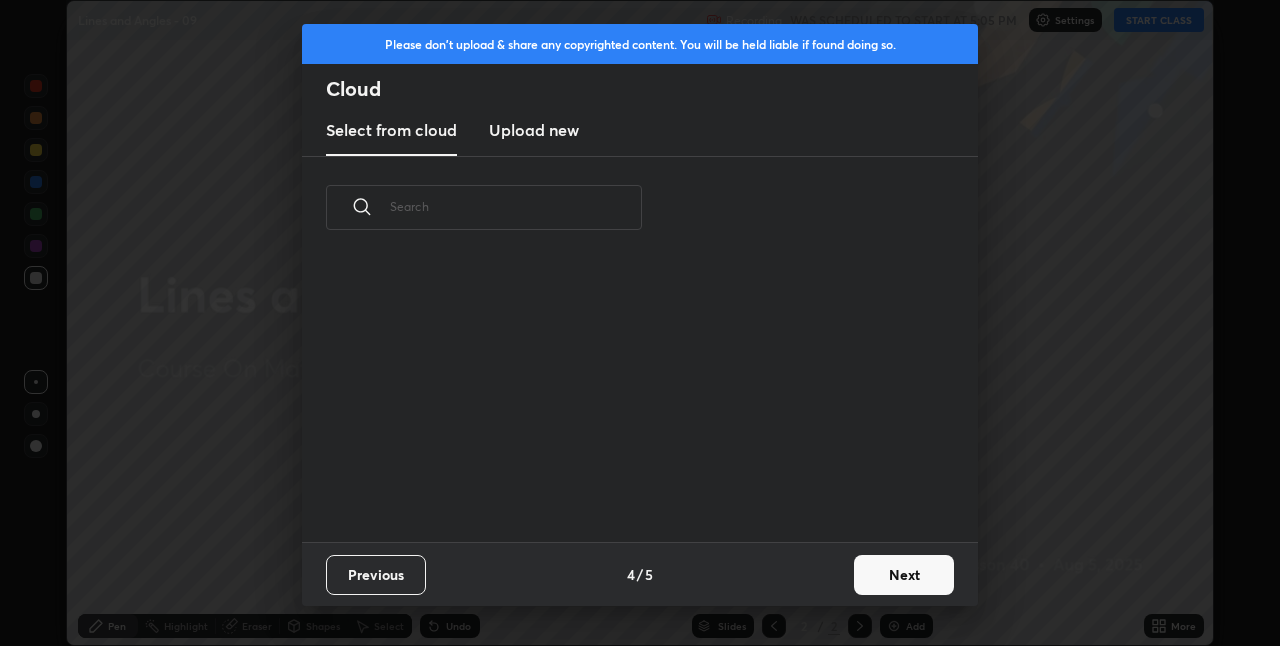 scroll, scrollTop: 7, scrollLeft: 11, axis: both 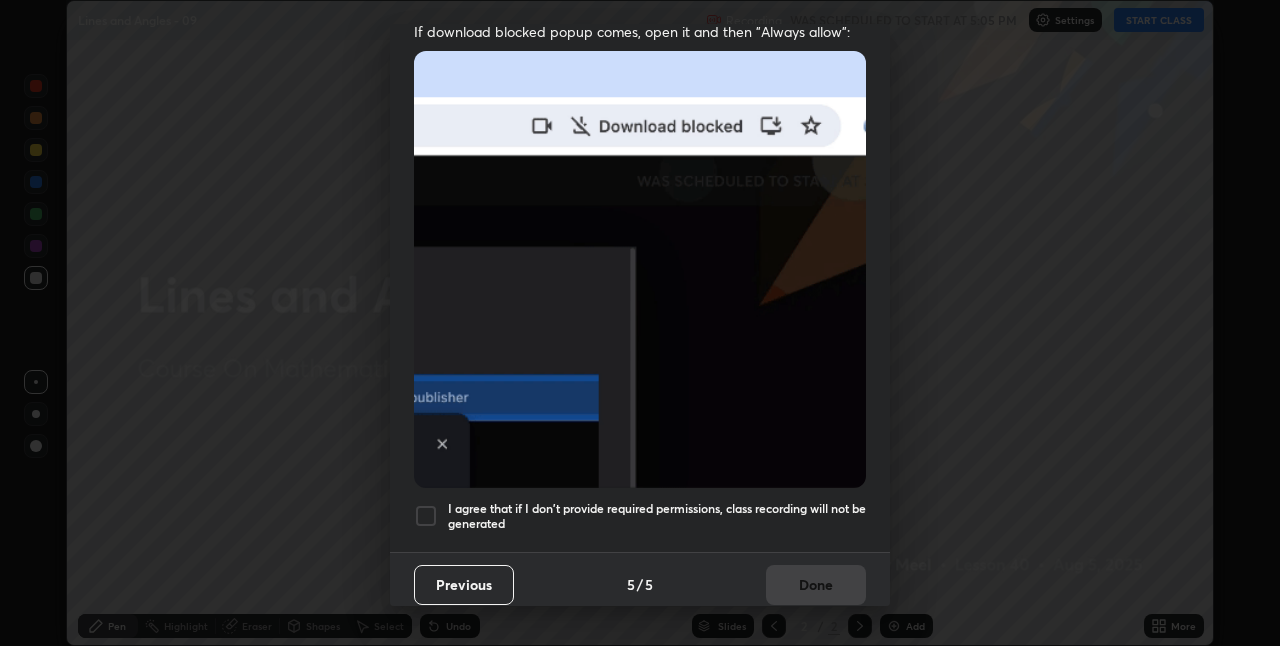 click on "I agree that if I don't provide required permissions, class recording will not be generated" at bounding box center (657, 516) 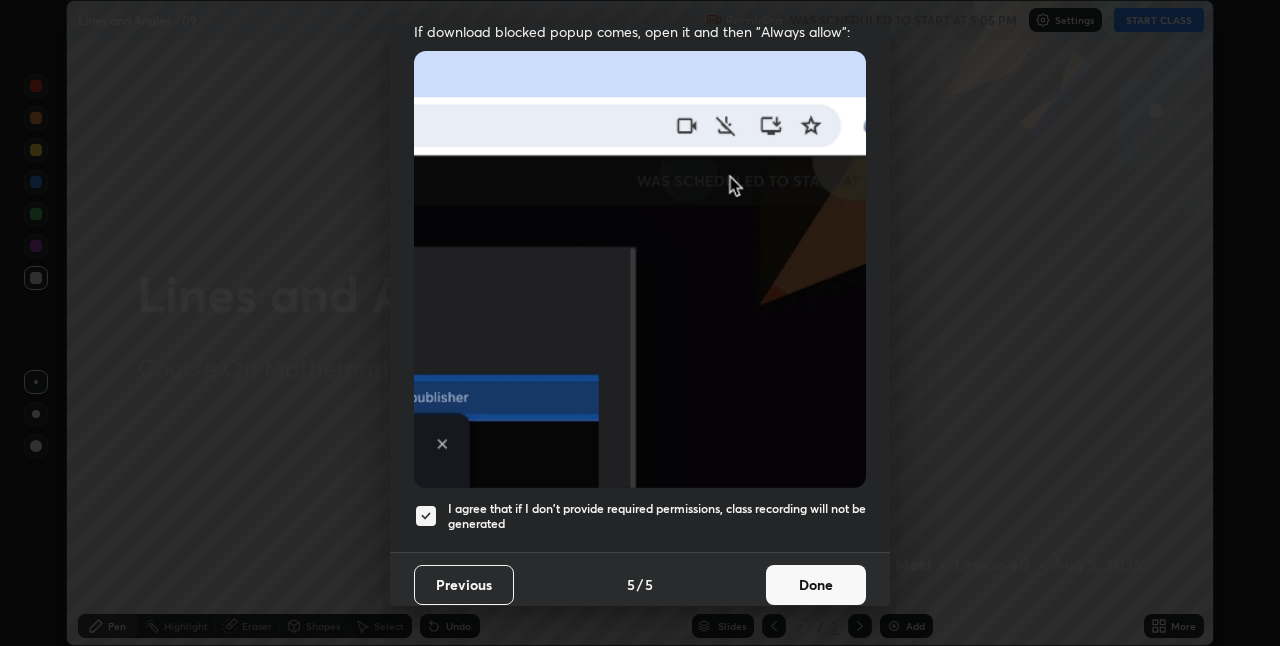 click on "Done" at bounding box center (816, 585) 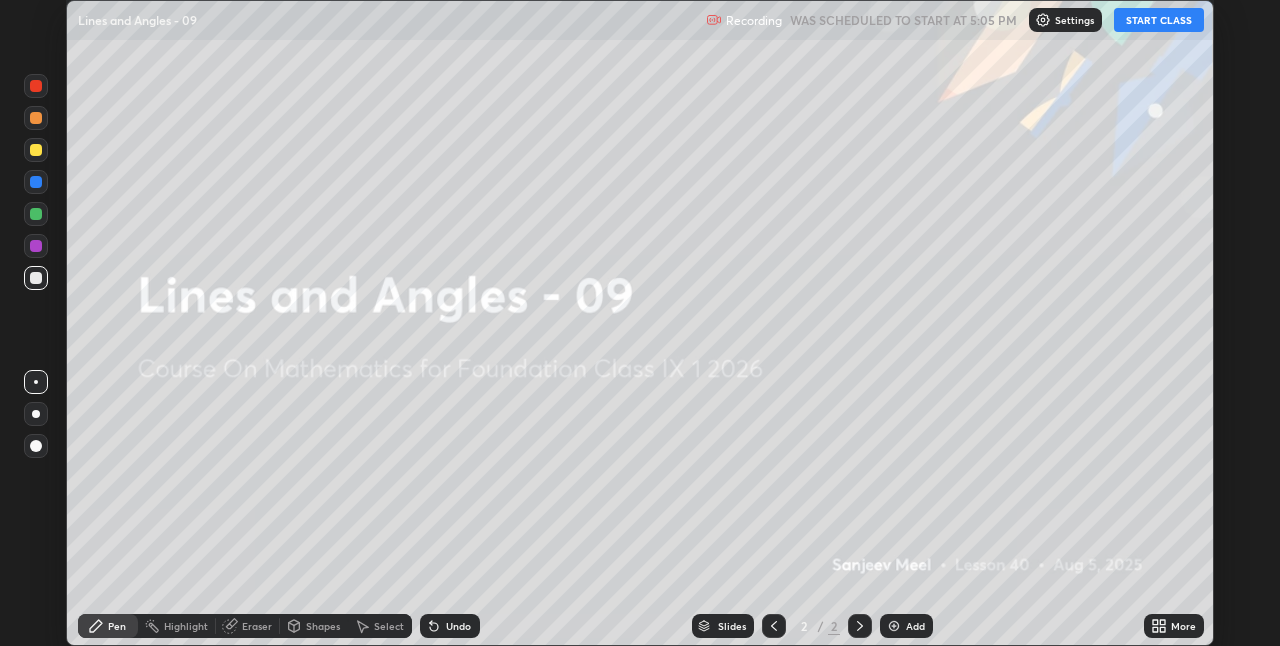 click 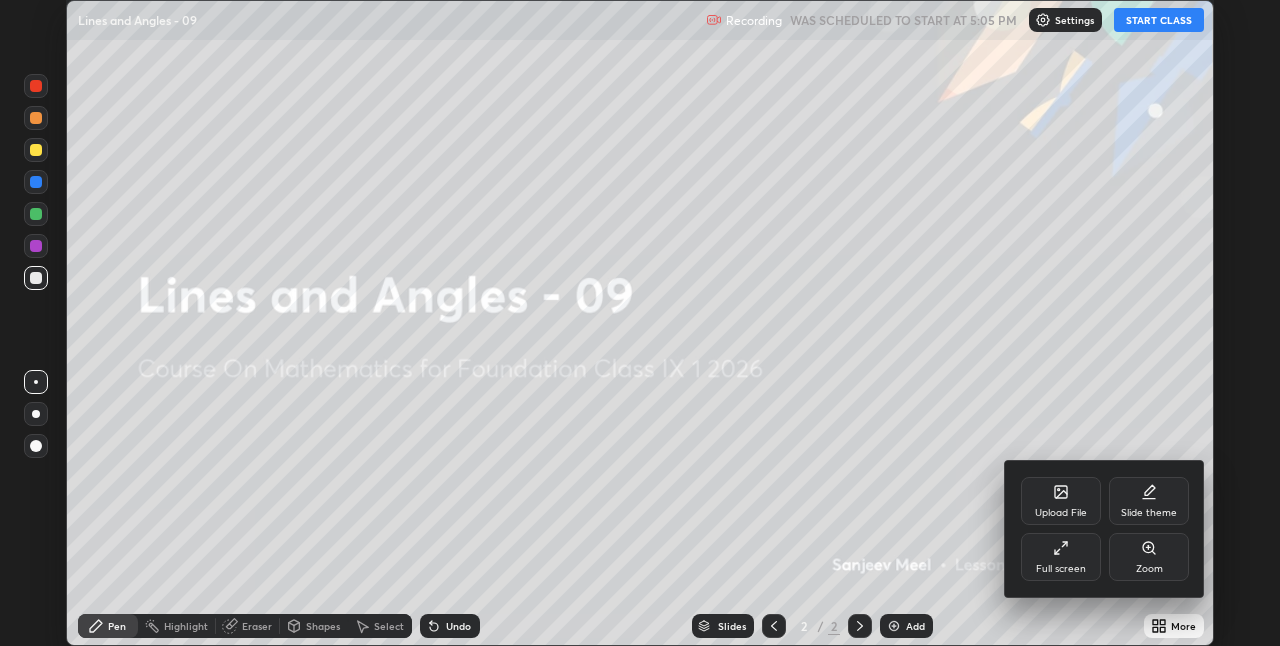 click on "Full screen" at bounding box center [1061, 557] 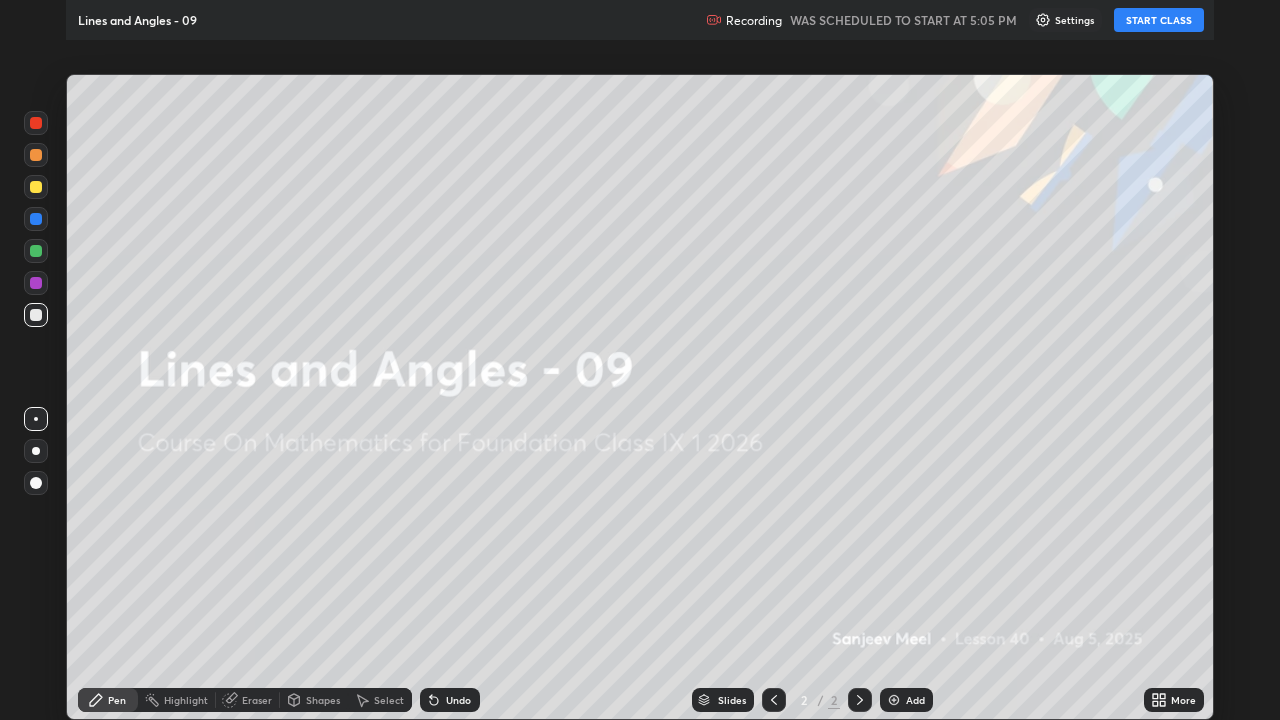 scroll, scrollTop: 99280, scrollLeft: 98720, axis: both 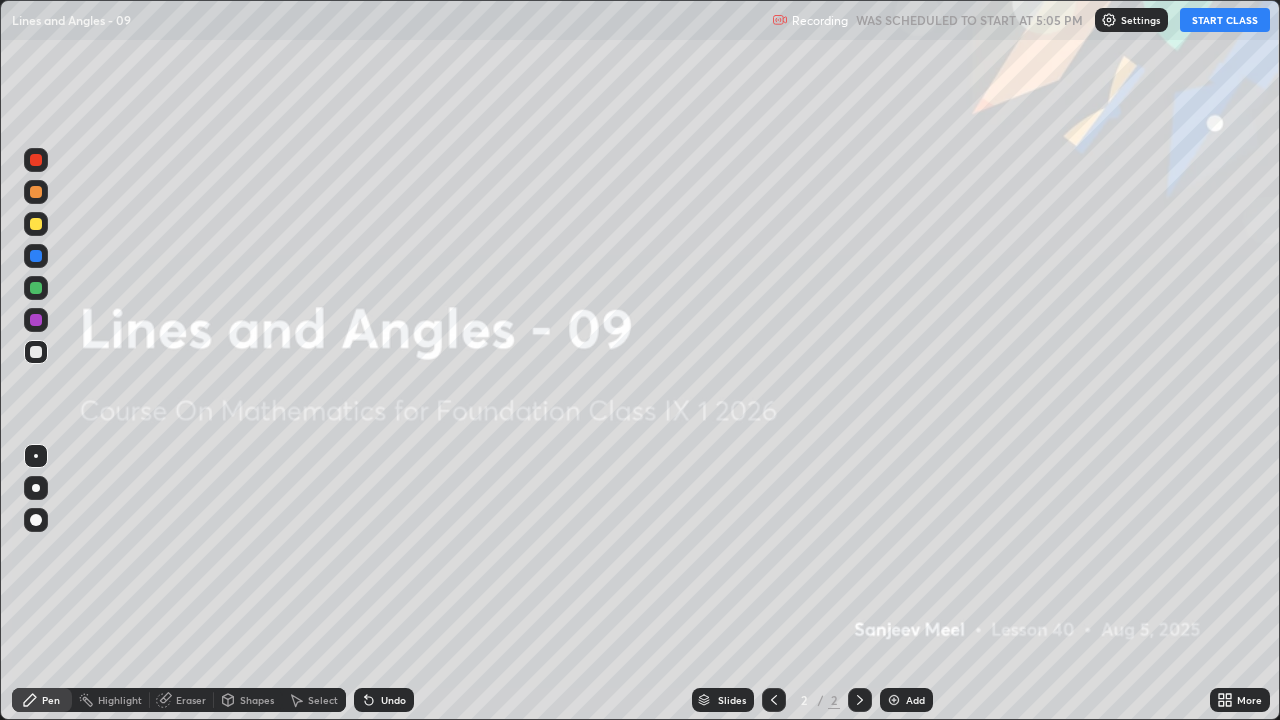 click on "START CLASS" at bounding box center [1225, 20] 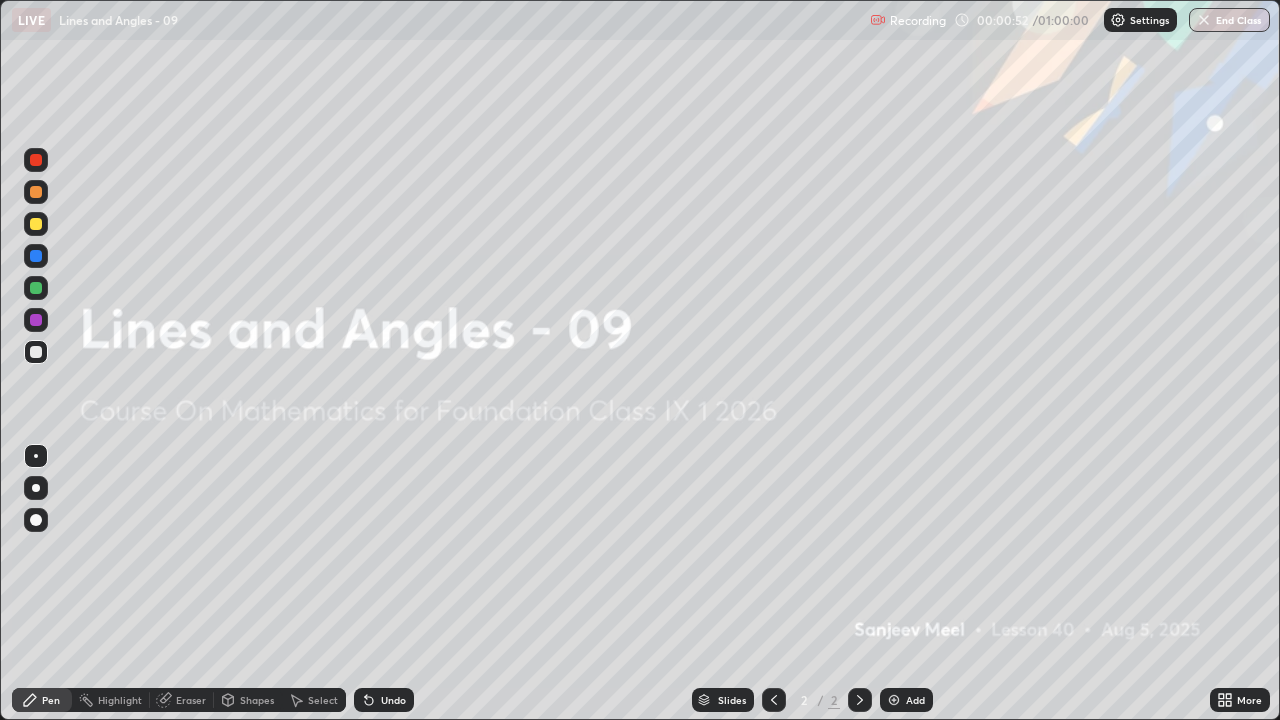 click on "Add" at bounding box center [915, 700] 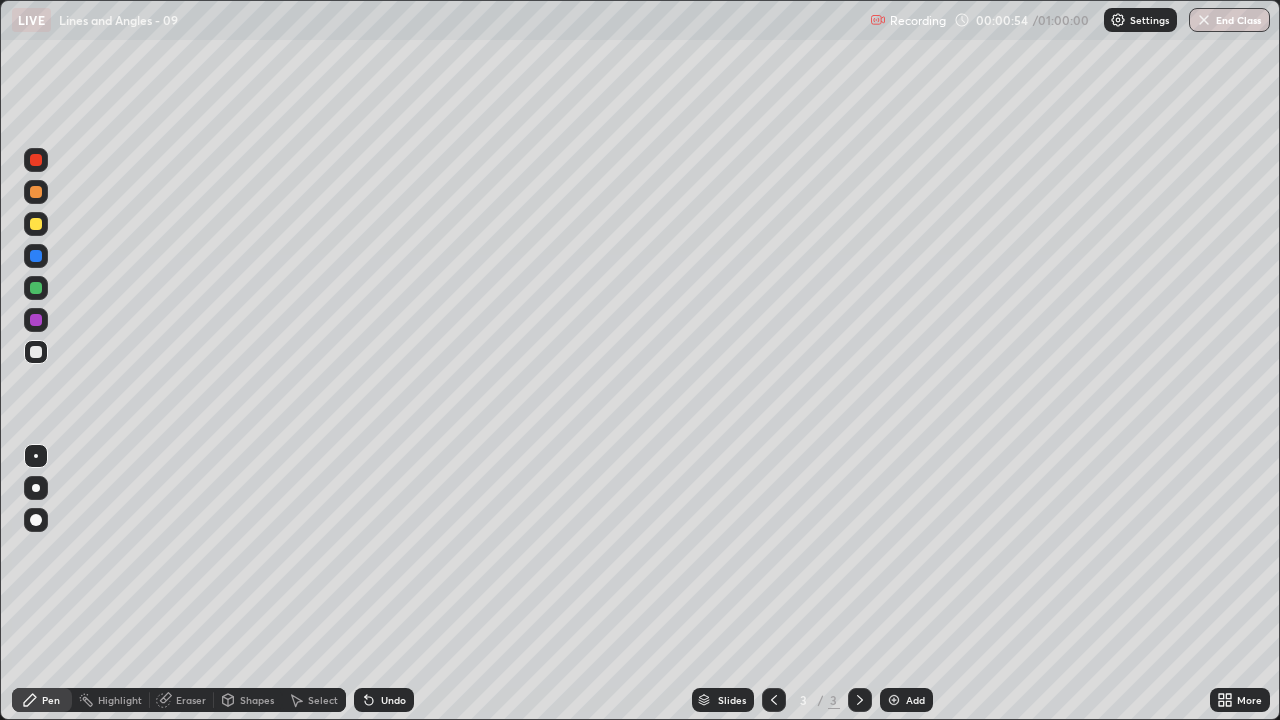 click at bounding box center [36, 320] 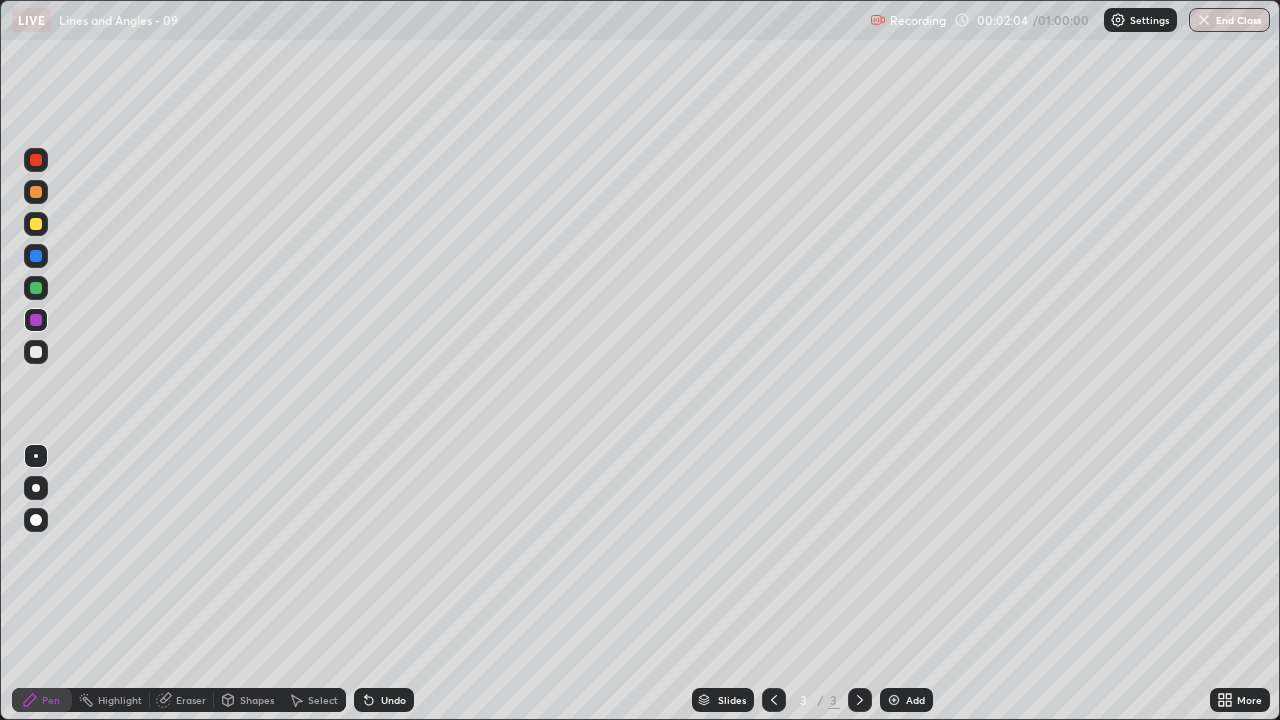click at bounding box center (36, 352) 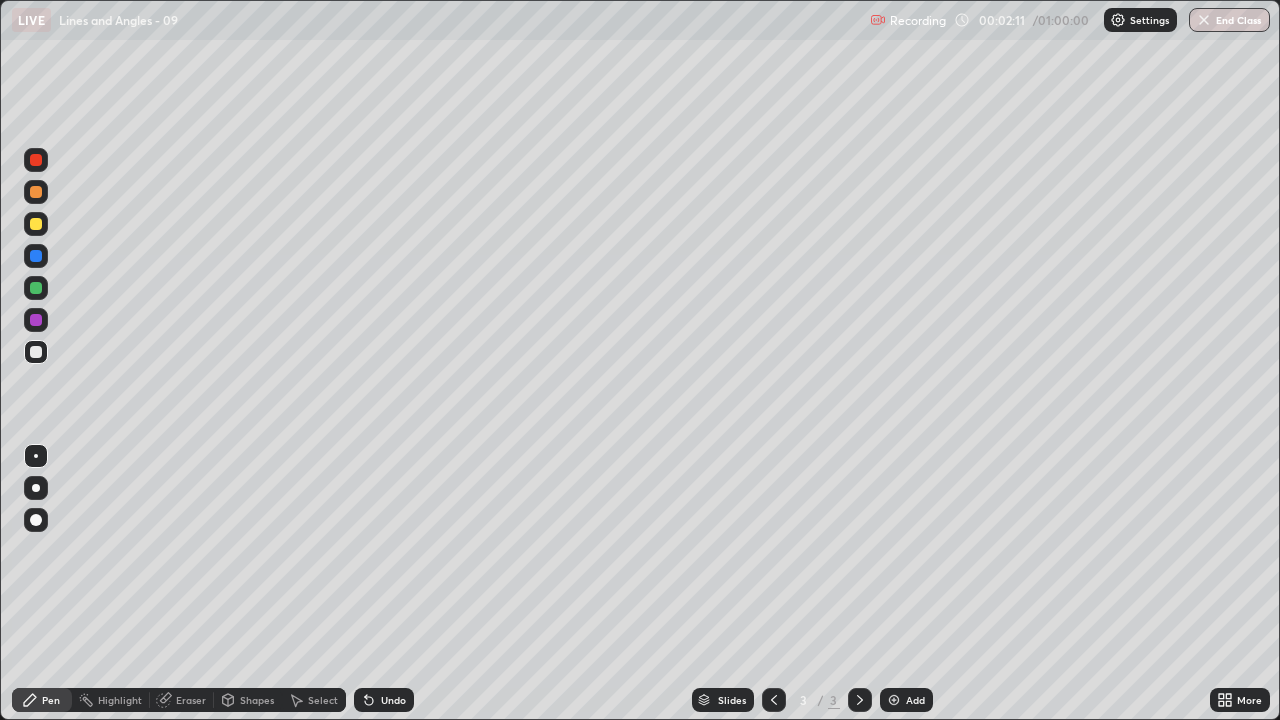 click on "Shapes" at bounding box center [257, 700] 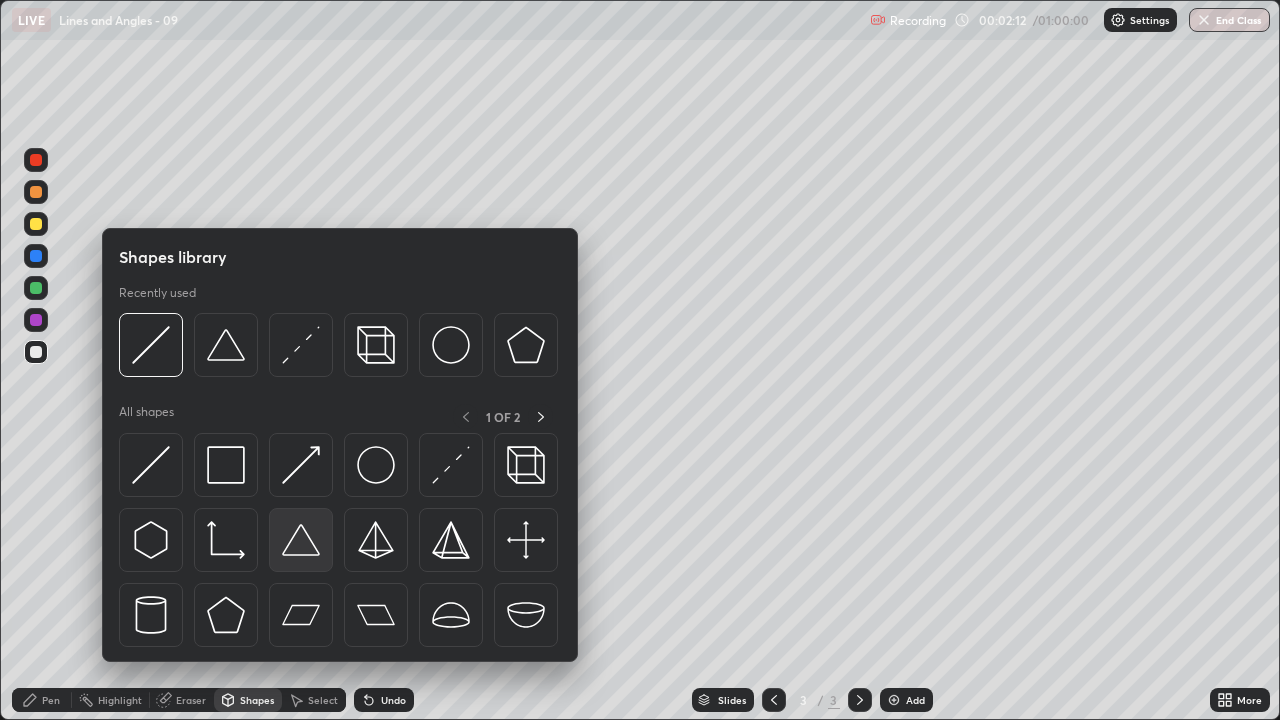 click at bounding box center (301, 540) 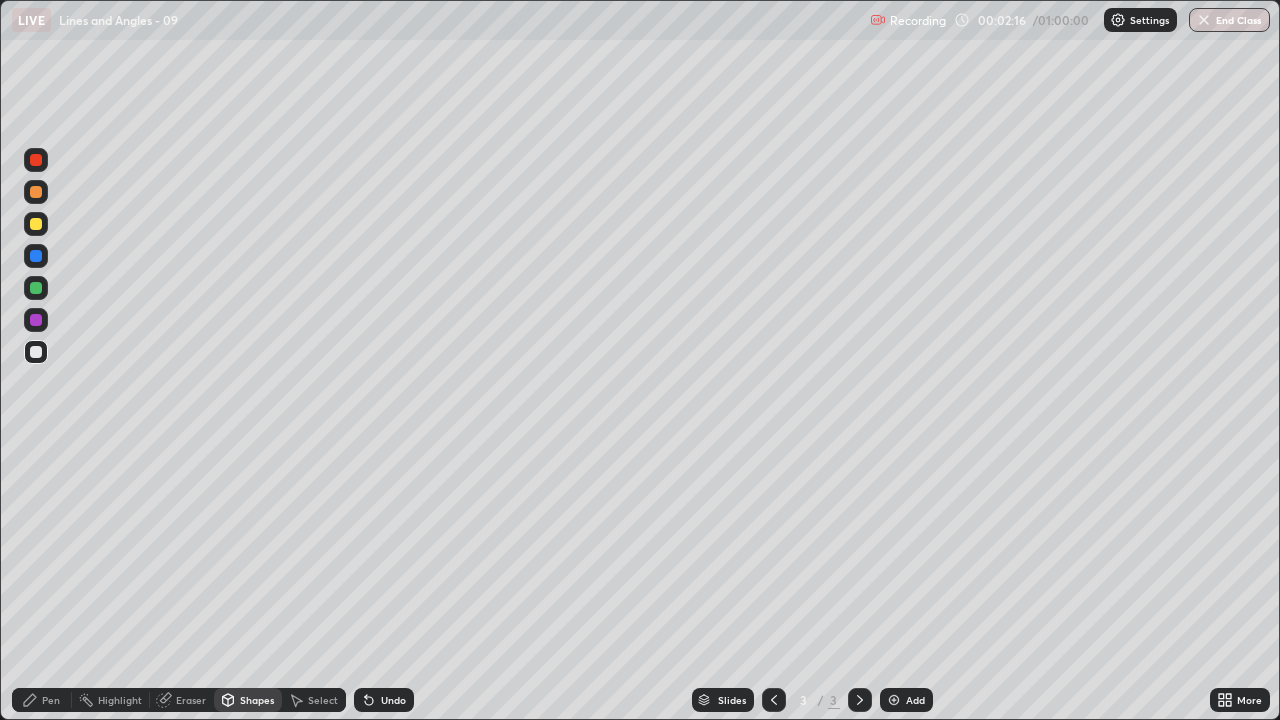click on "Pen" at bounding box center (42, 700) 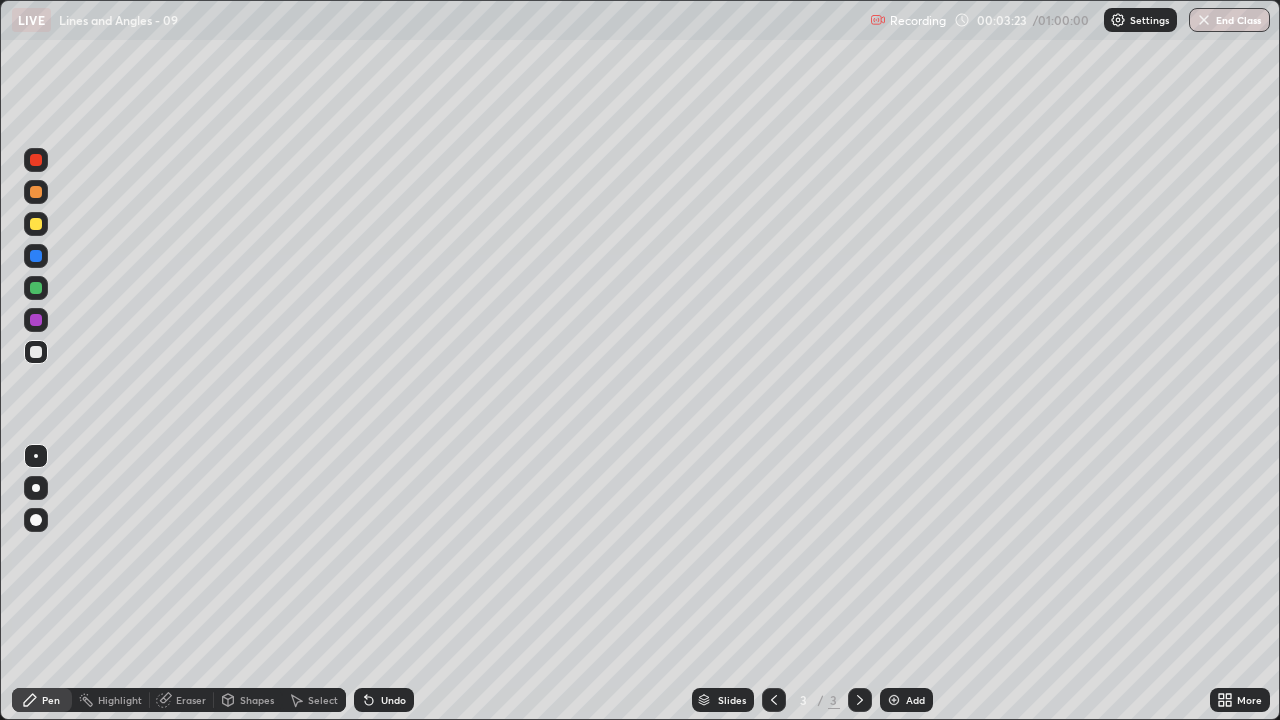 click on "Undo" at bounding box center [393, 700] 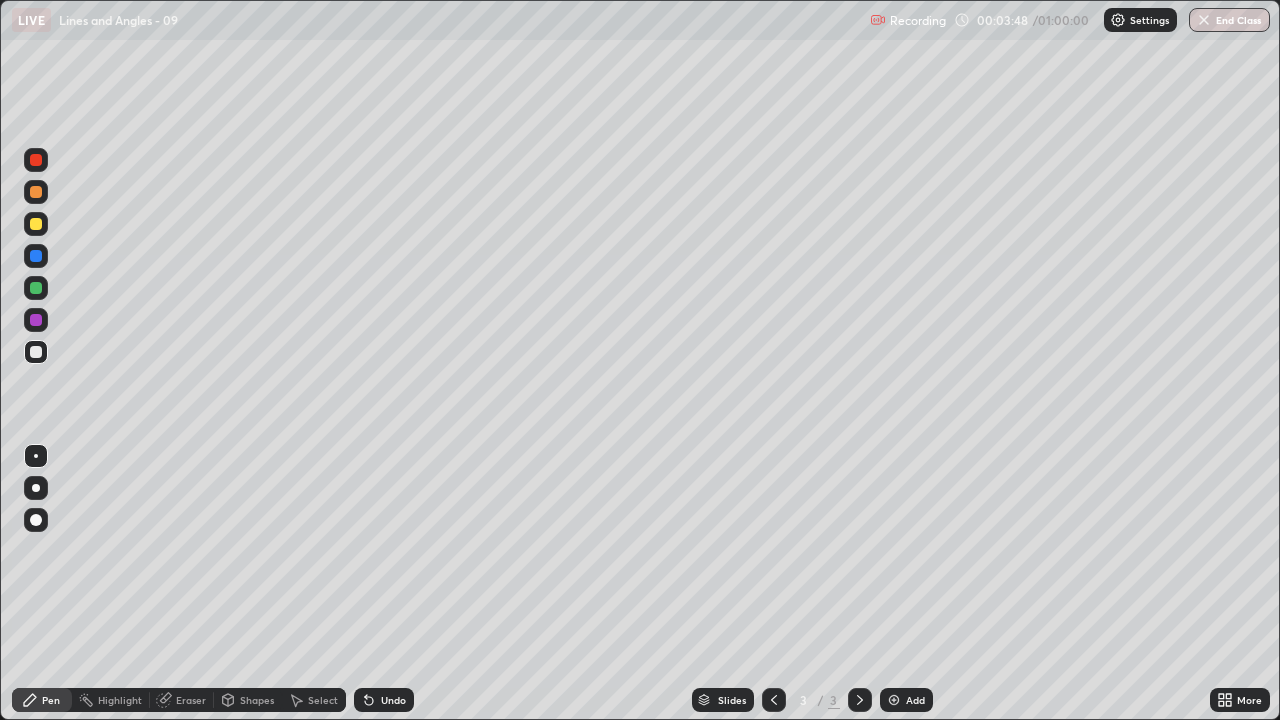 click on "Undo" at bounding box center (393, 700) 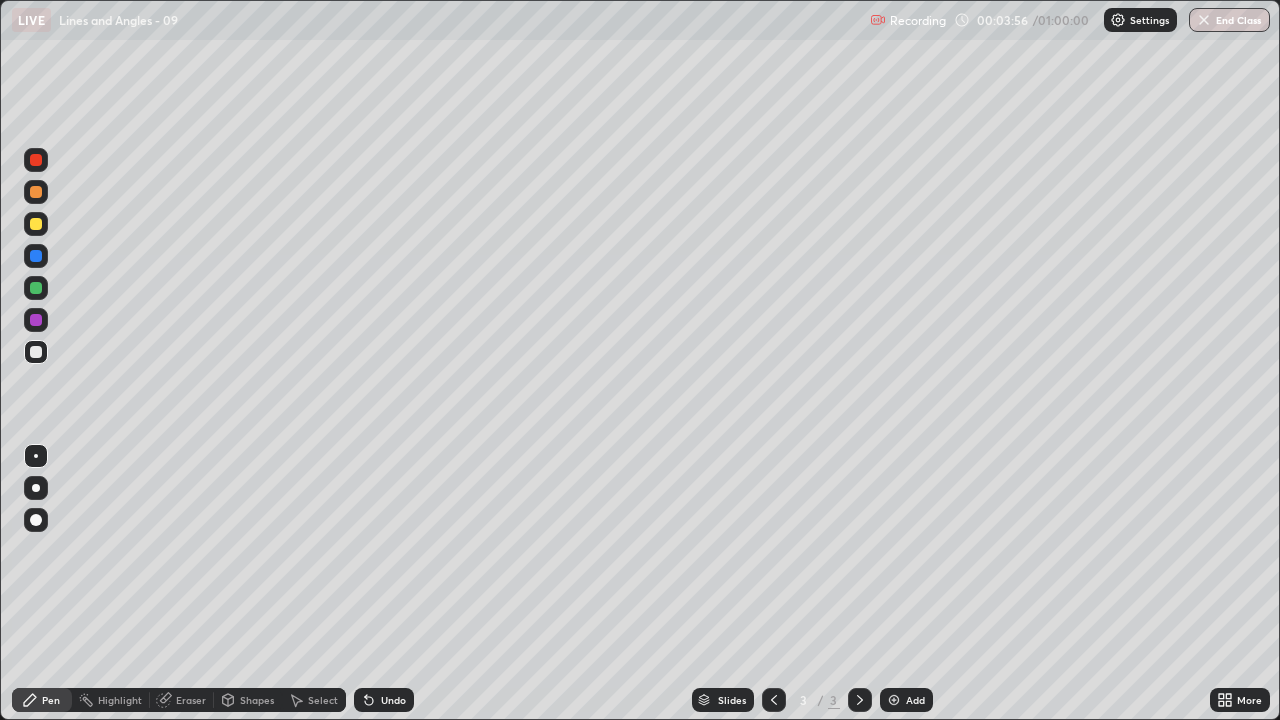 click at bounding box center [36, 320] 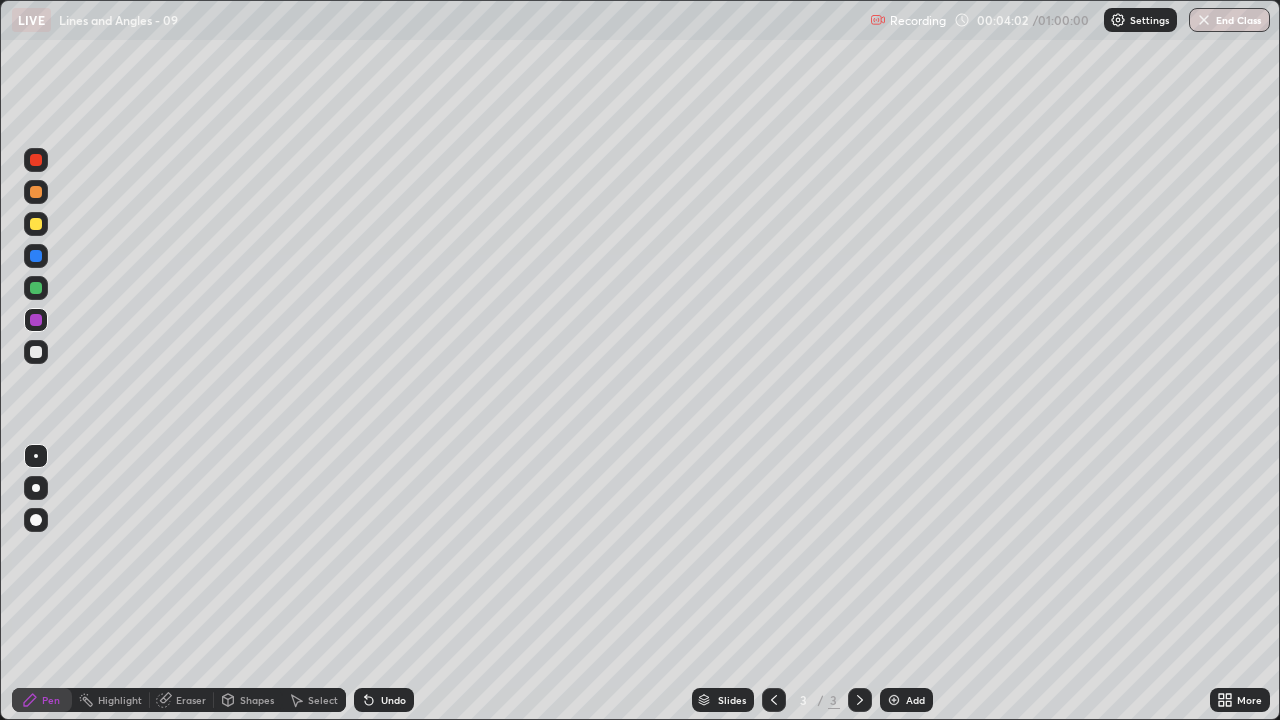 click at bounding box center [36, 352] 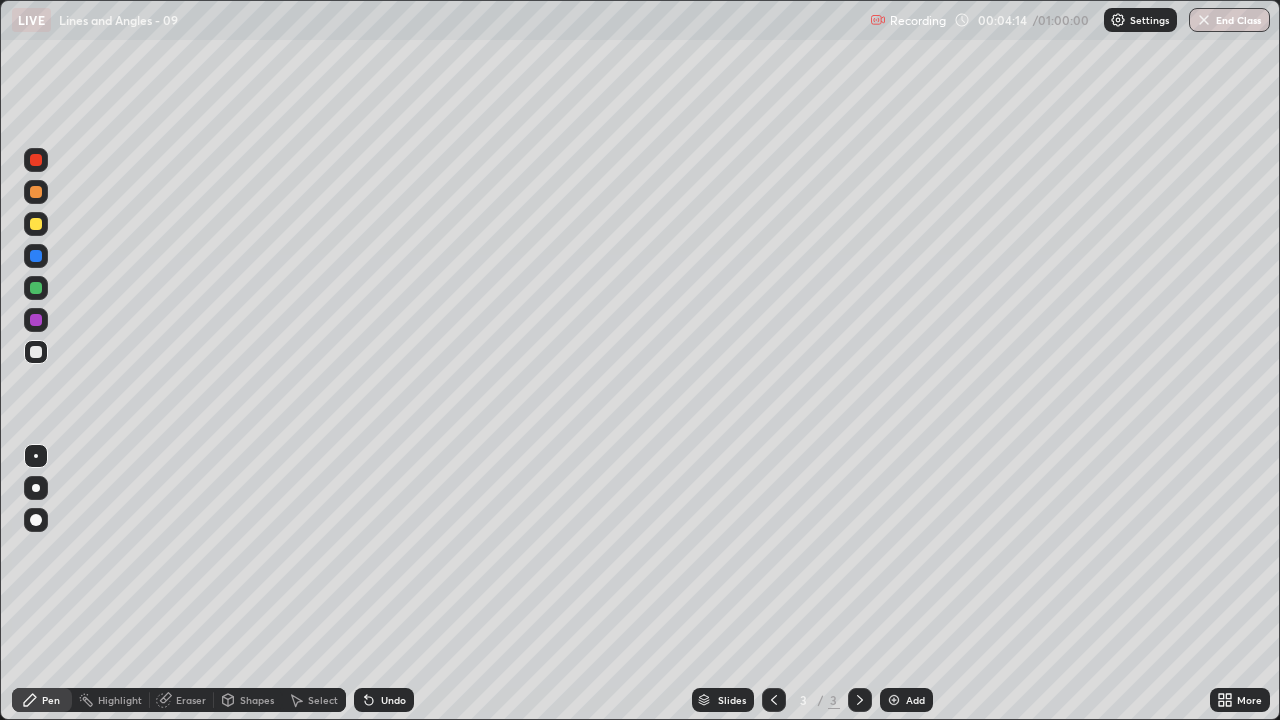 click on "Undo" at bounding box center (384, 700) 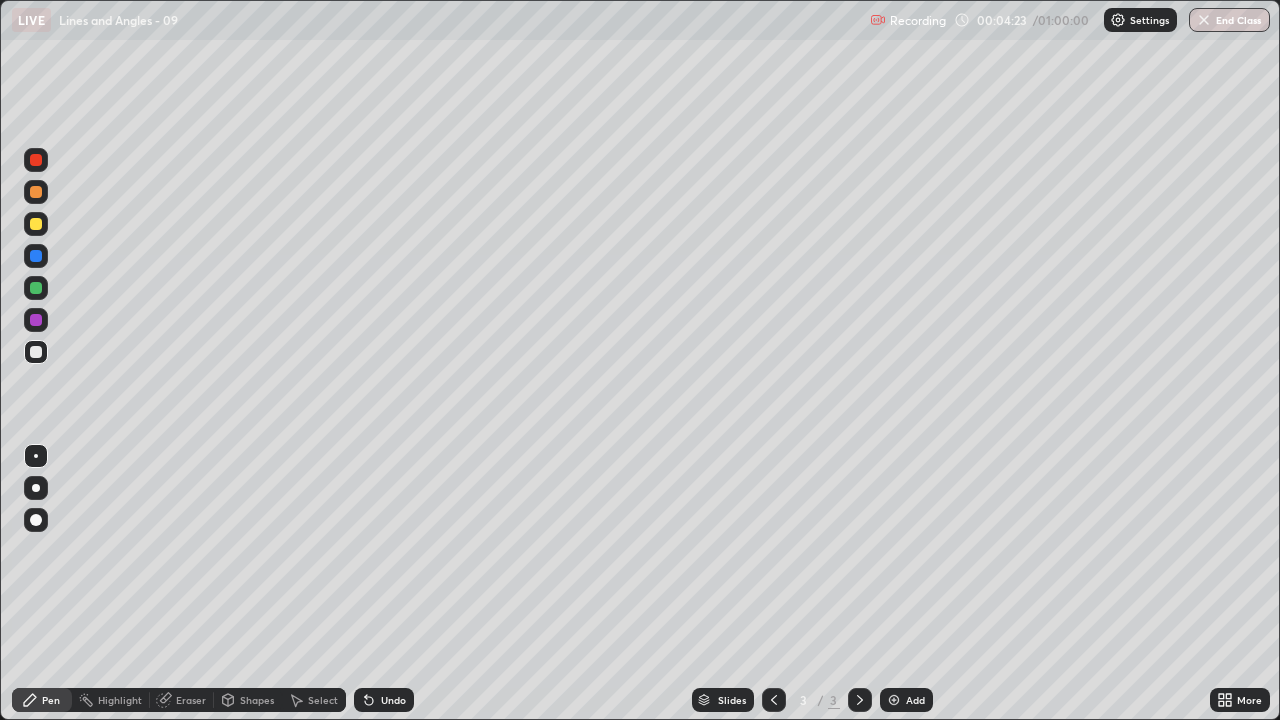 click at bounding box center [36, 320] 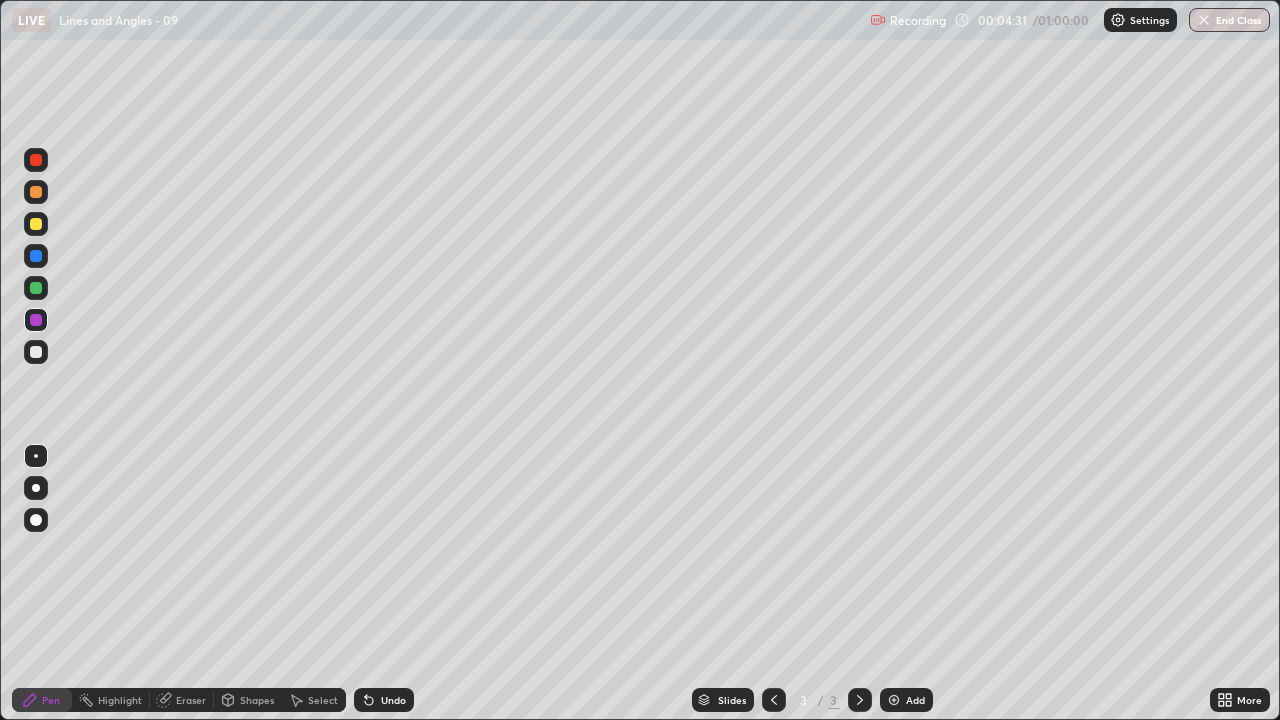 click at bounding box center [36, 352] 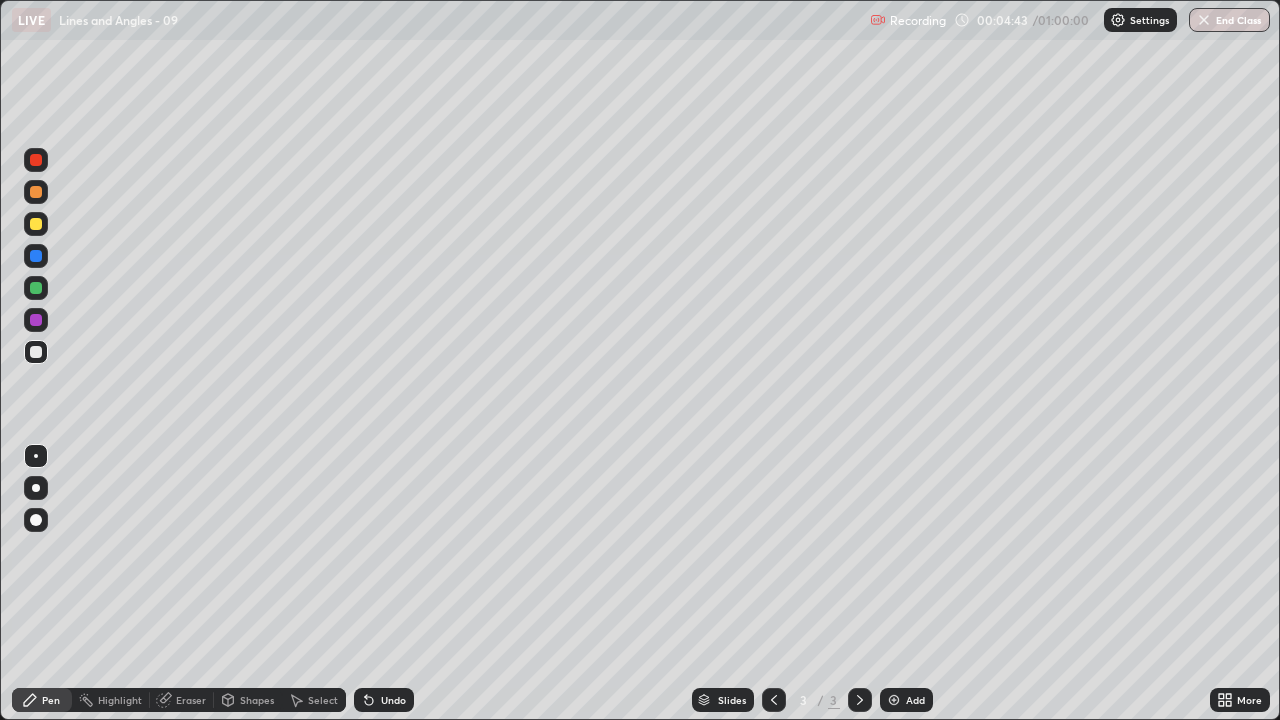 click on "Eraser" at bounding box center (191, 700) 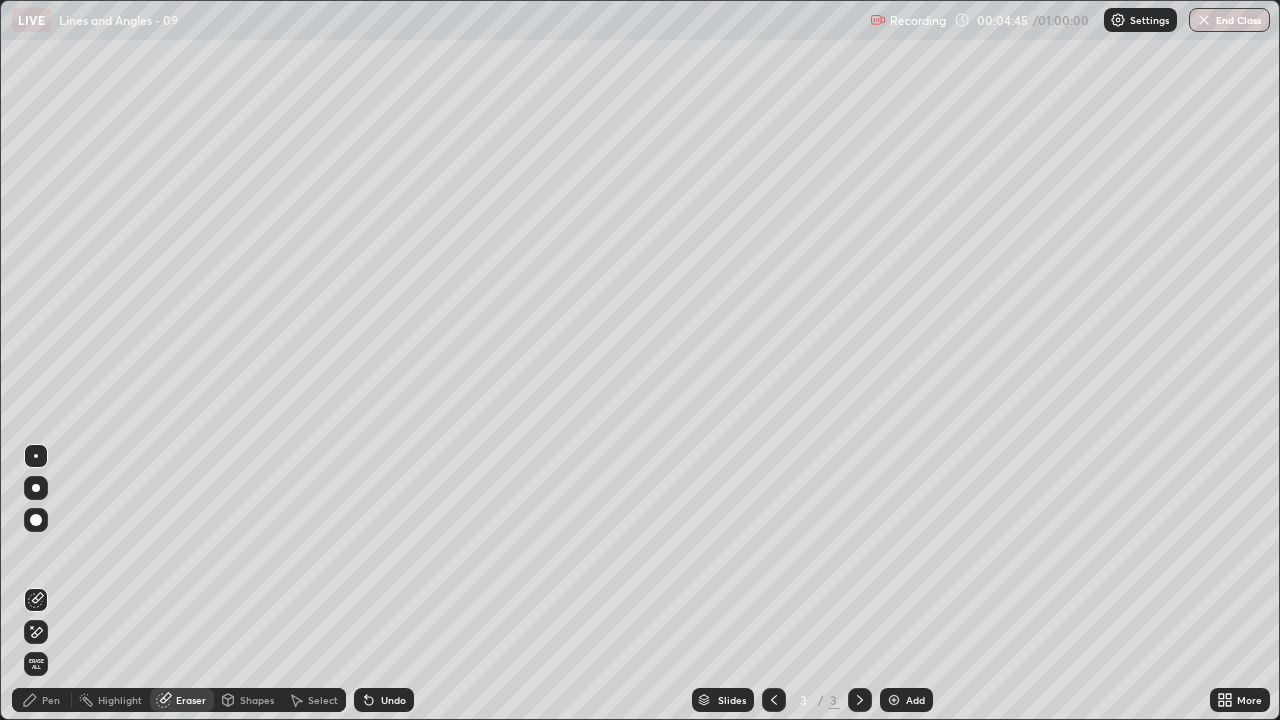 click on "Pen" at bounding box center [42, 700] 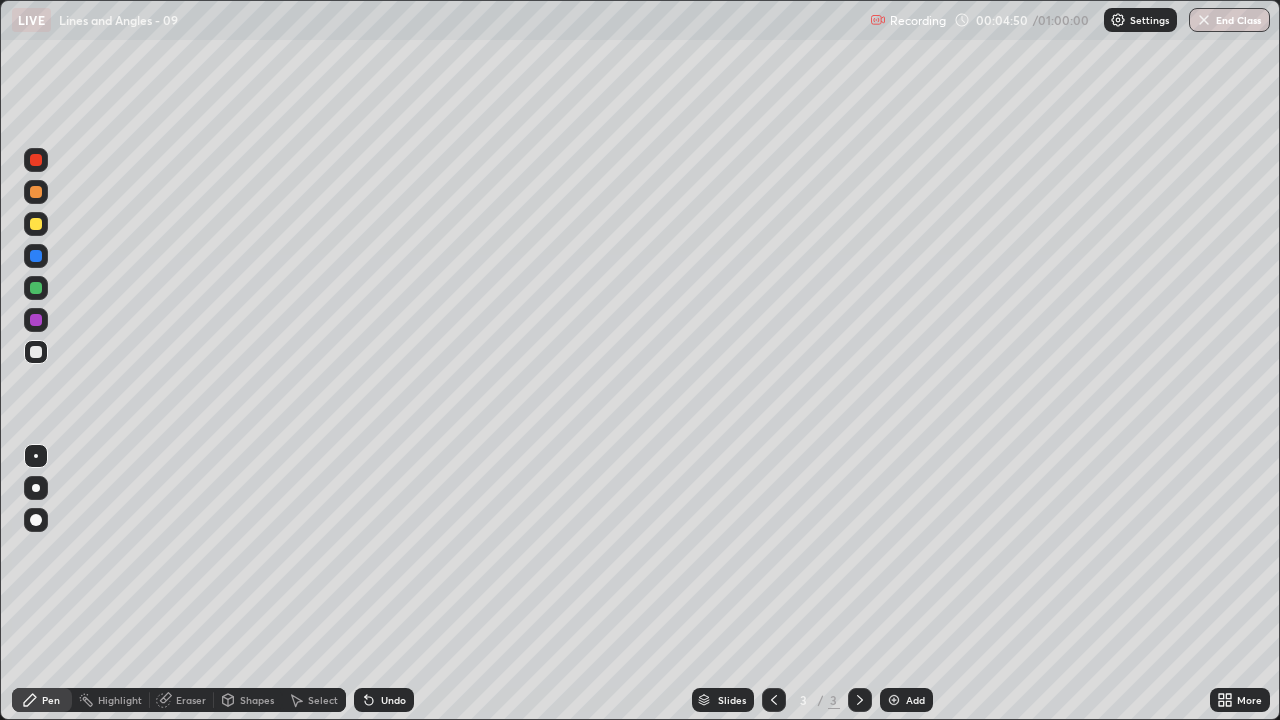 click 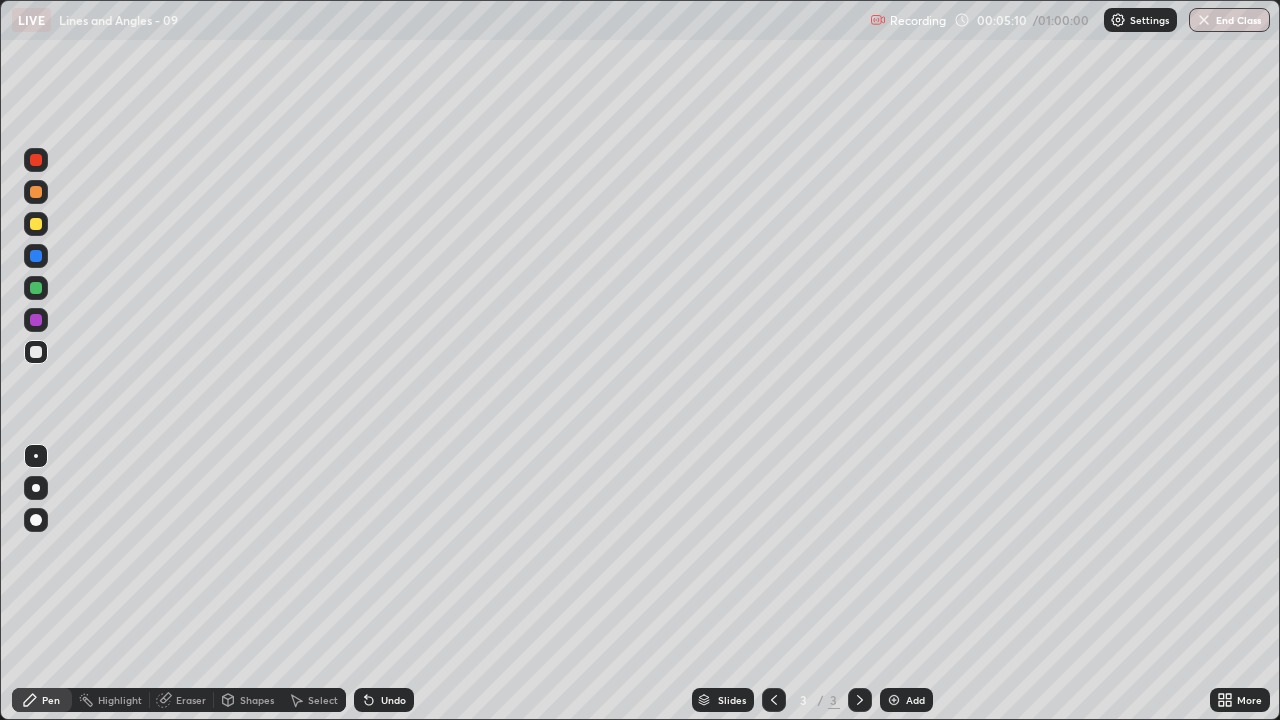 click on "Undo" at bounding box center (393, 700) 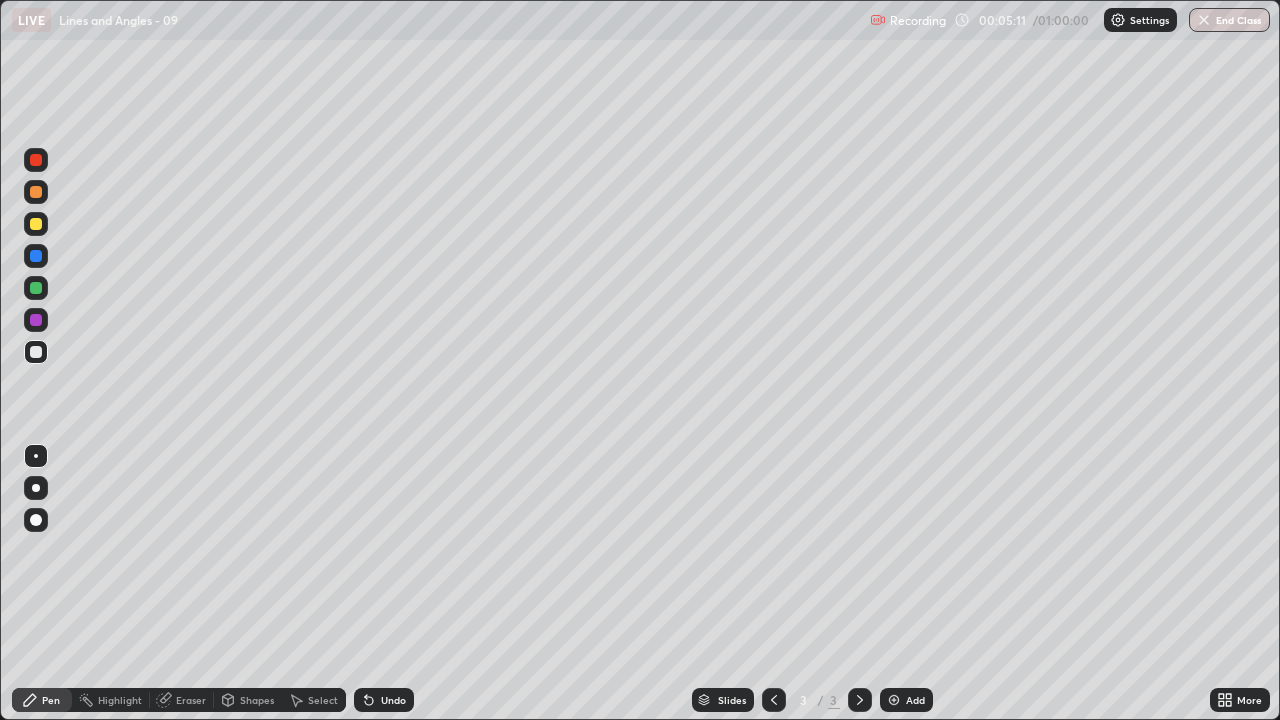 click on "Undo" at bounding box center [393, 700] 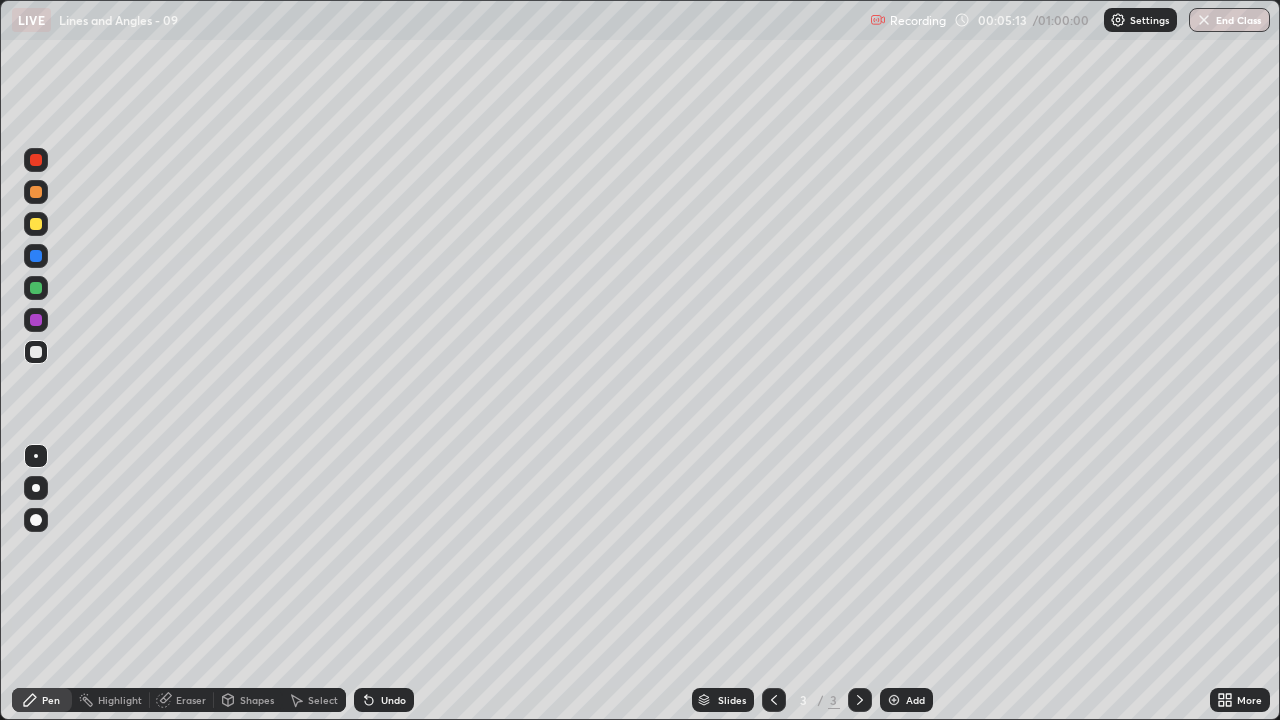 click on "Undo" at bounding box center [384, 700] 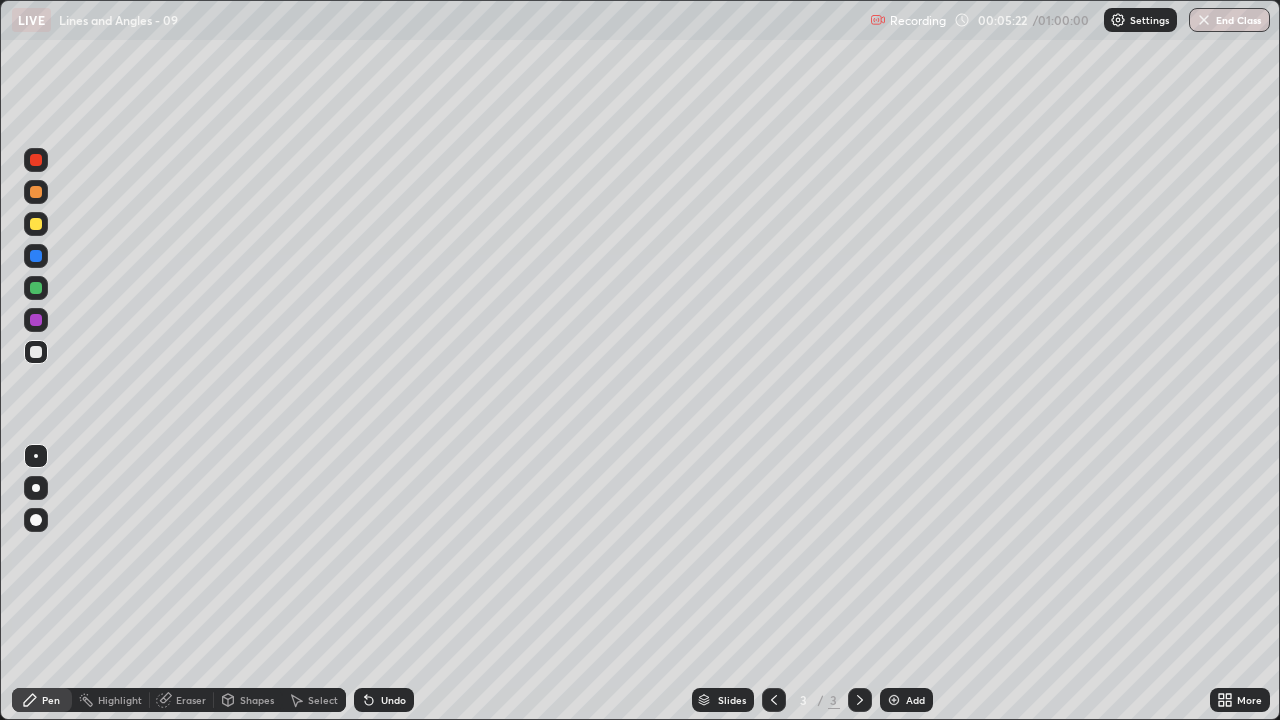 click at bounding box center (36, 320) 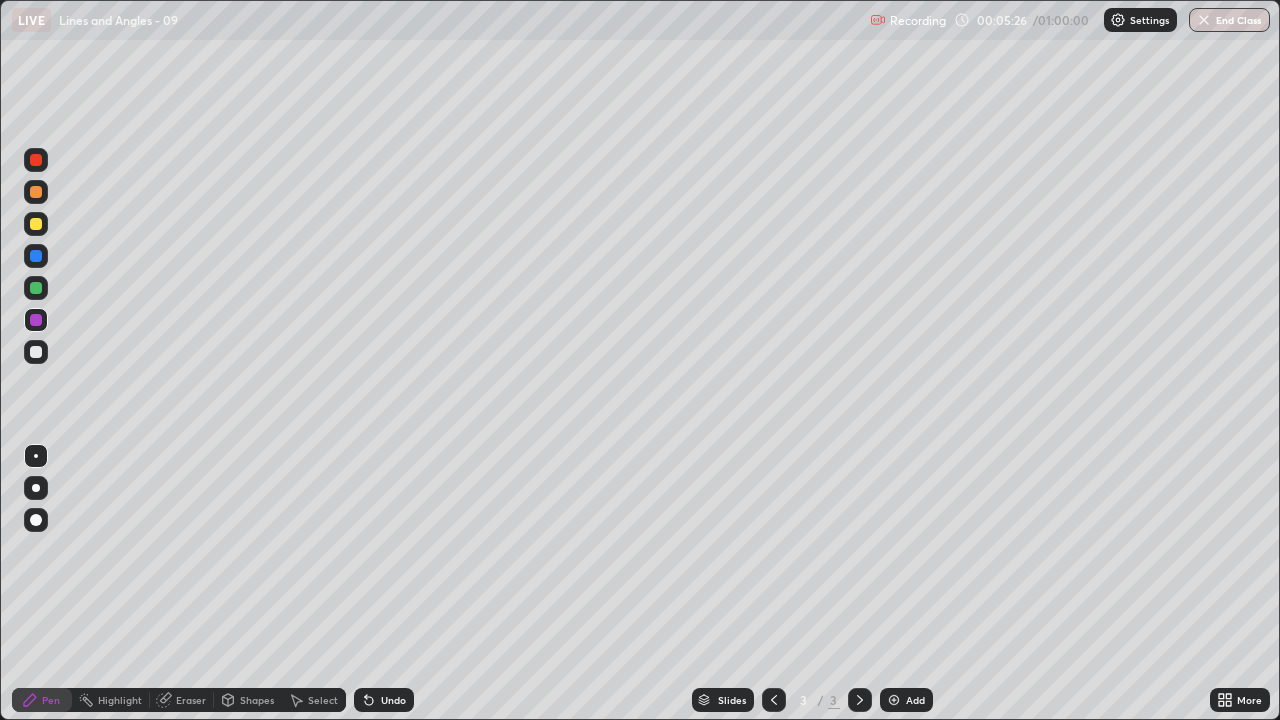 click at bounding box center [36, 352] 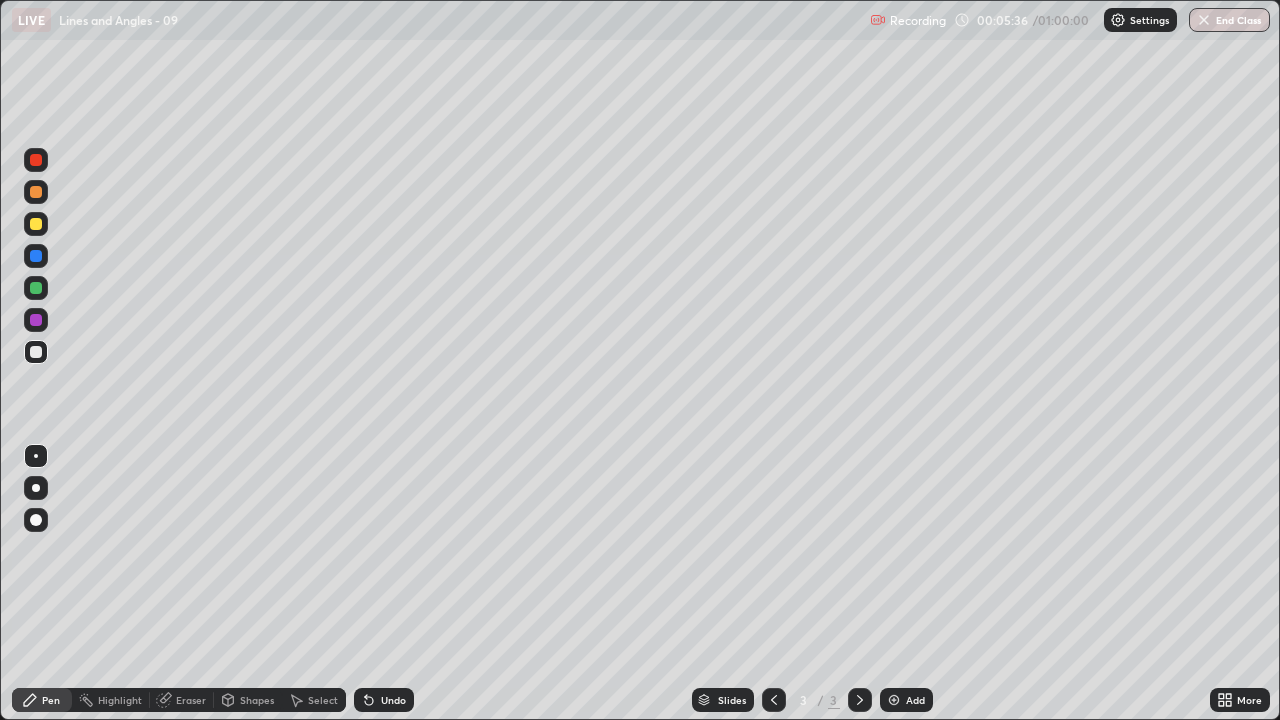 click on "Undo" at bounding box center [384, 700] 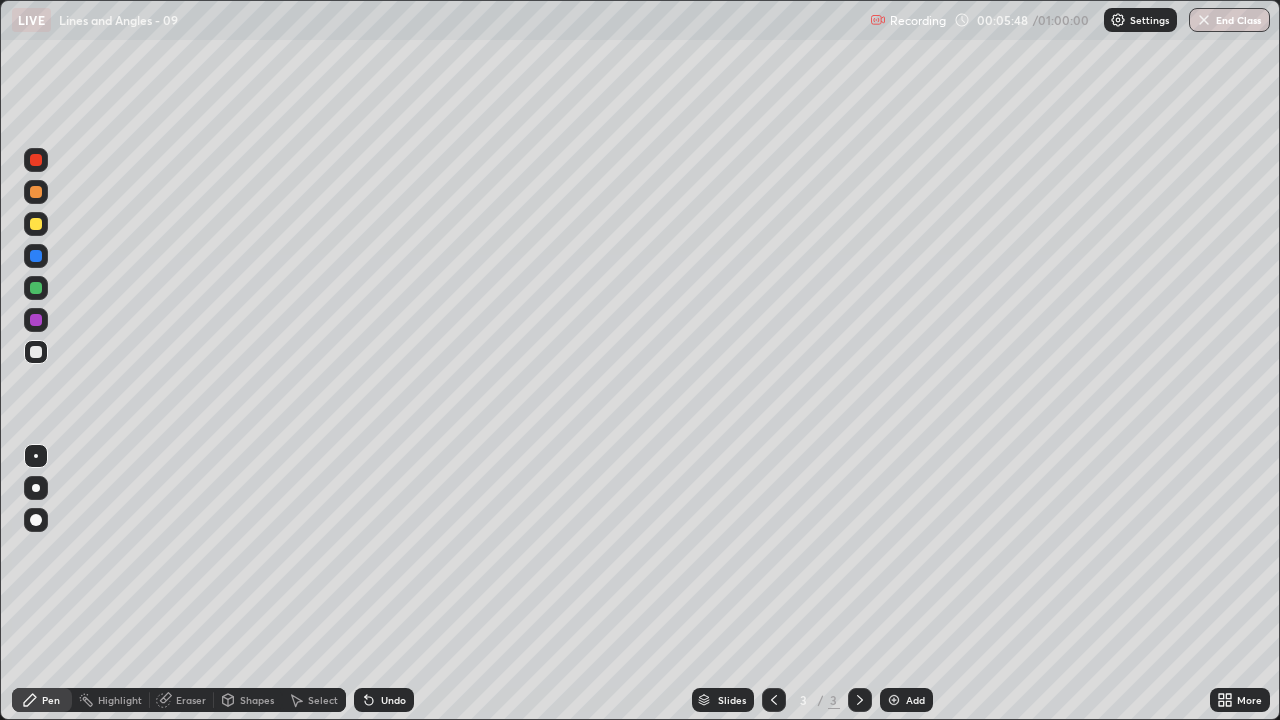 click on "Eraser" at bounding box center [182, 700] 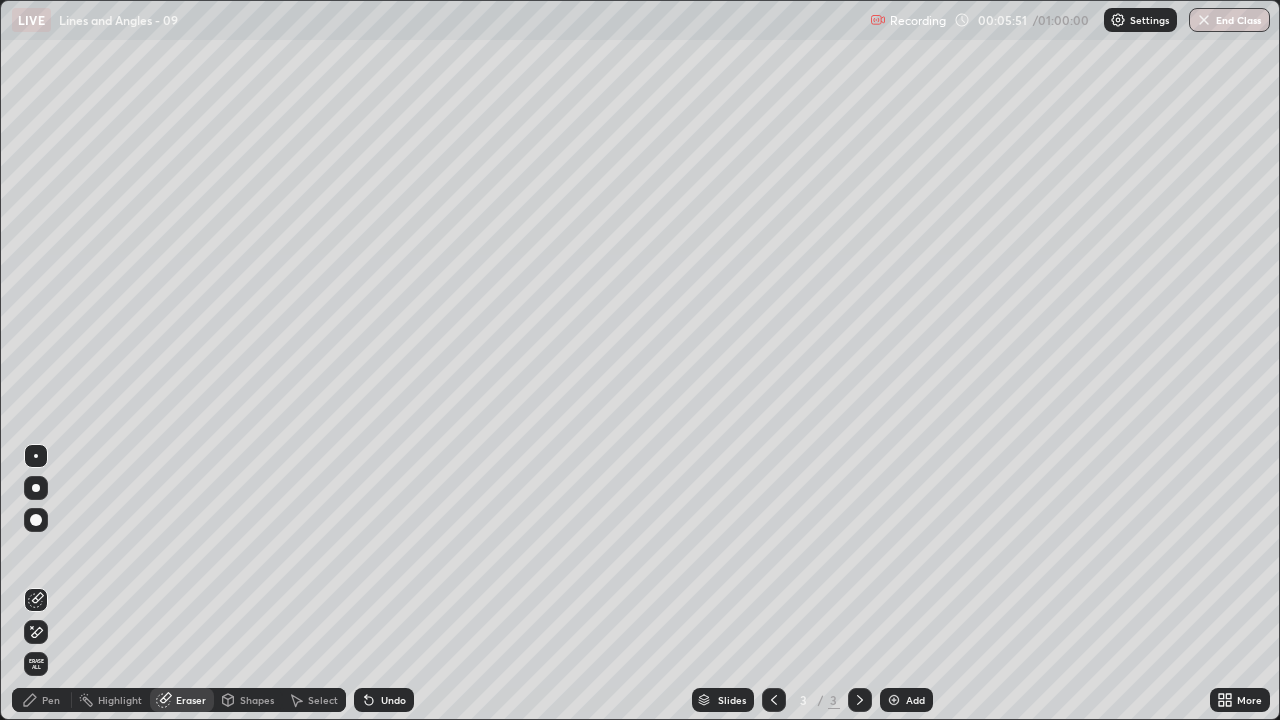 click on "Pen" at bounding box center (51, 700) 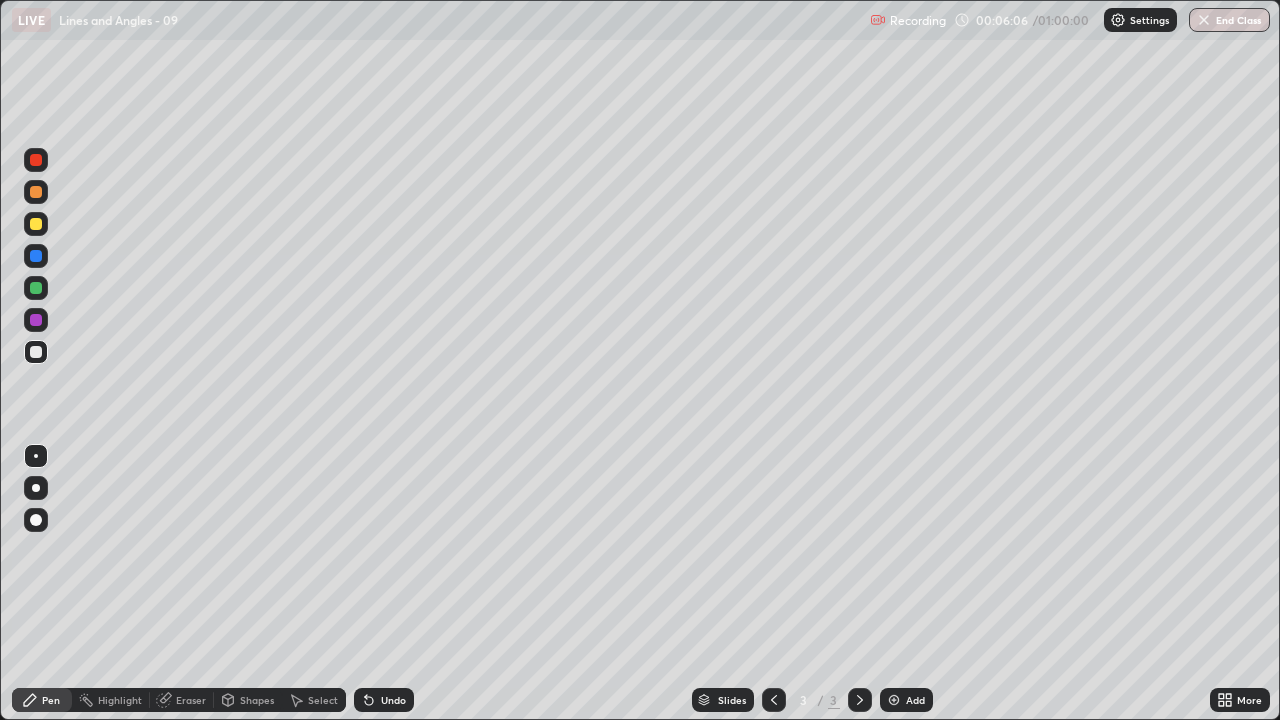 click on "Undo" at bounding box center (384, 700) 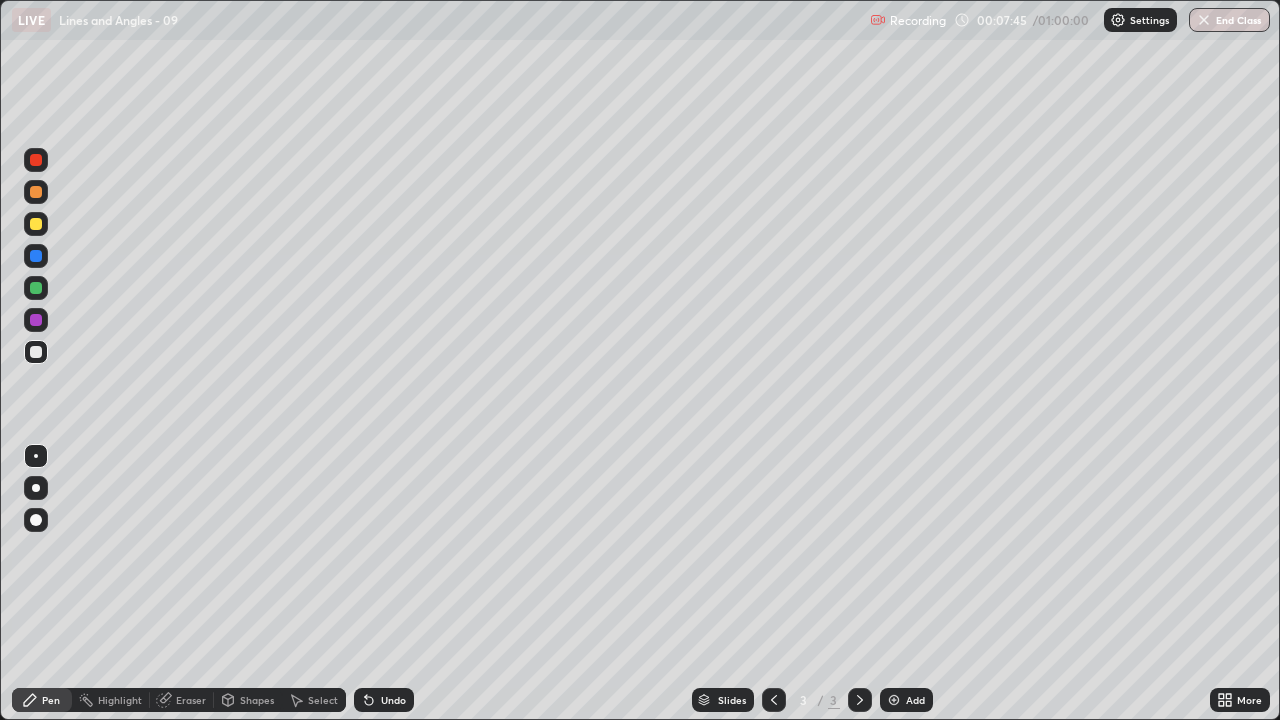 click on "Undo" at bounding box center [393, 700] 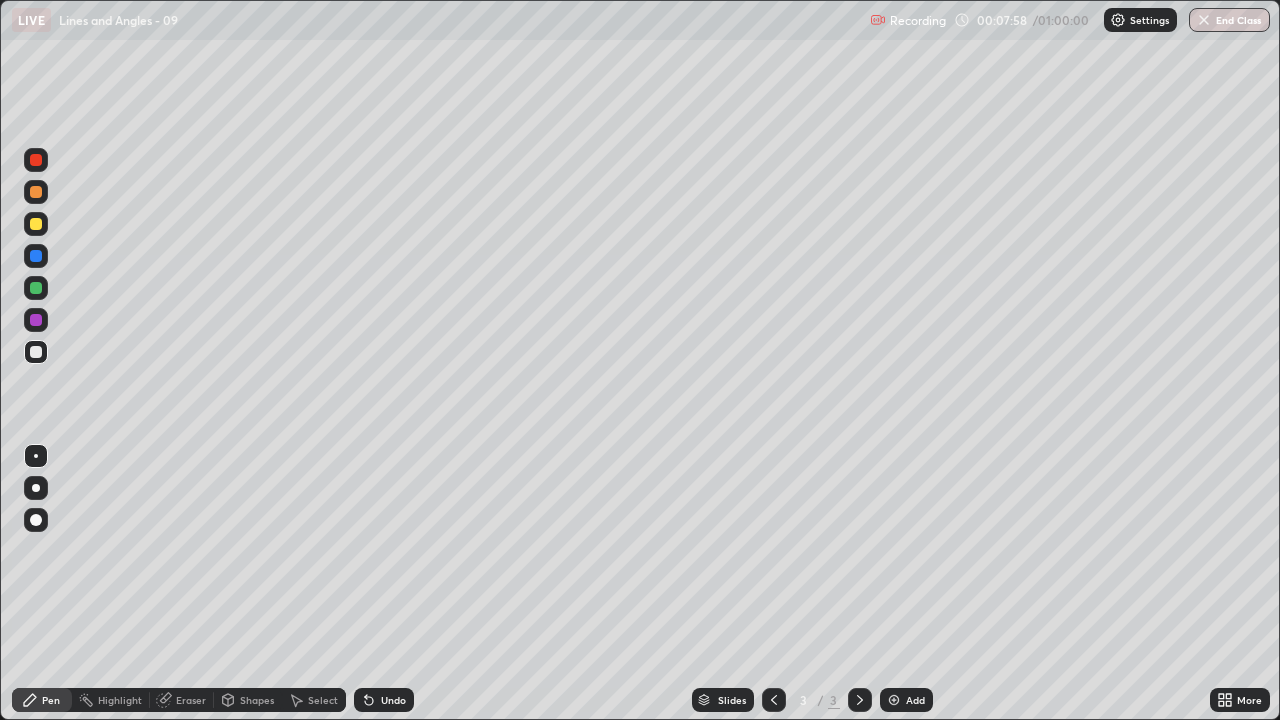 click on "Eraser" at bounding box center [191, 700] 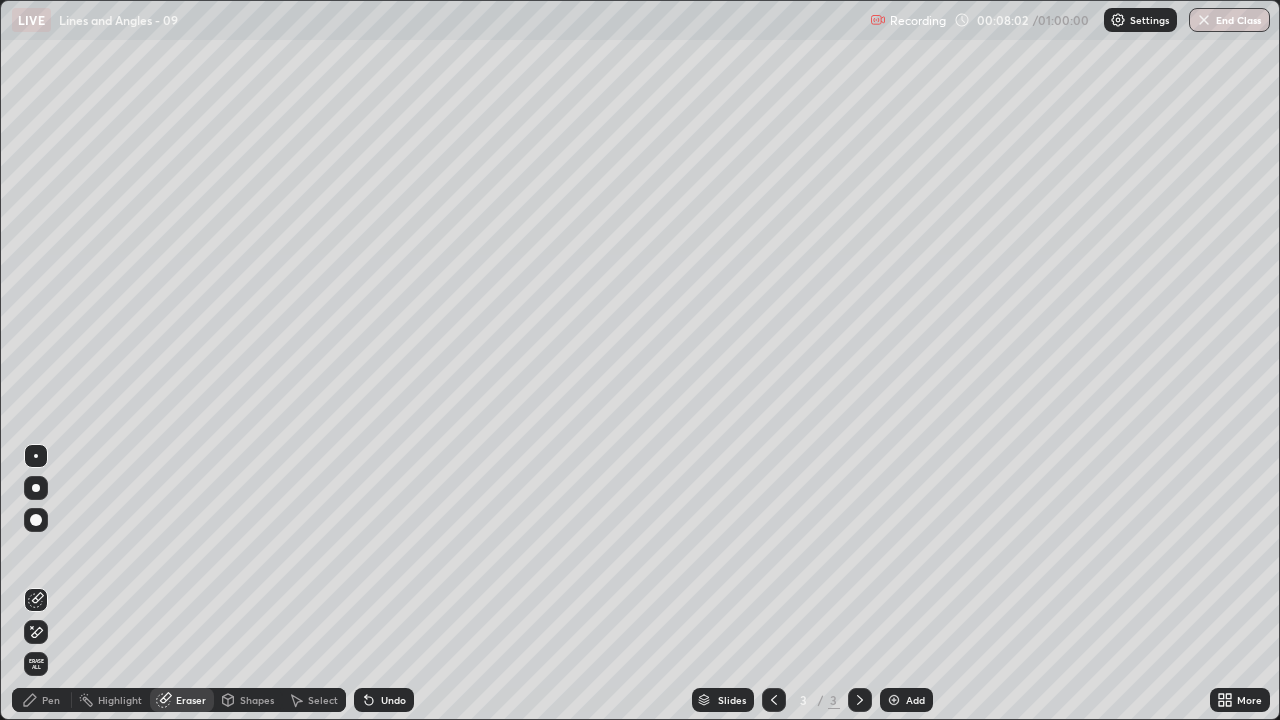 click at bounding box center [36, 520] 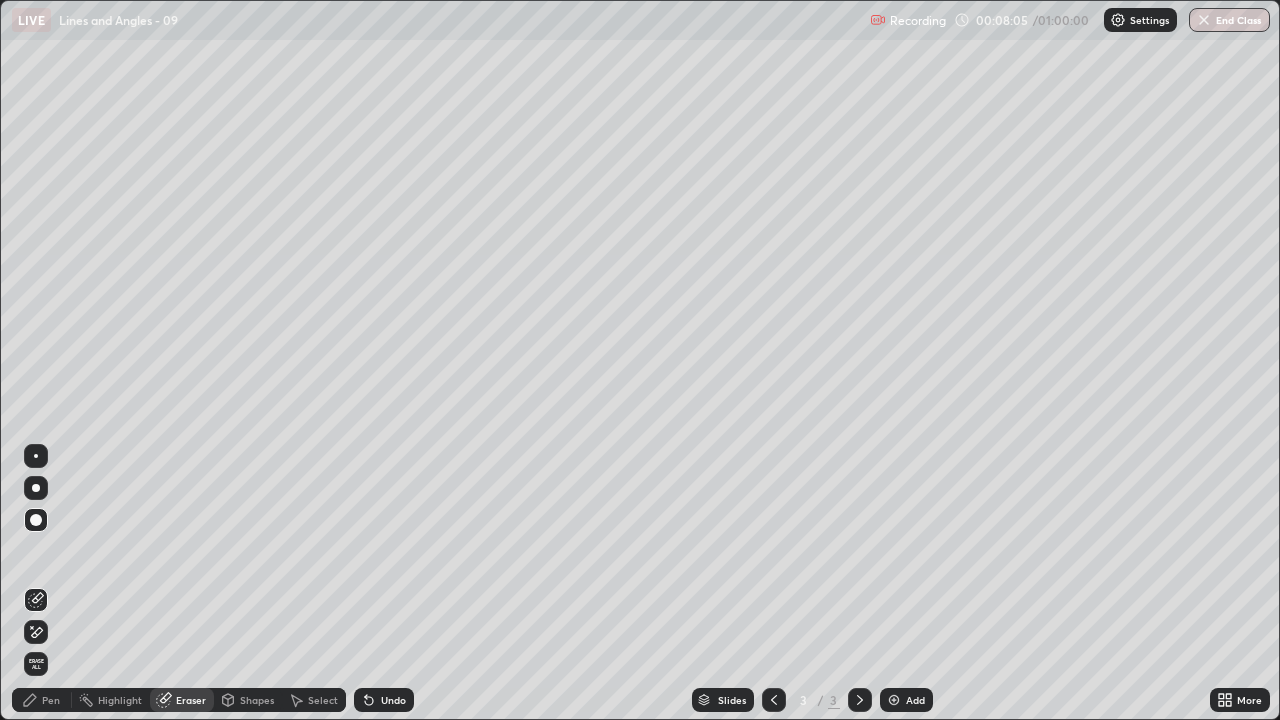 click on "Erase all" at bounding box center (36, 664) 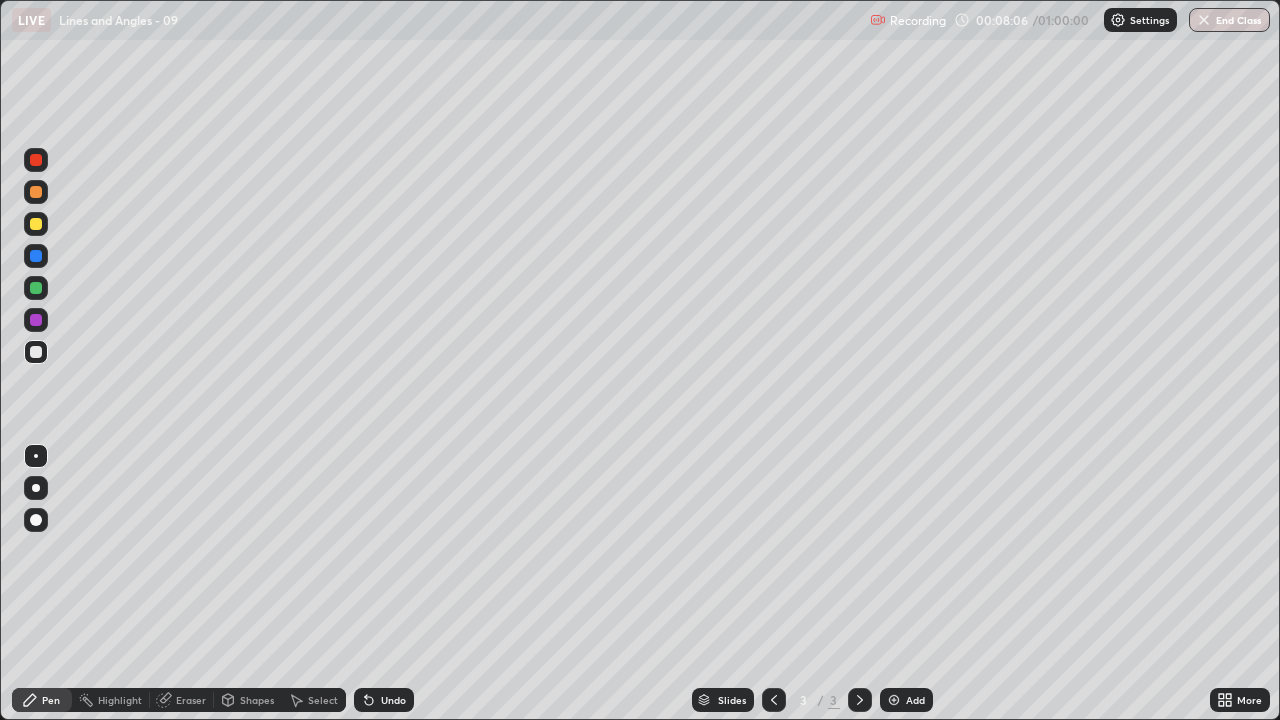click on "Undo" at bounding box center (384, 700) 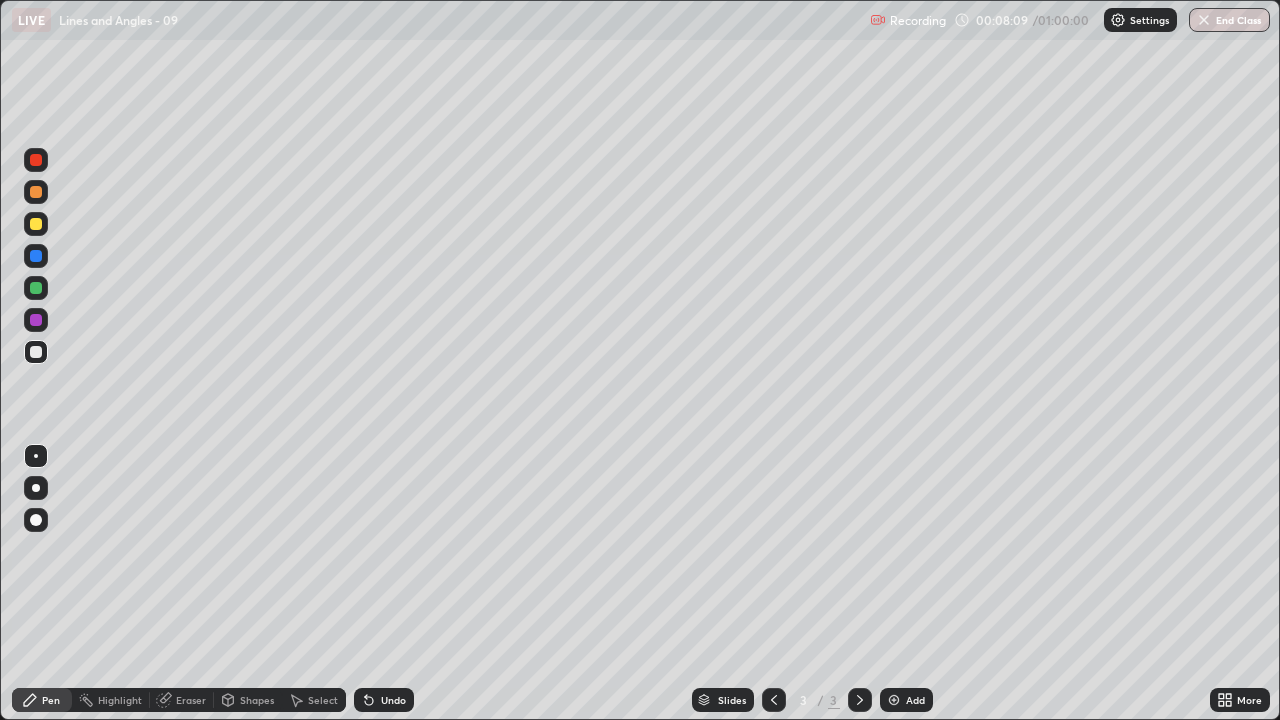 click on "Undo" at bounding box center (393, 700) 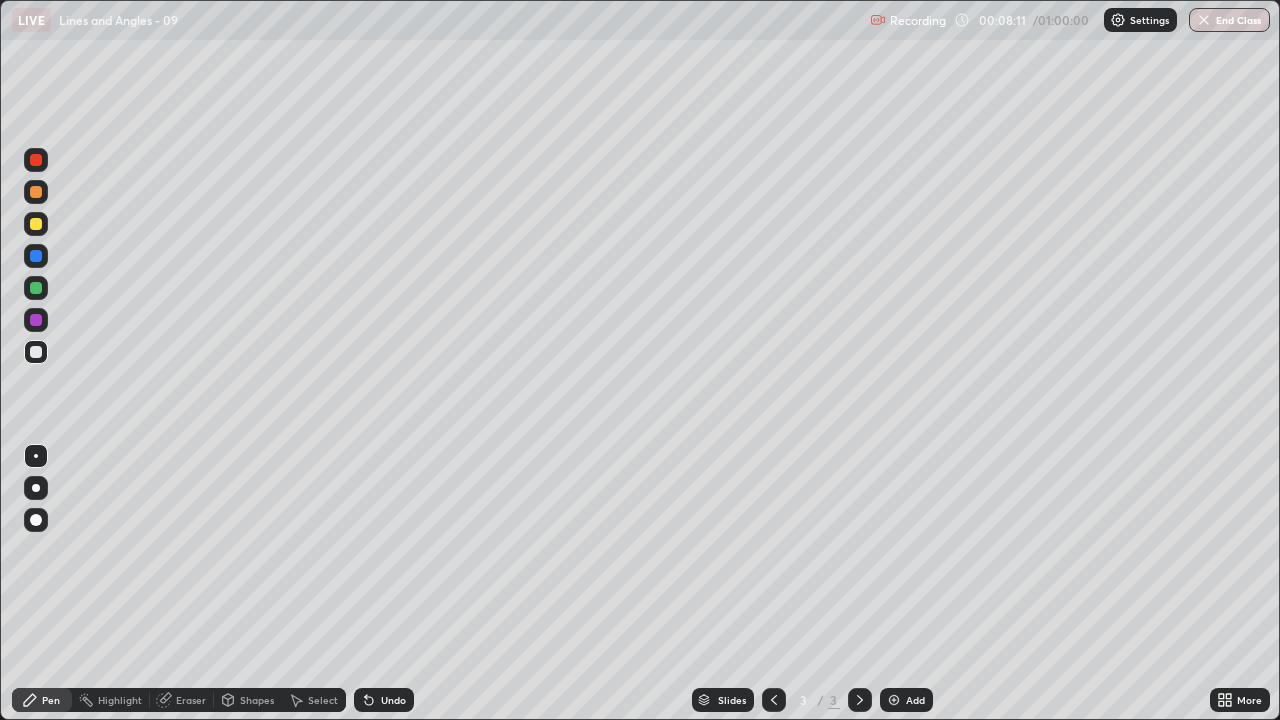 click on "Undo" at bounding box center [393, 700] 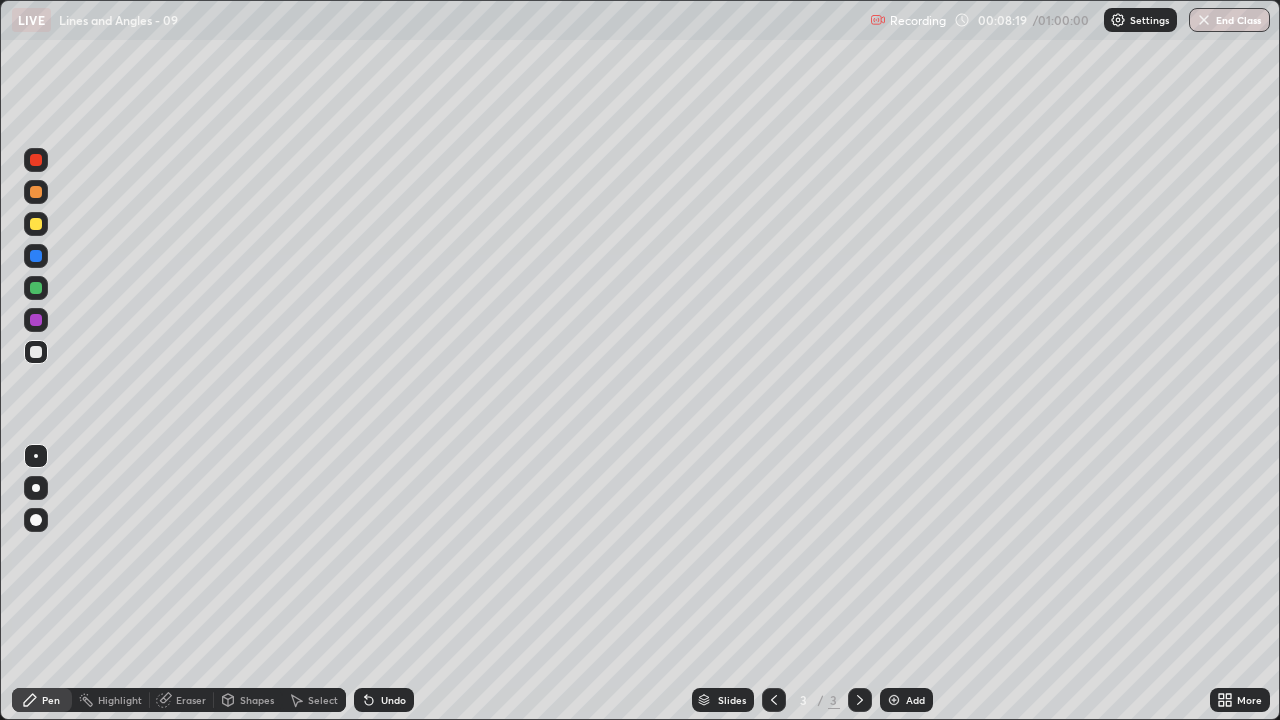 click on "Undo" at bounding box center (384, 700) 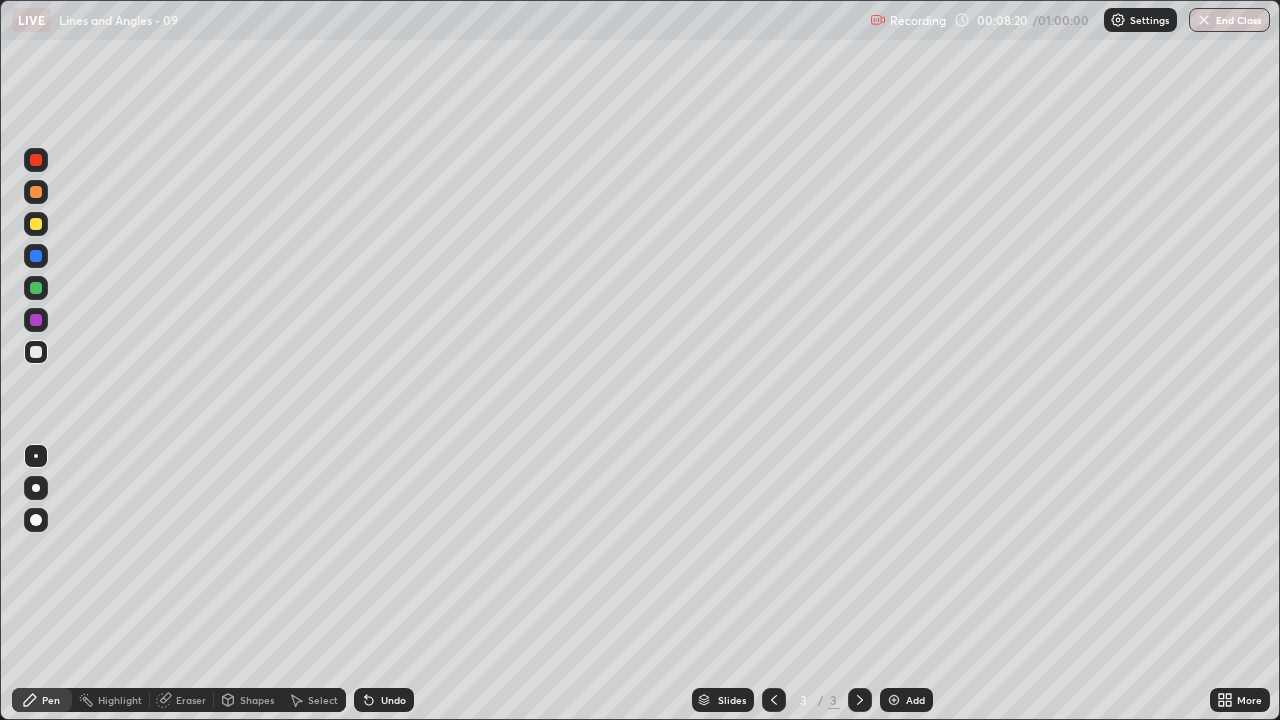 click on "Undo" at bounding box center (393, 700) 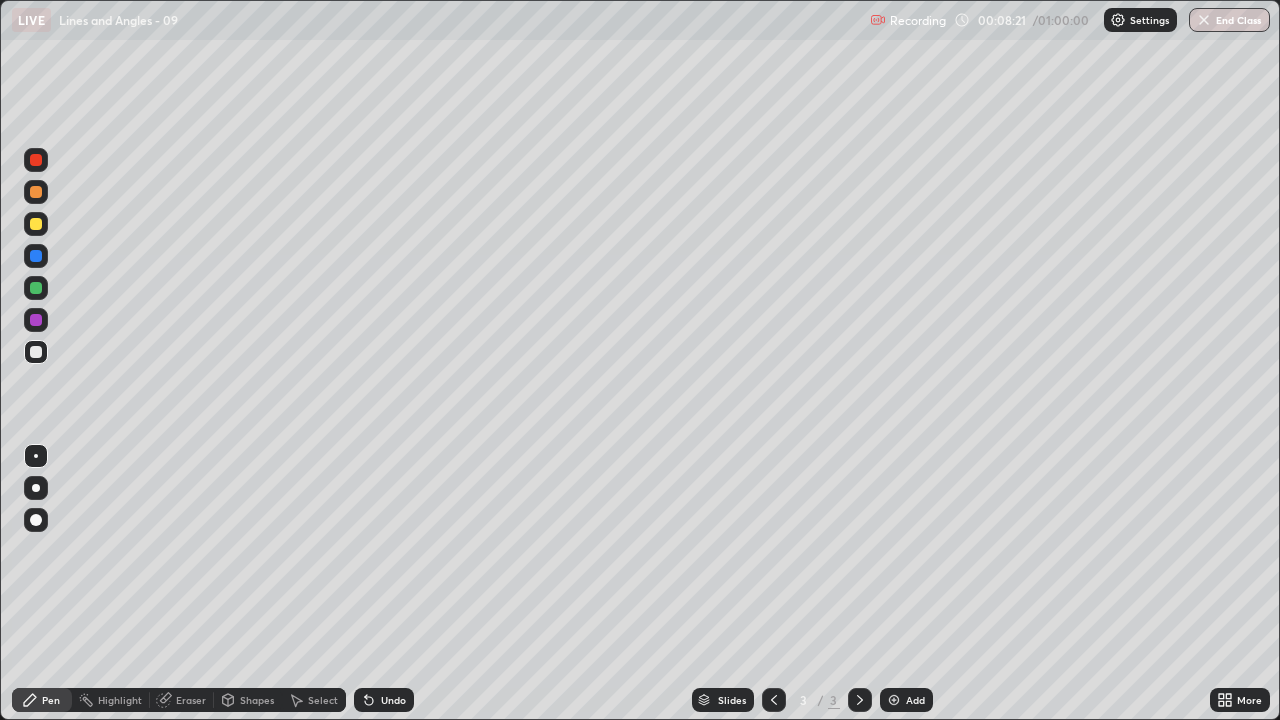 click on "Undo" at bounding box center [393, 700] 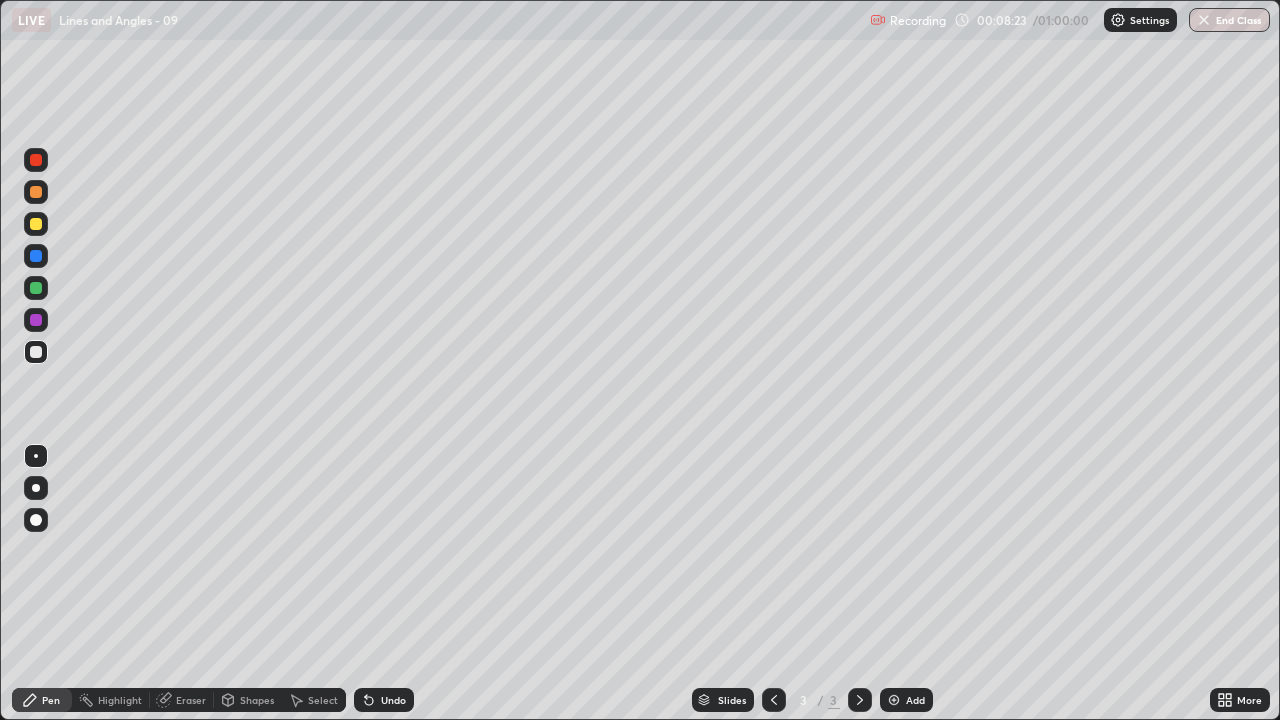 click on "Undo" at bounding box center (393, 700) 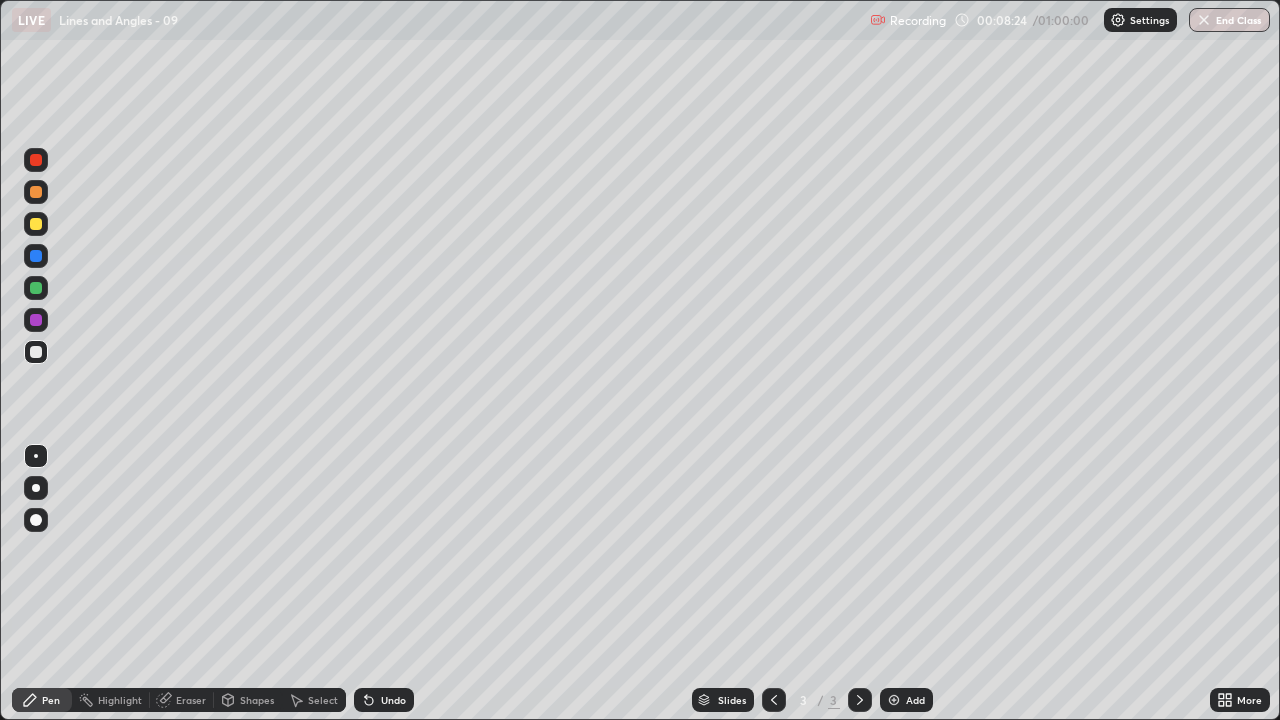 click 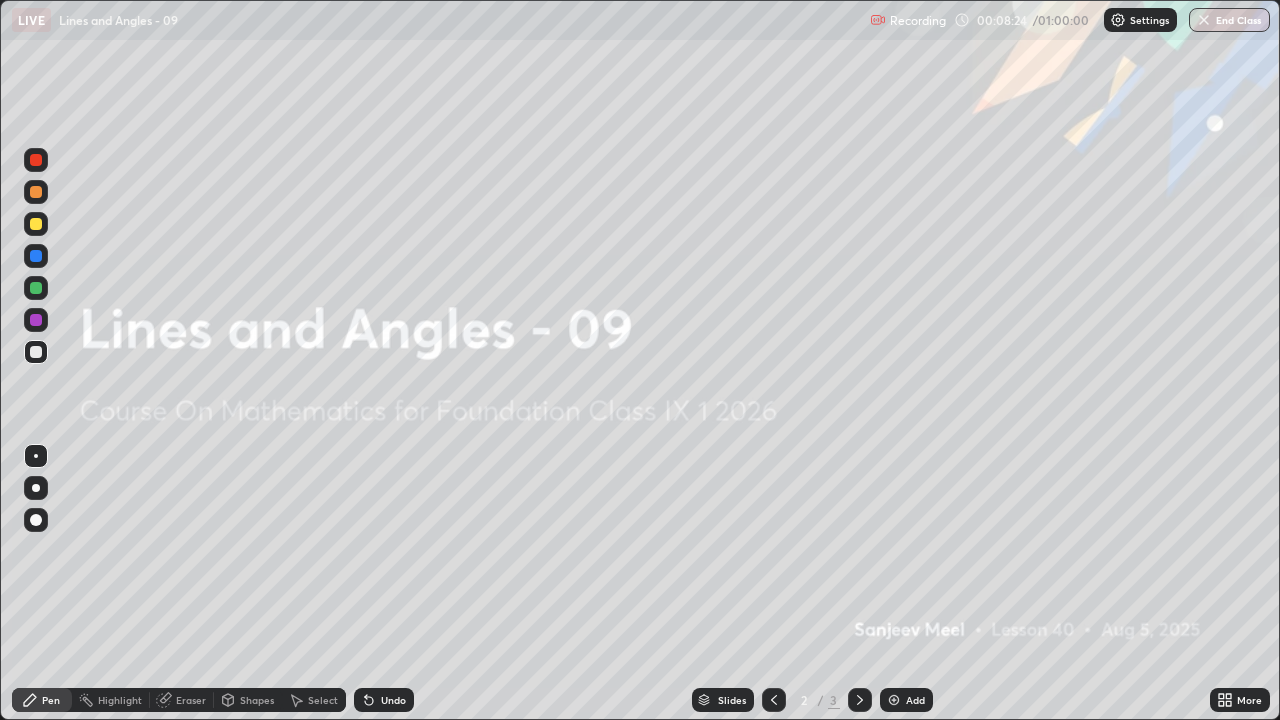 click 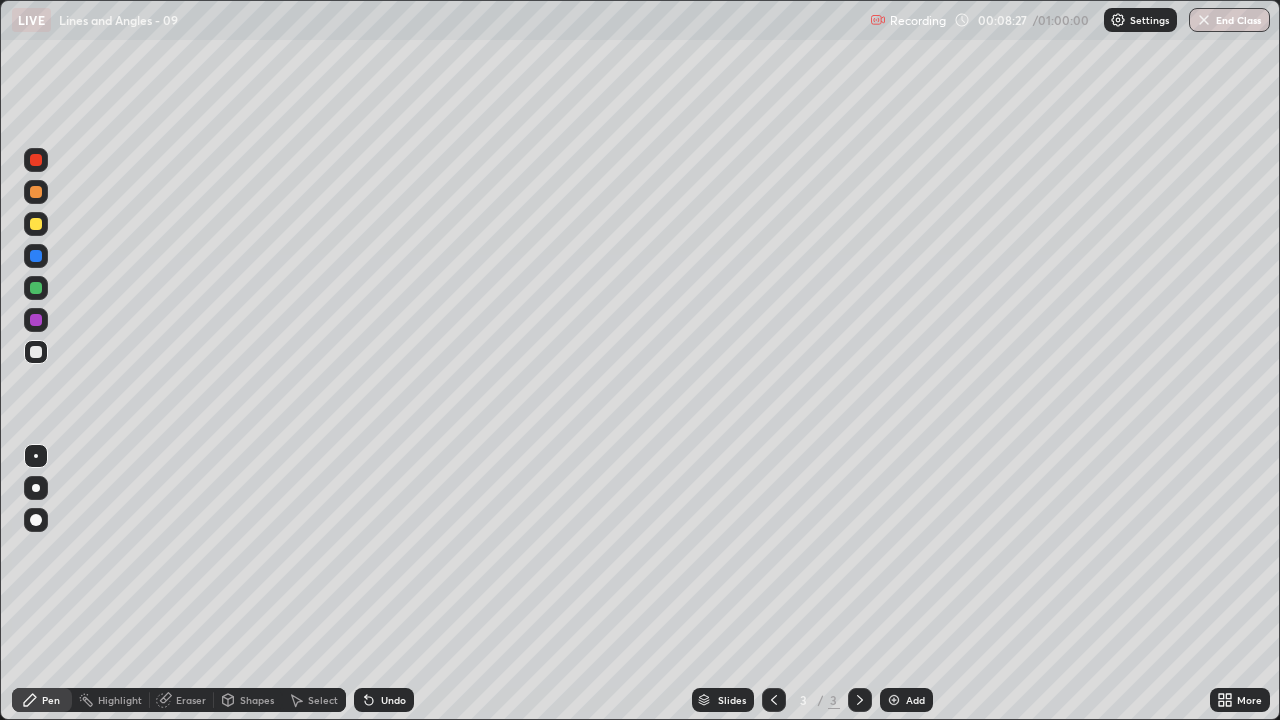 click on "Undo" at bounding box center (393, 700) 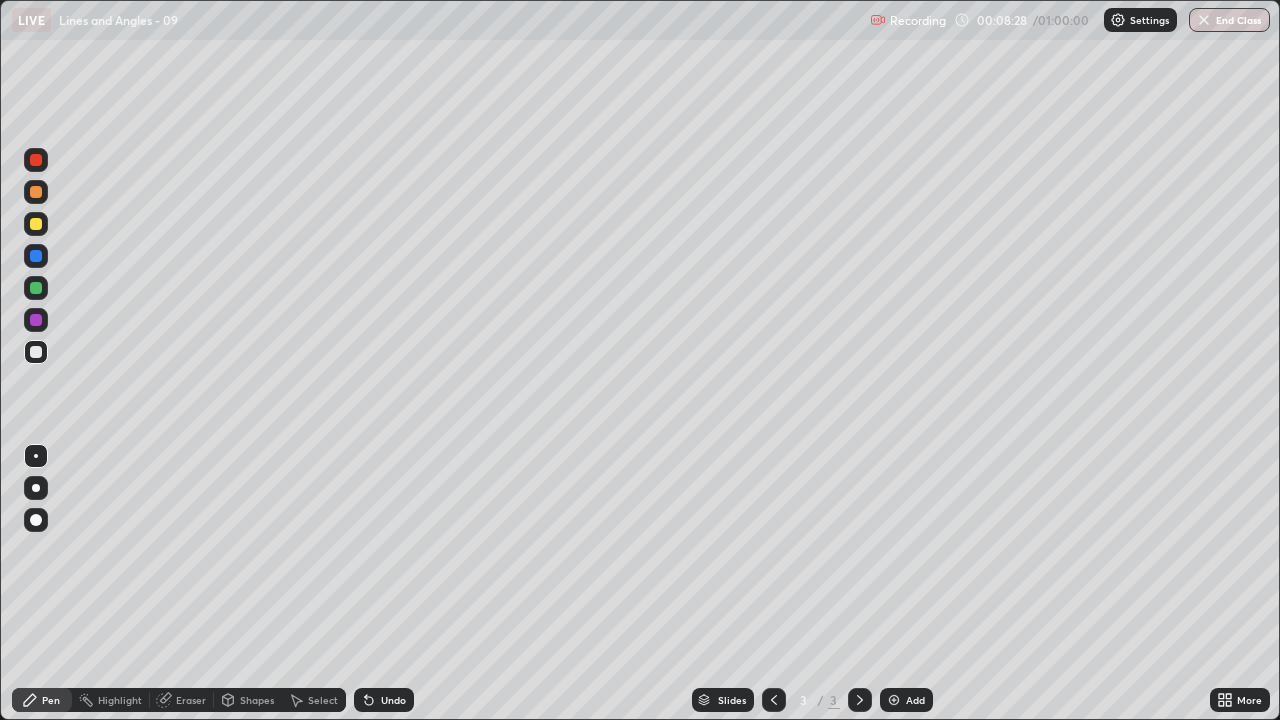 click 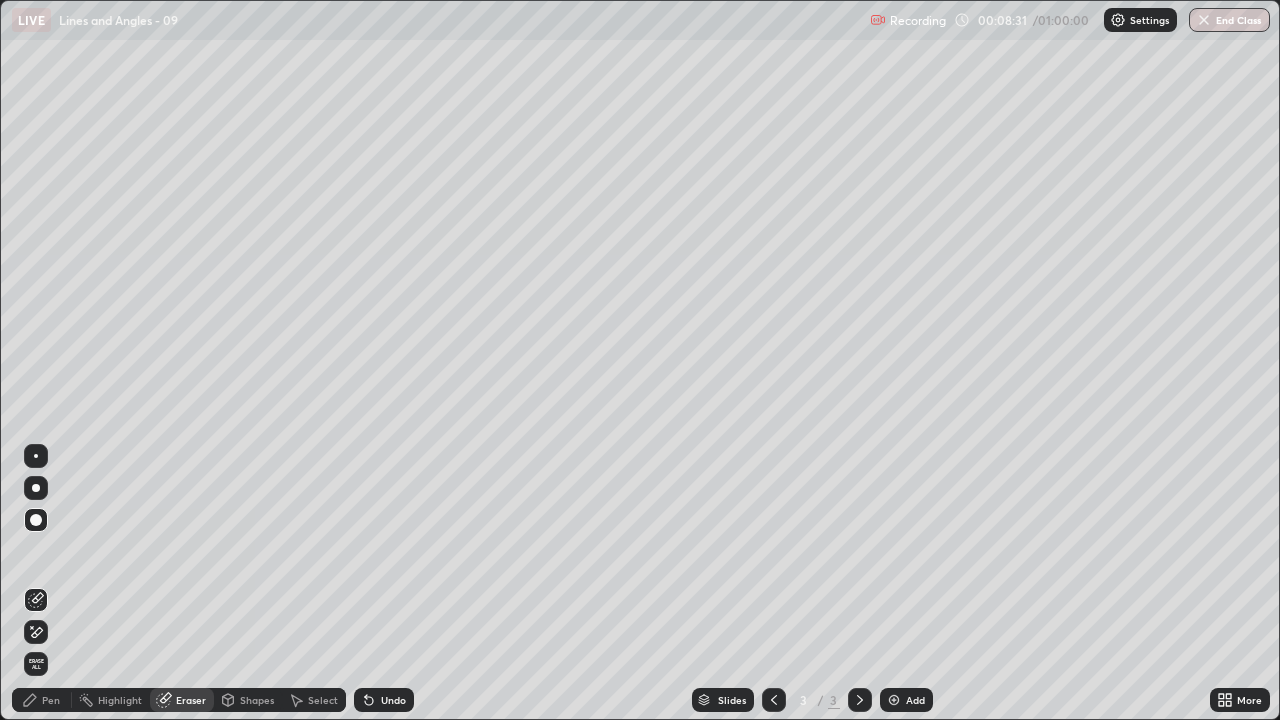 click on "Pen" at bounding box center (51, 700) 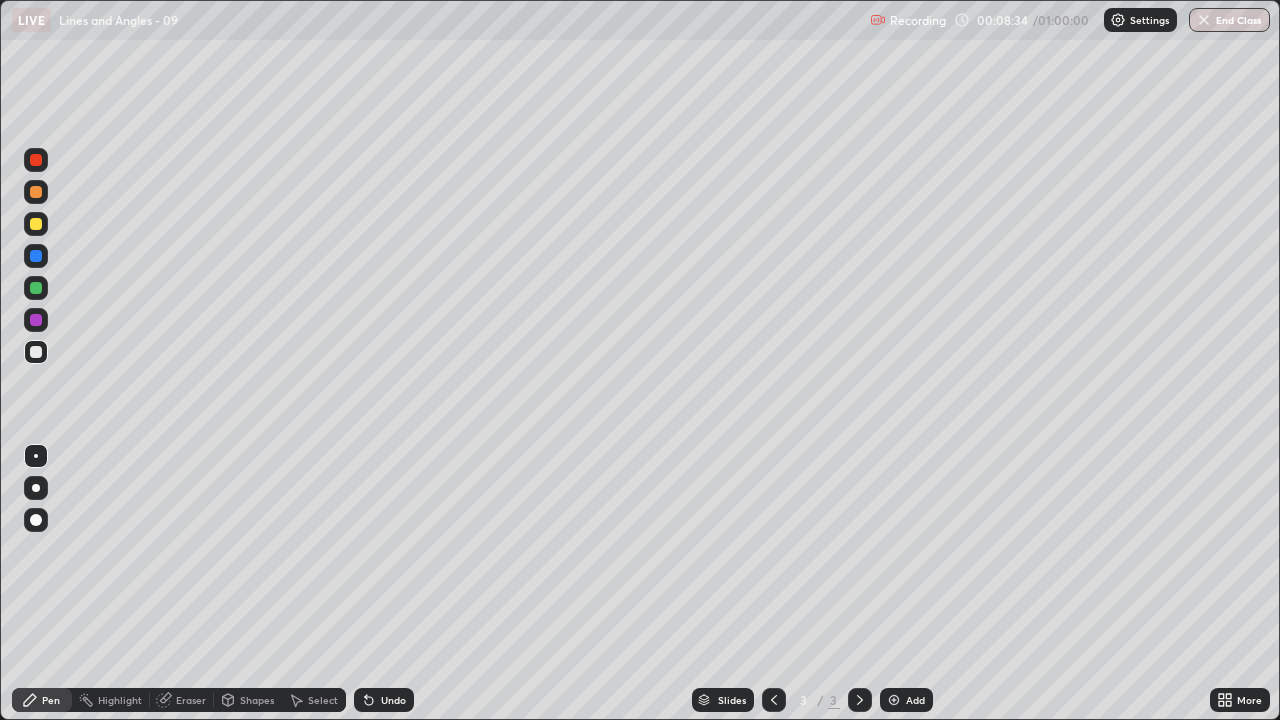 click 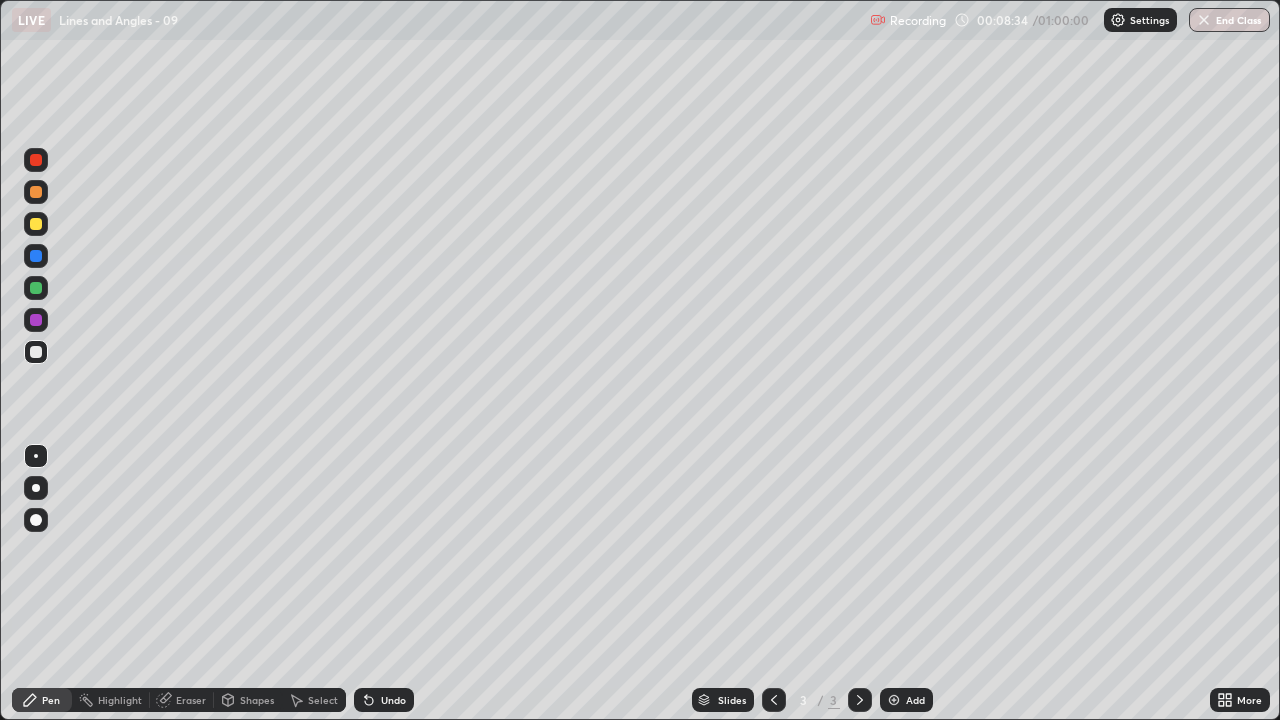 click 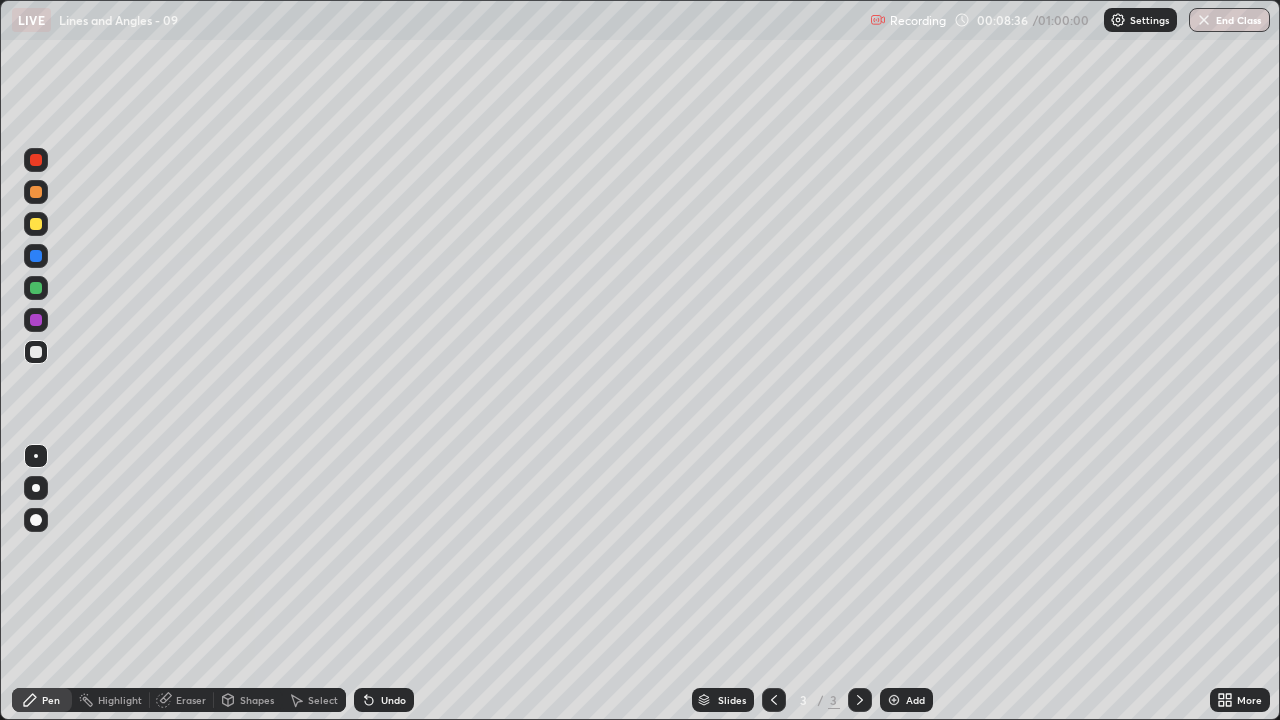 click on "Undo" at bounding box center [393, 700] 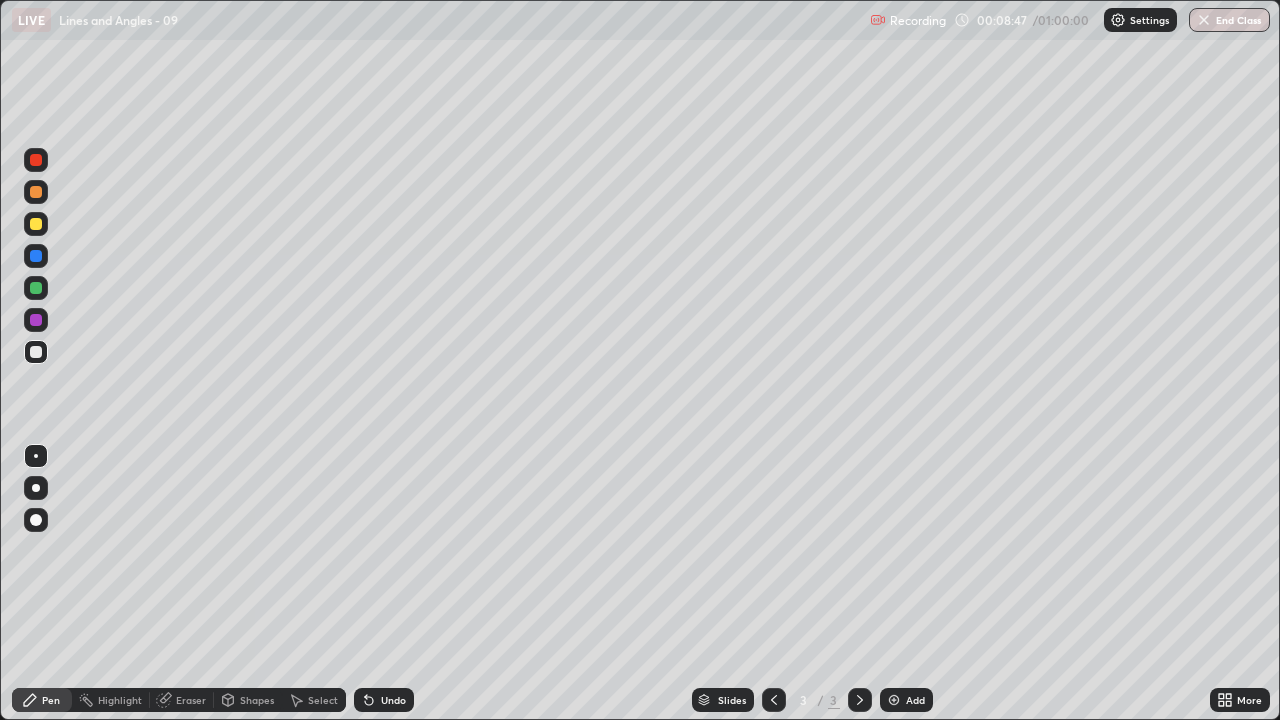 click at bounding box center (36, 560) 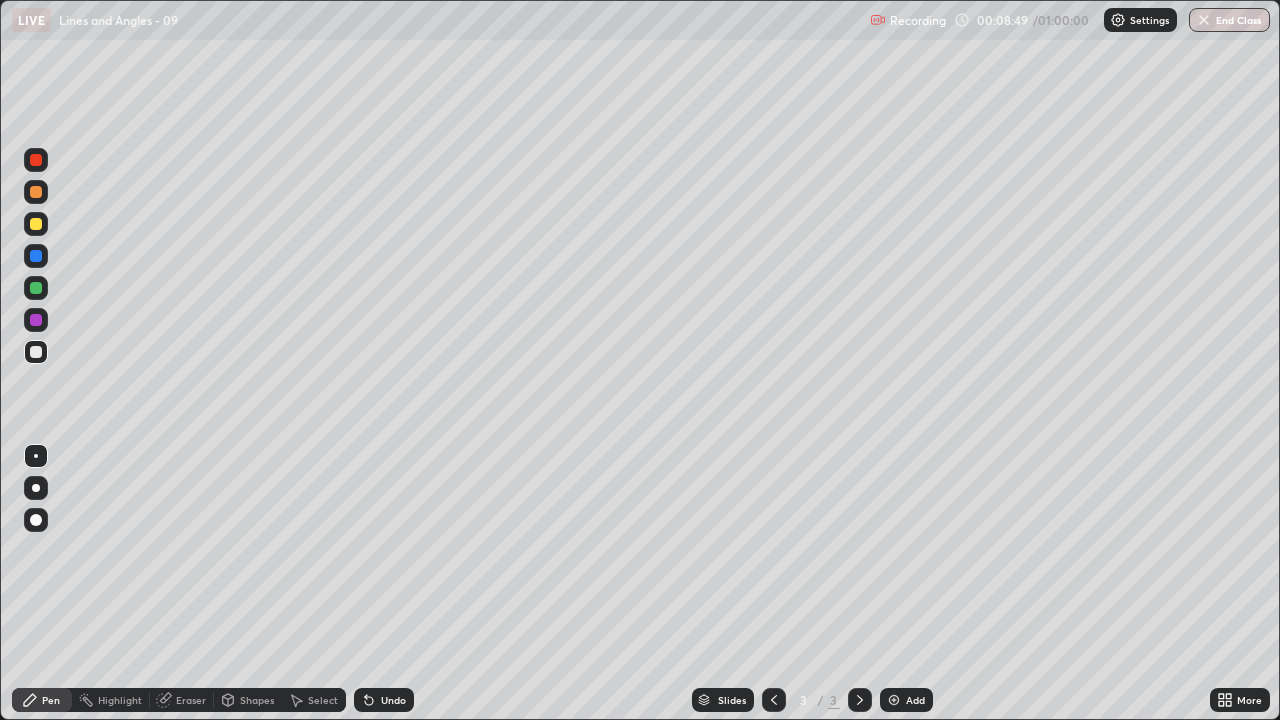click on "Eraser" at bounding box center [191, 700] 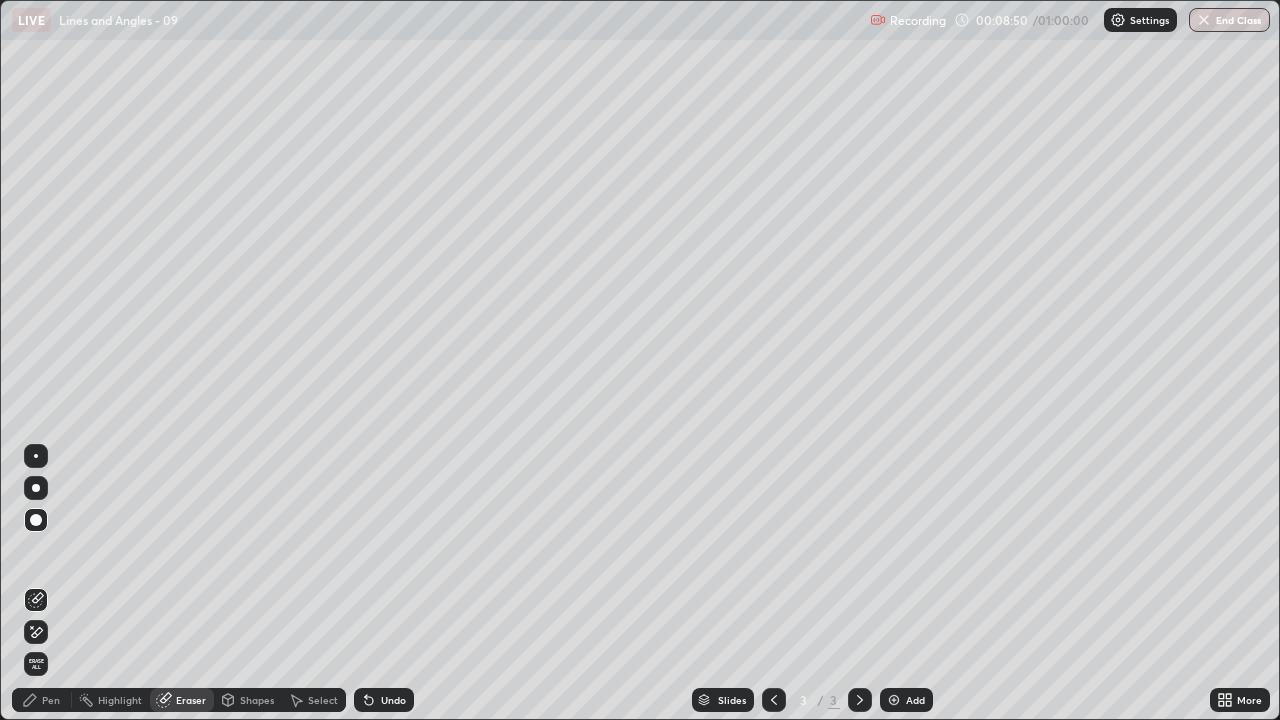 click 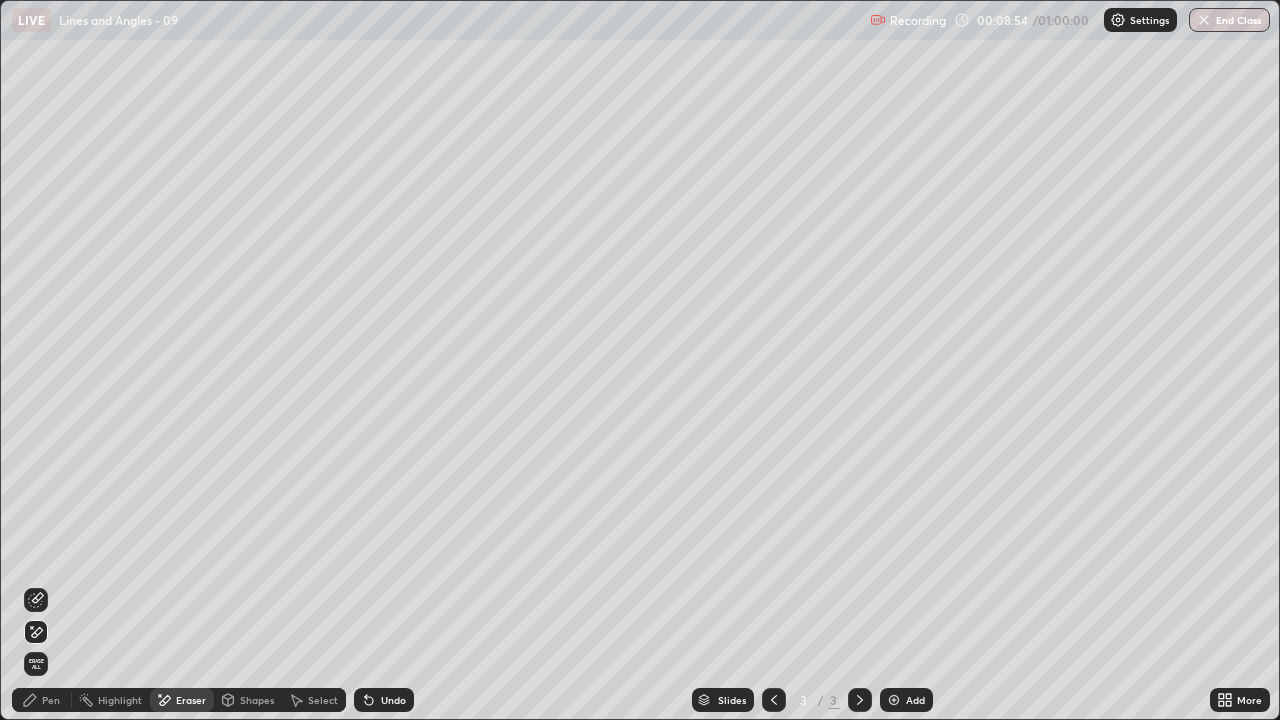click on "Erase all" at bounding box center [36, 664] 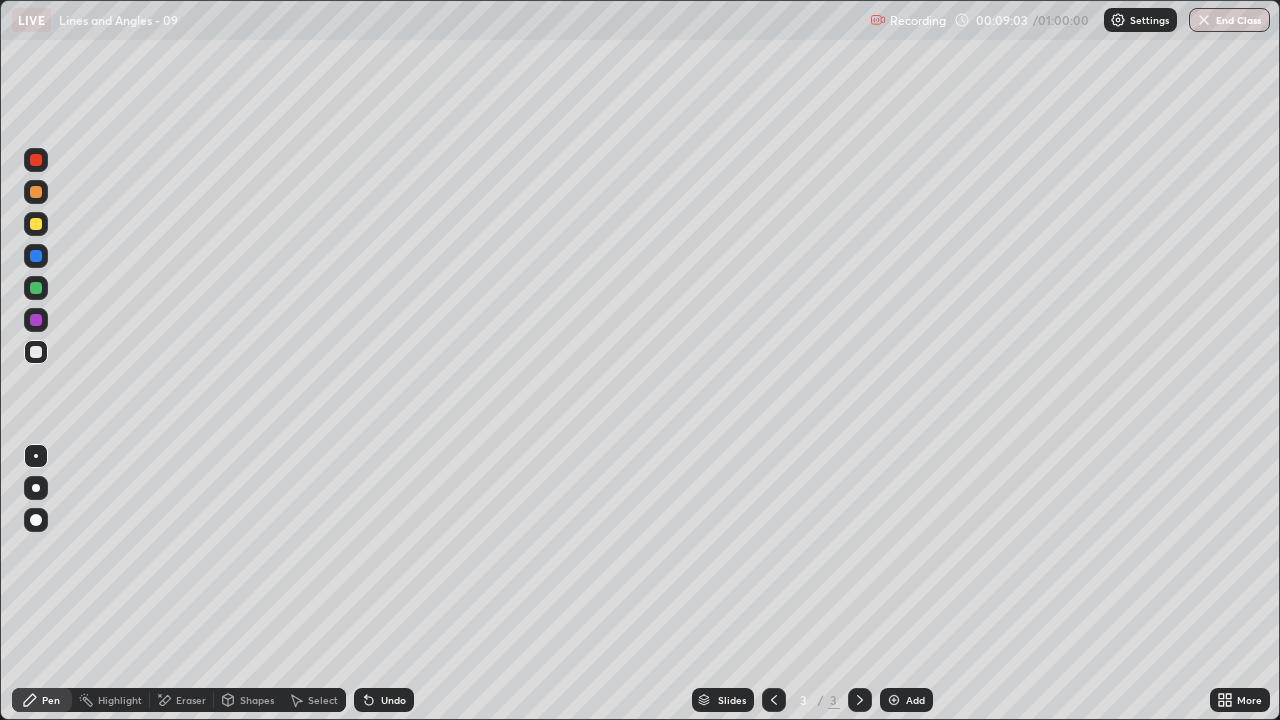 click at bounding box center (36, 320) 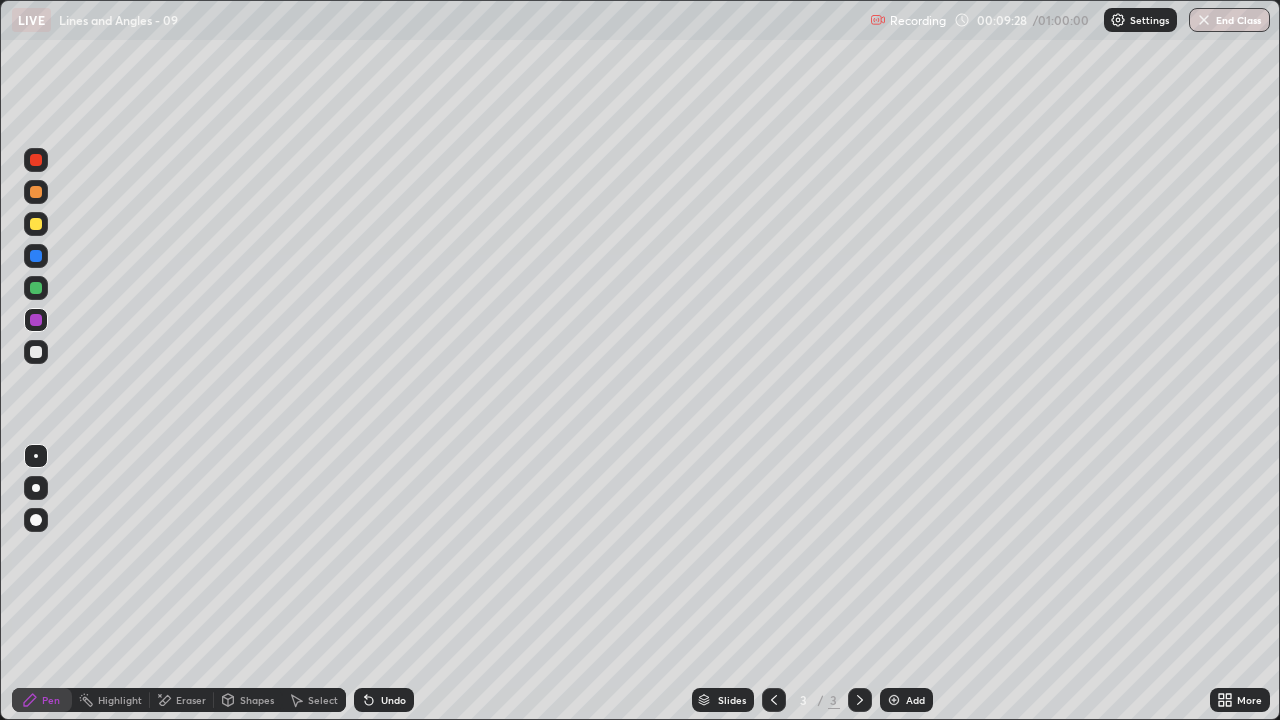 click at bounding box center (36, 352) 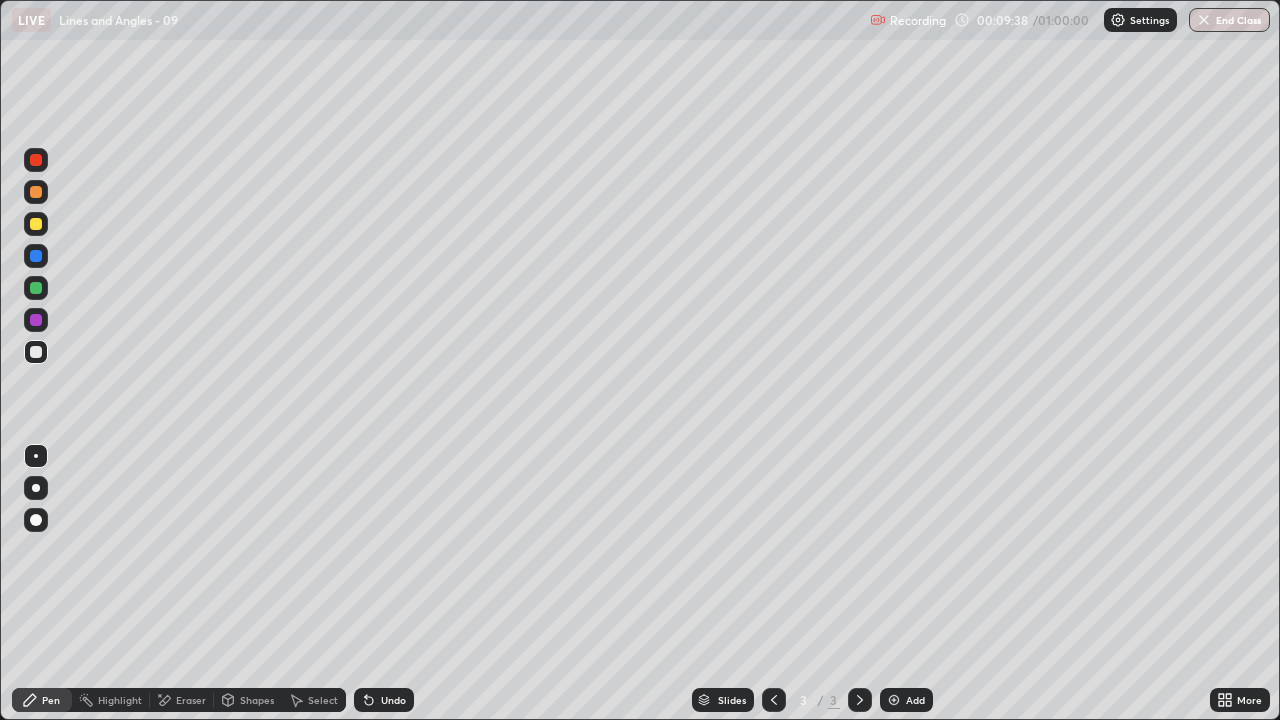 click on "Eraser" at bounding box center [191, 700] 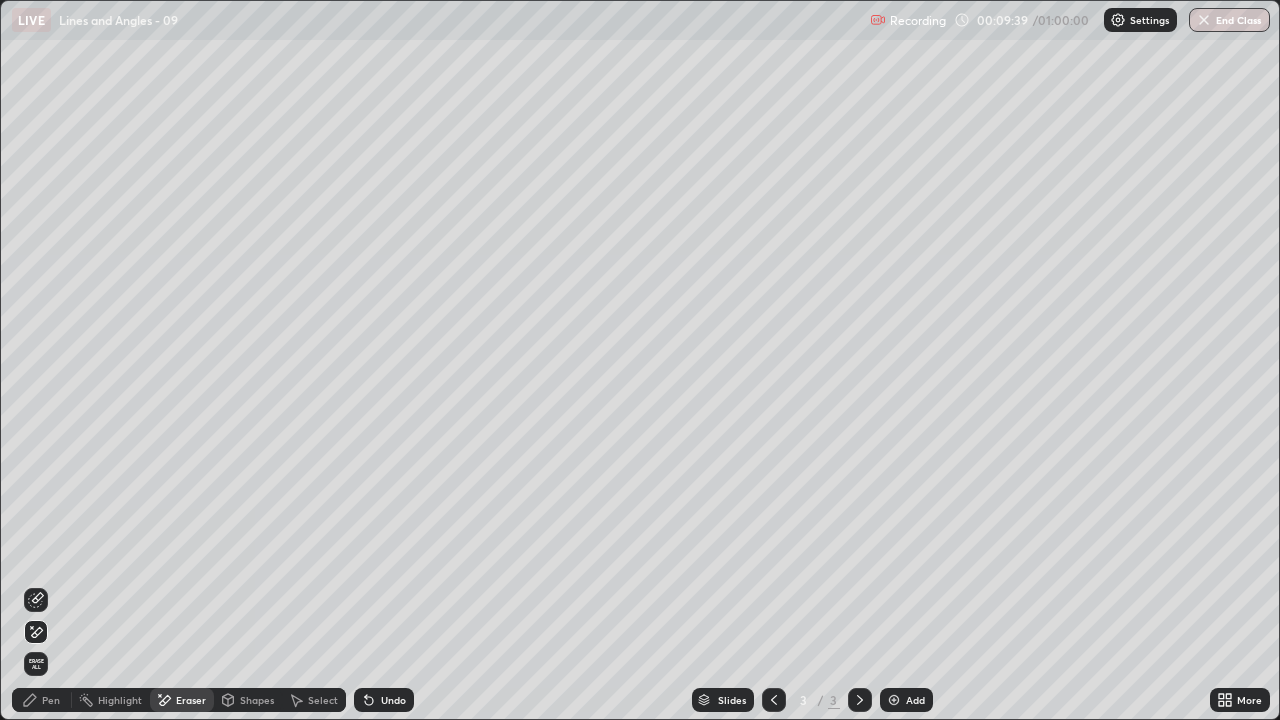 click on "Shapes" at bounding box center (257, 700) 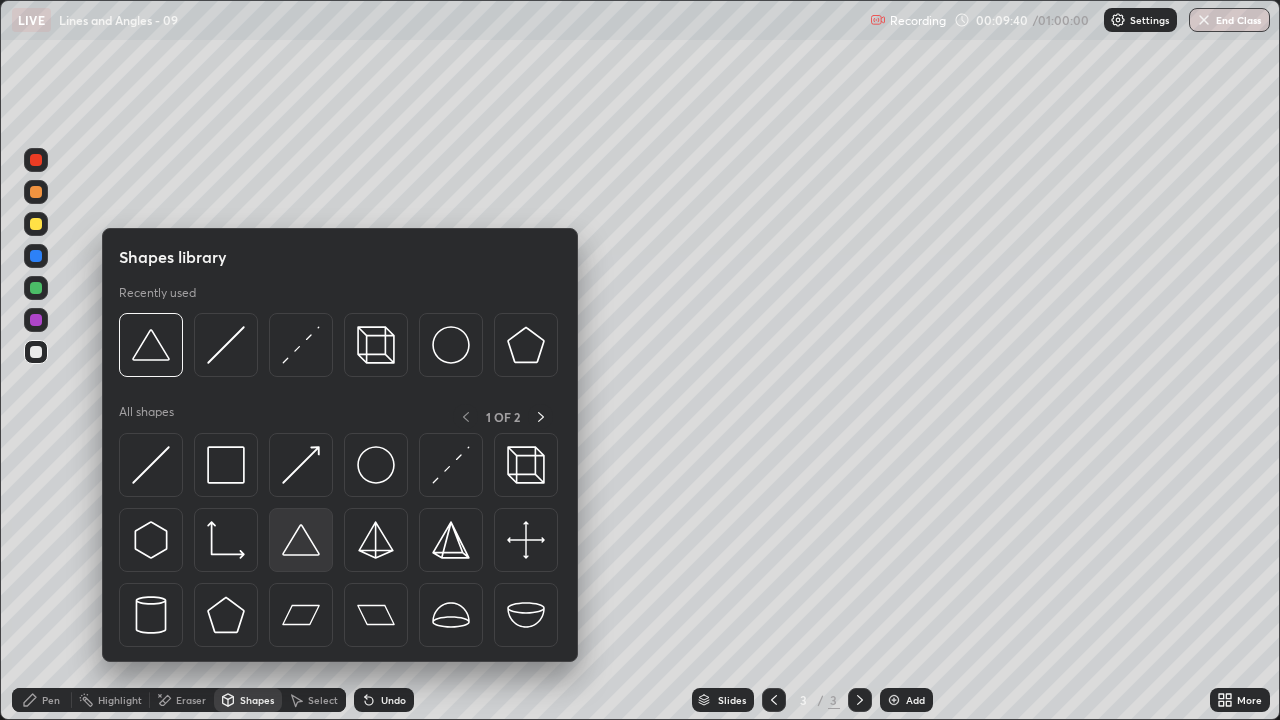click at bounding box center [301, 540] 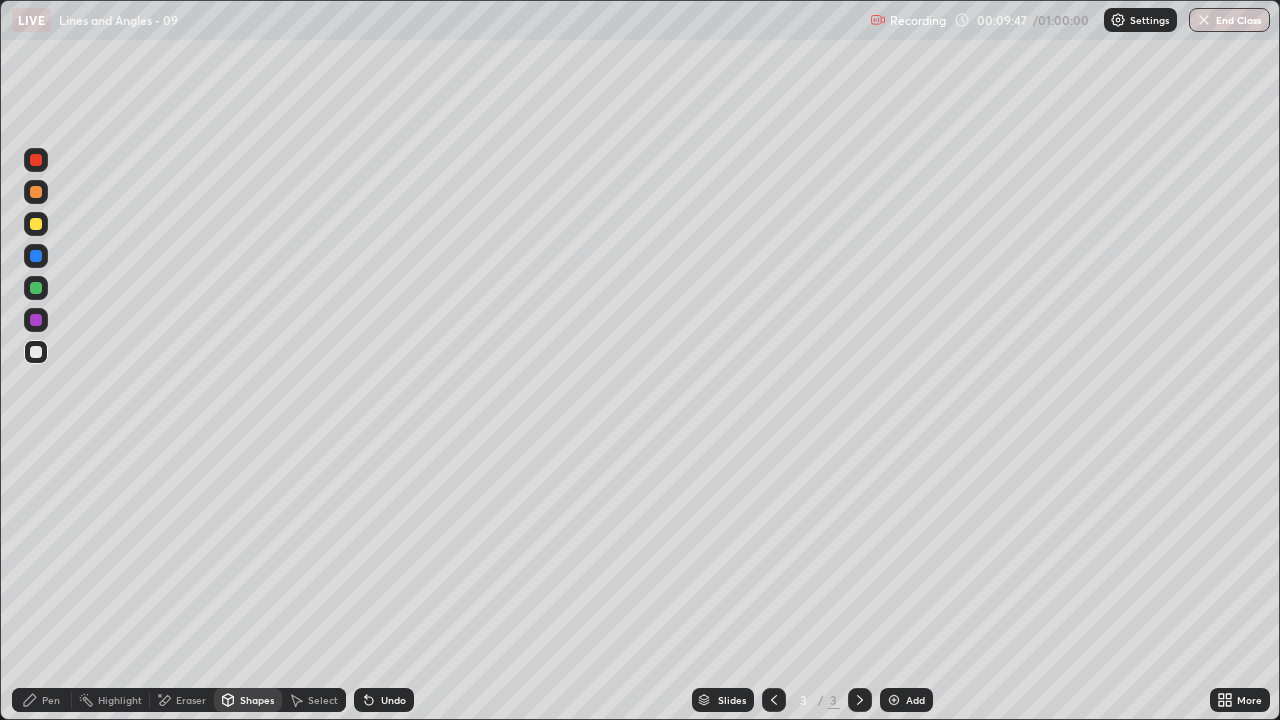 click on "Pen" at bounding box center (42, 700) 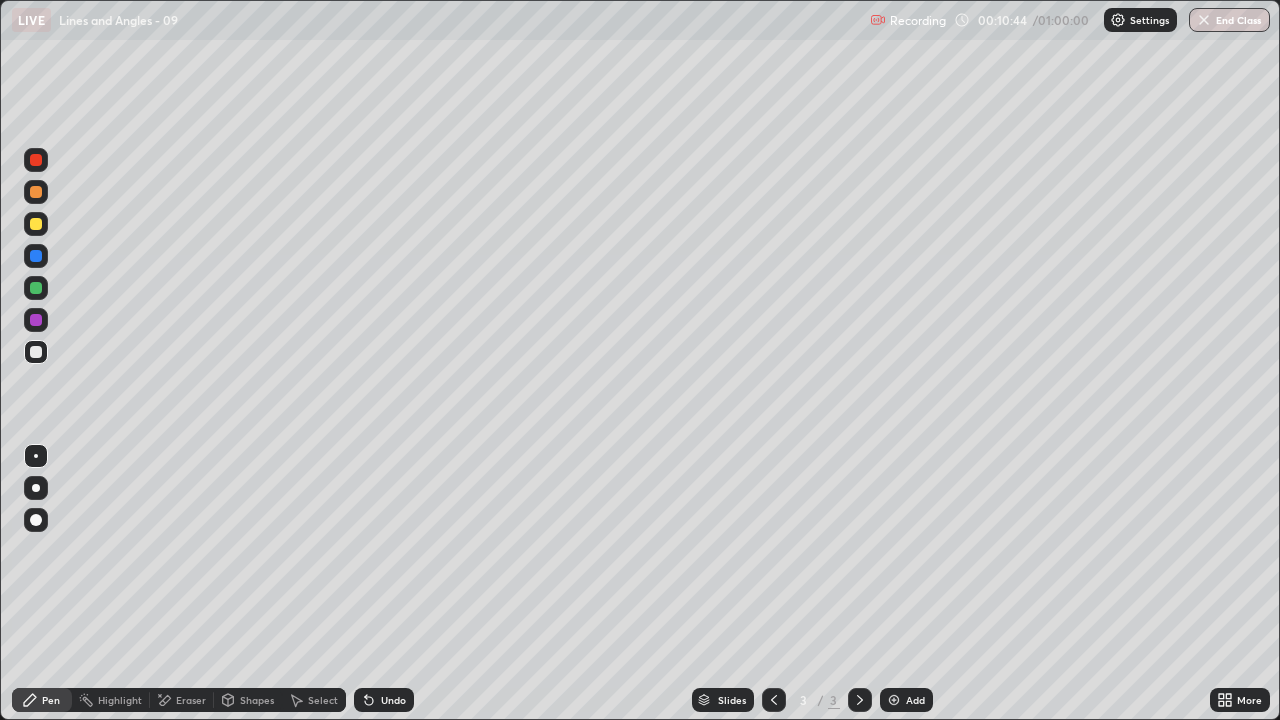 click on "Undo" at bounding box center [384, 700] 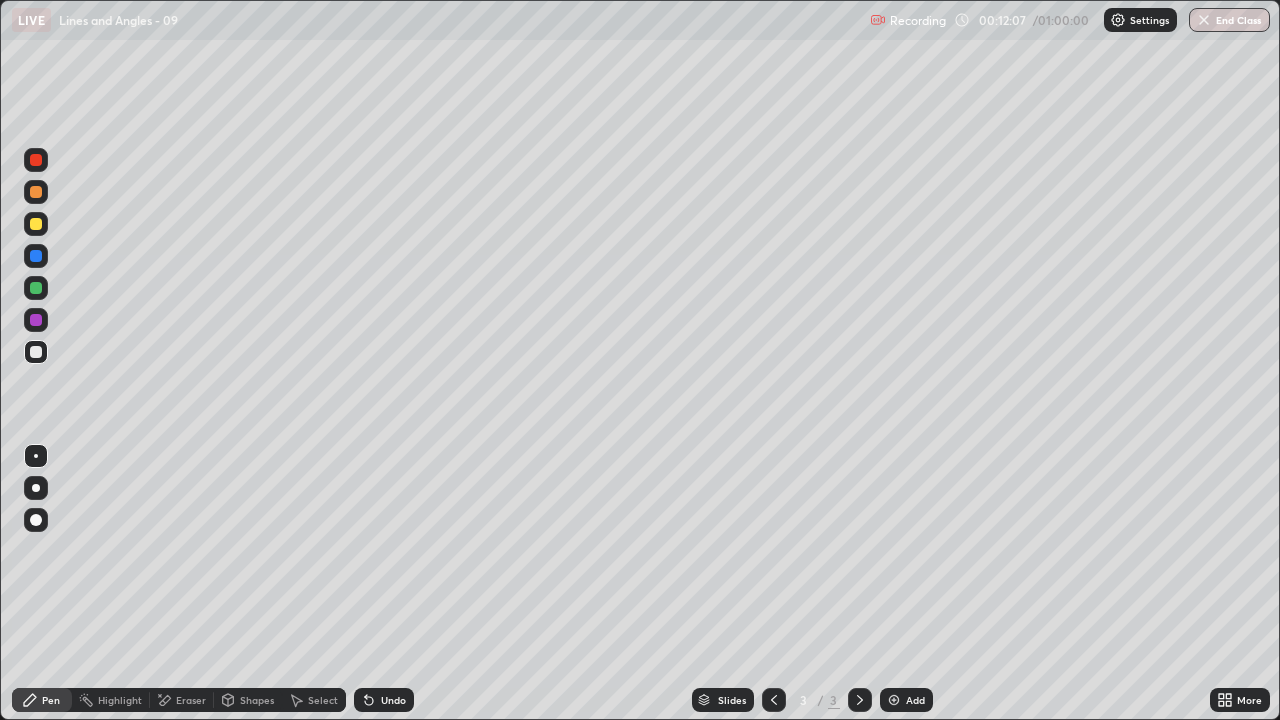 click on "Undo" at bounding box center (393, 700) 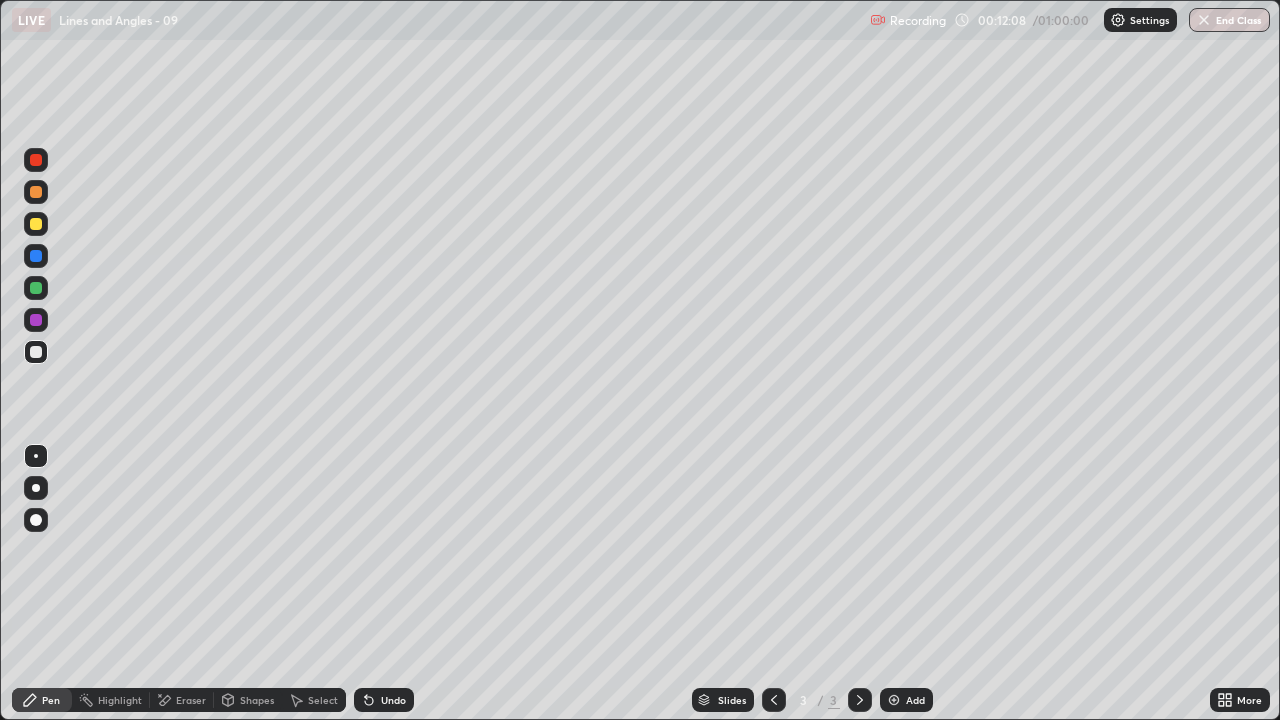 click on "Undo" at bounding box center [393, 700] 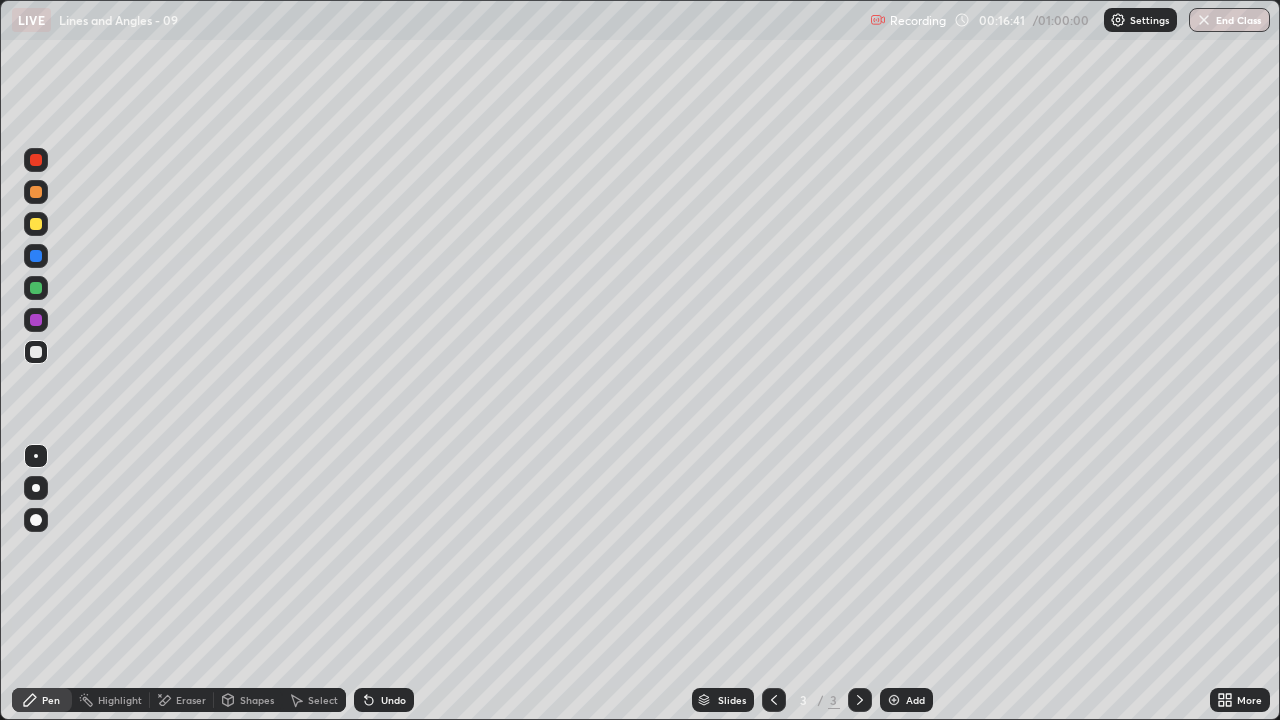 click on "Add" at bounding box center [906, 700] 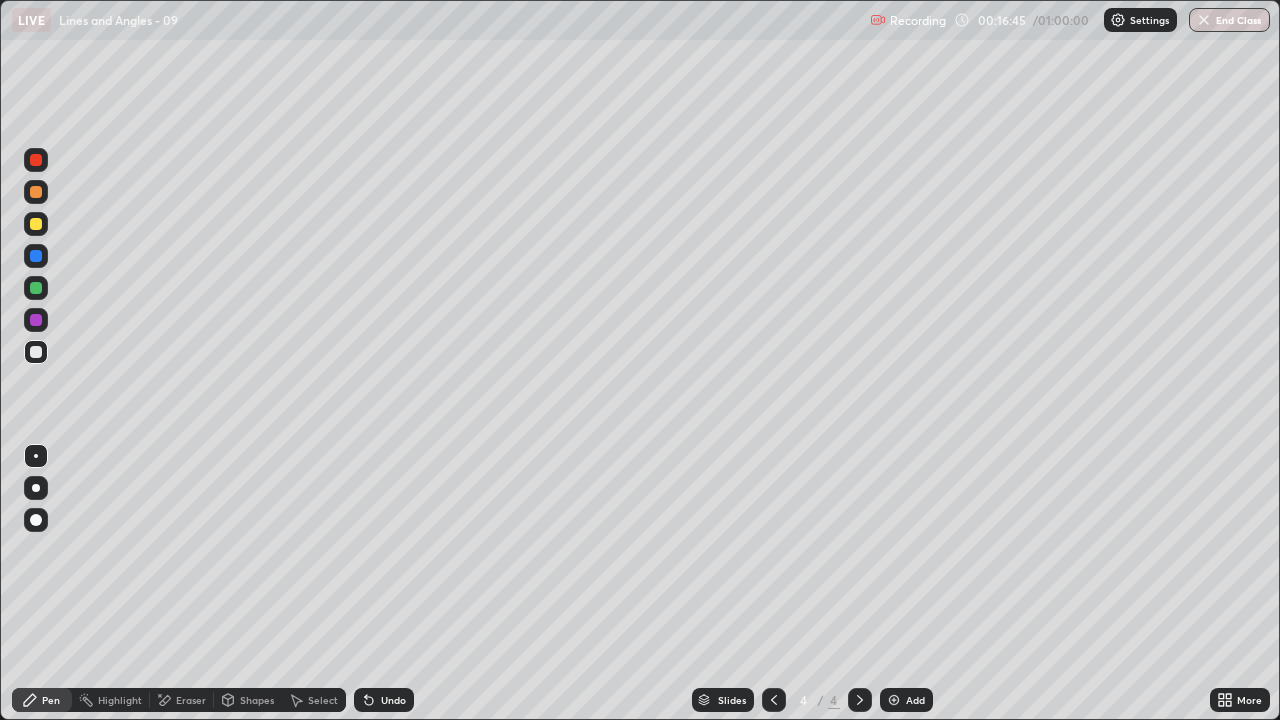click at bounding box center [36, 320] 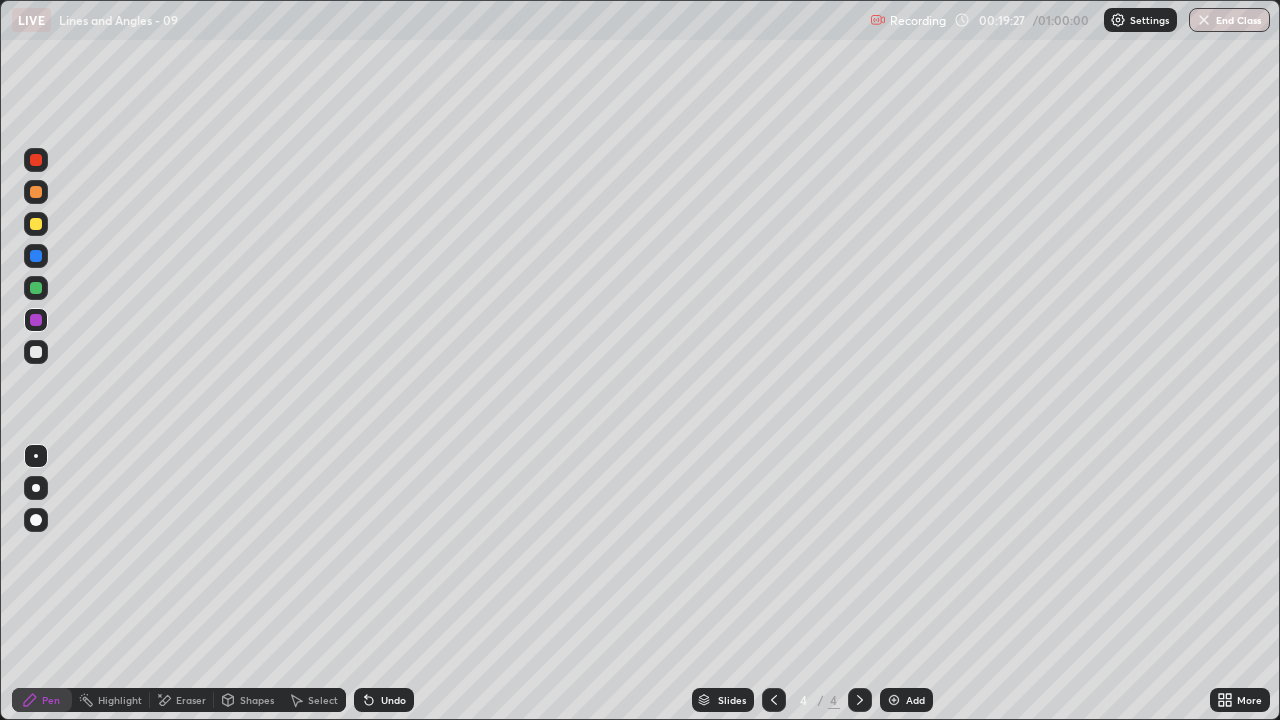 click at bounding box center [36, 288] 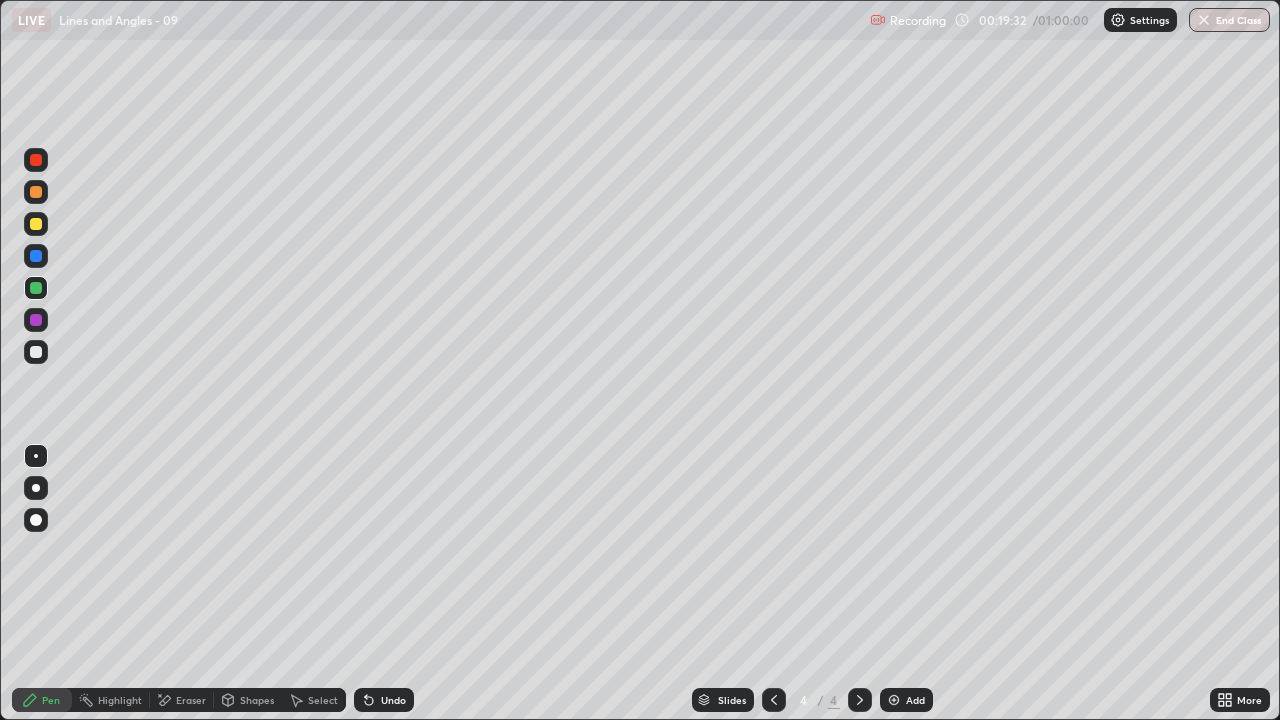 click at bounding box center (36, 320) 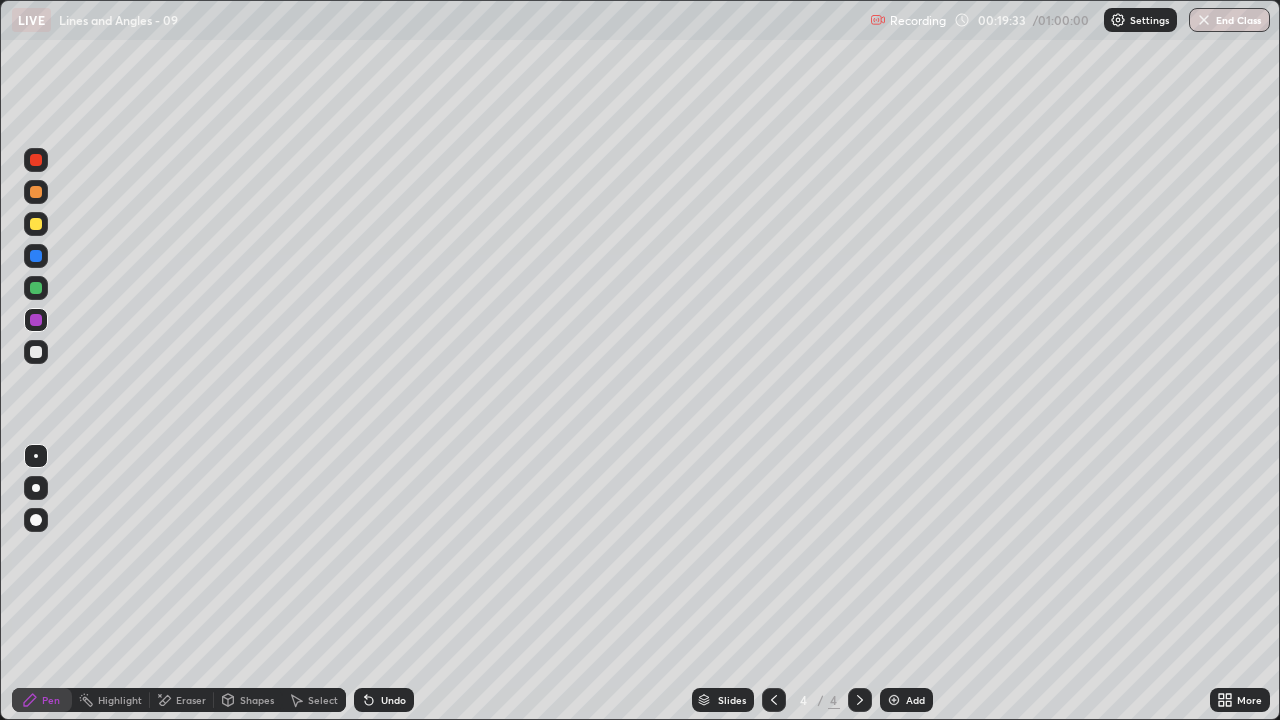 click at bounding box center (36, 352) 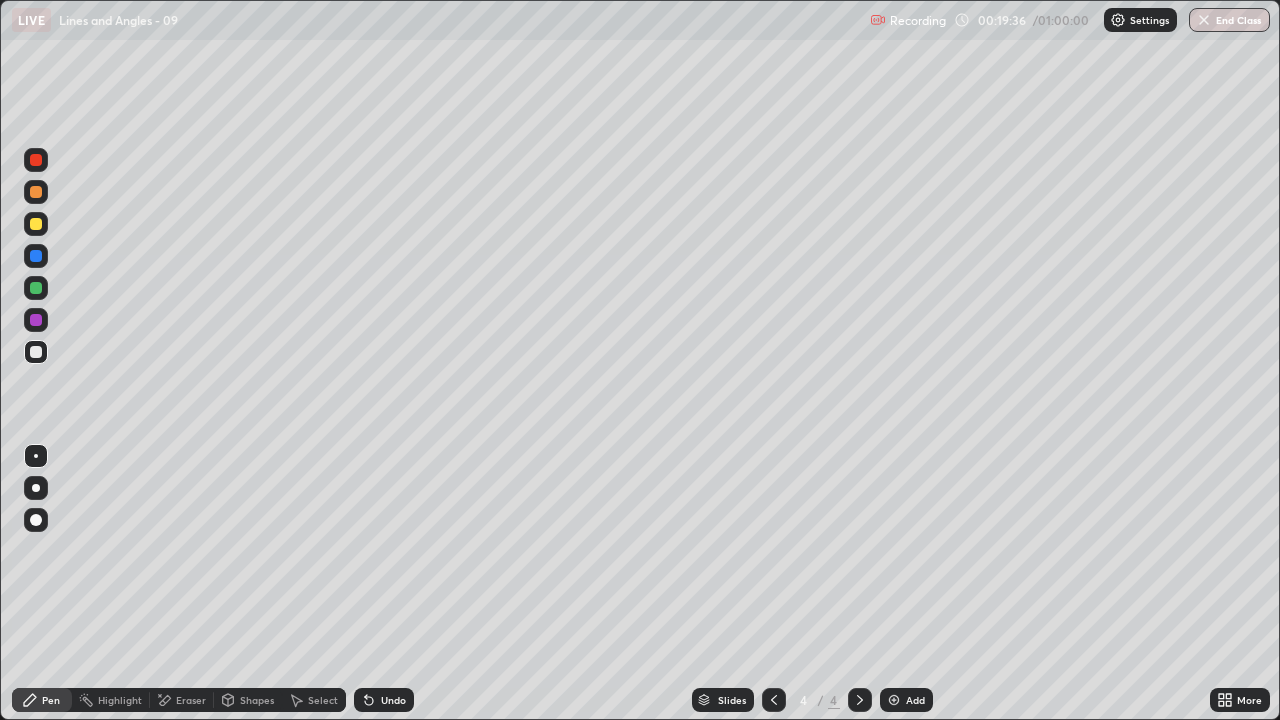 click 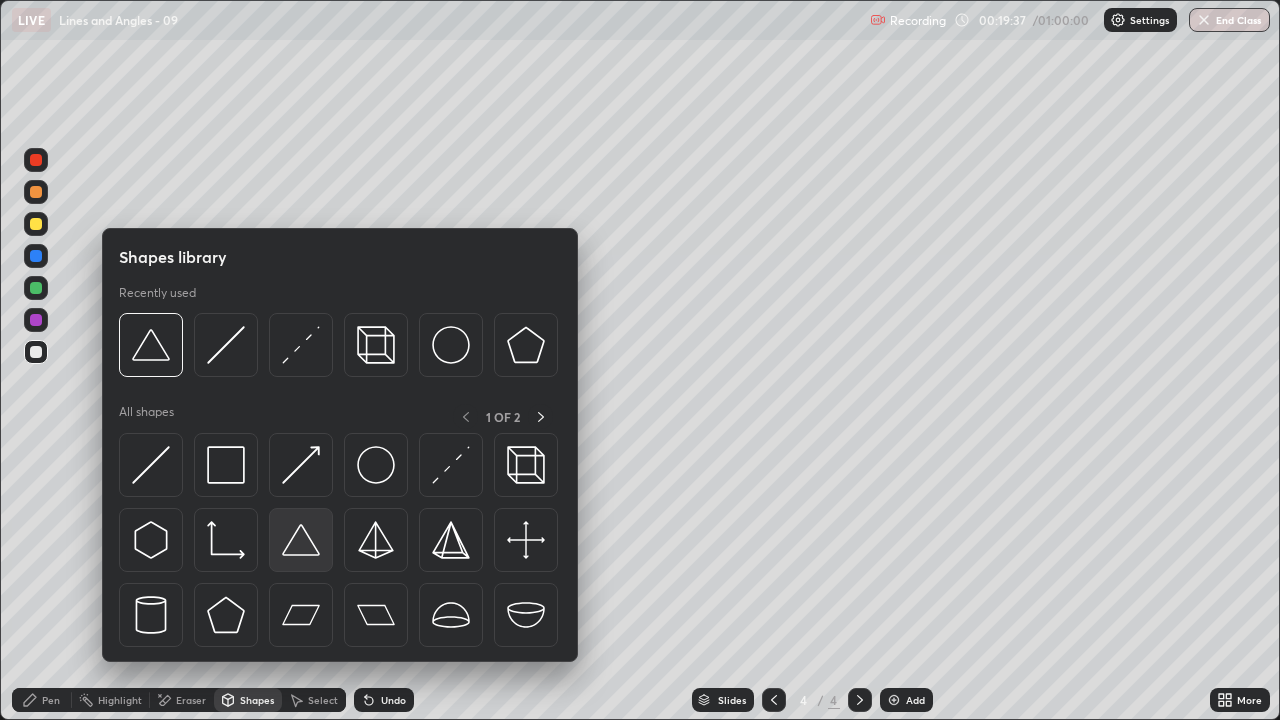 click at bounding box center (301, 540) 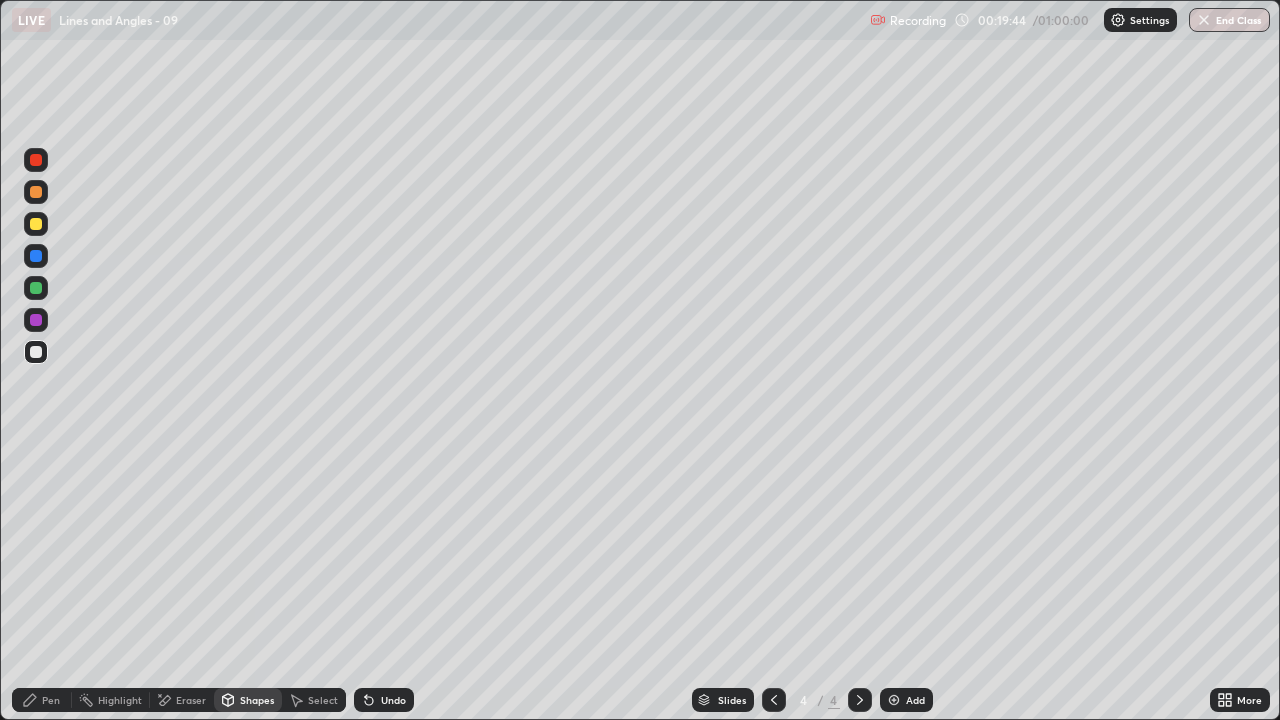 click on "Pen" at bounding box center (51, 700) 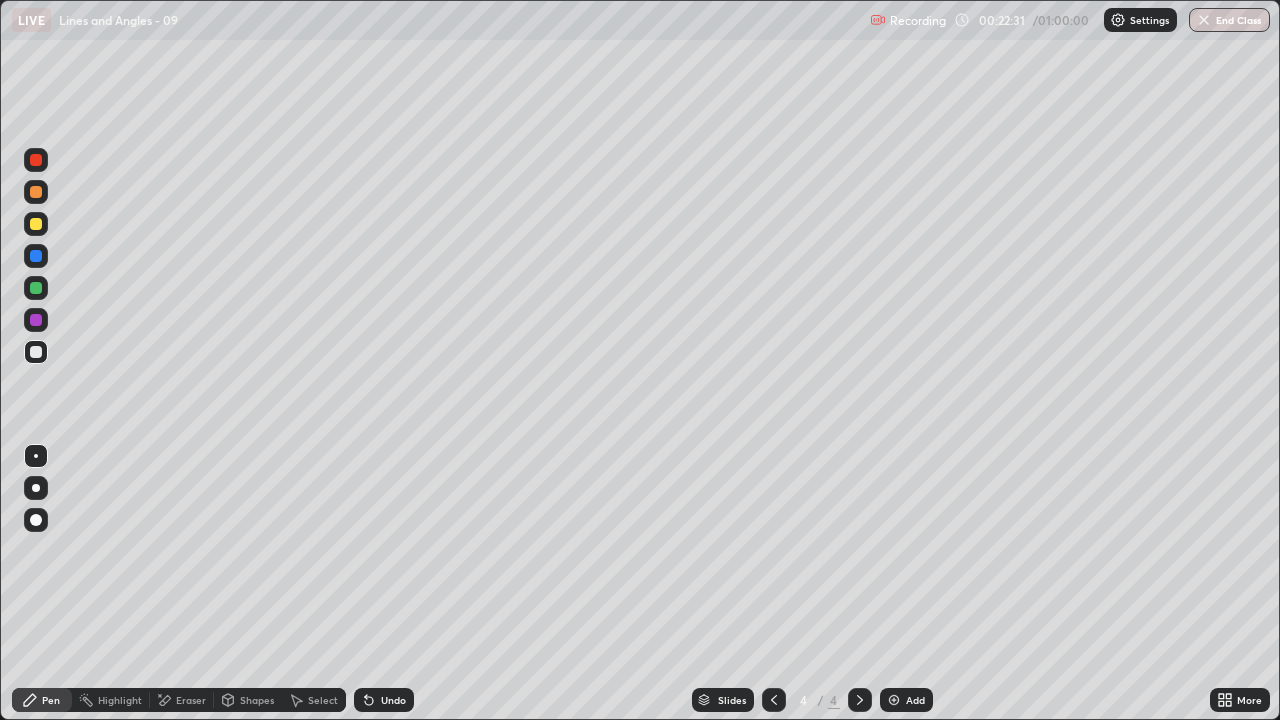 click on "Undo" at bounding box center (393, 700) 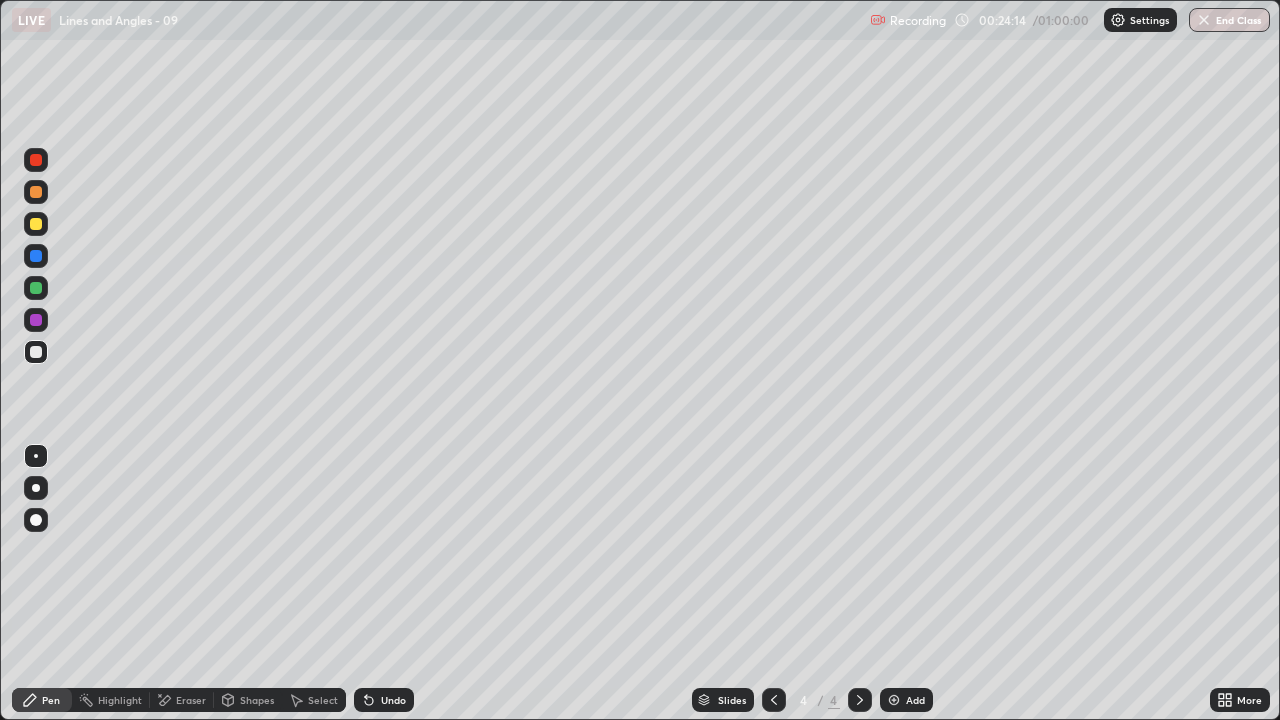 click on "Undo" at bounding box center [393, 700] 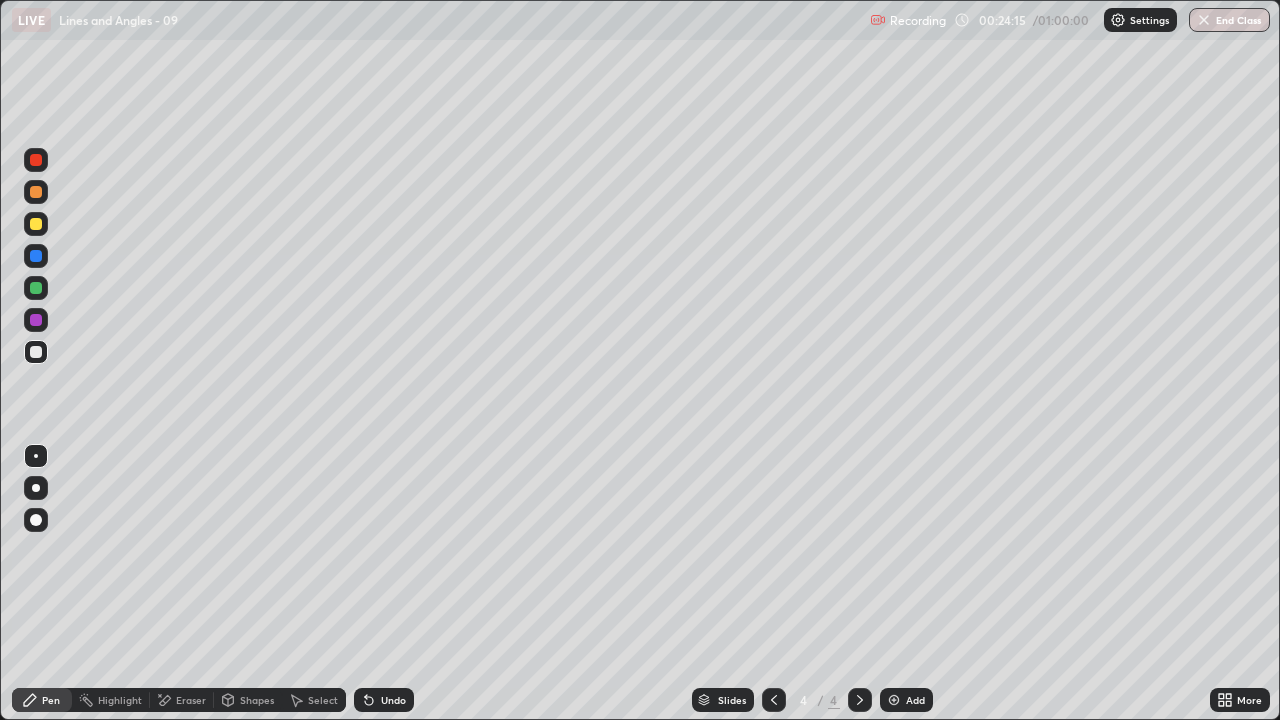 click on "Undo" at bounding box center [384, 700] 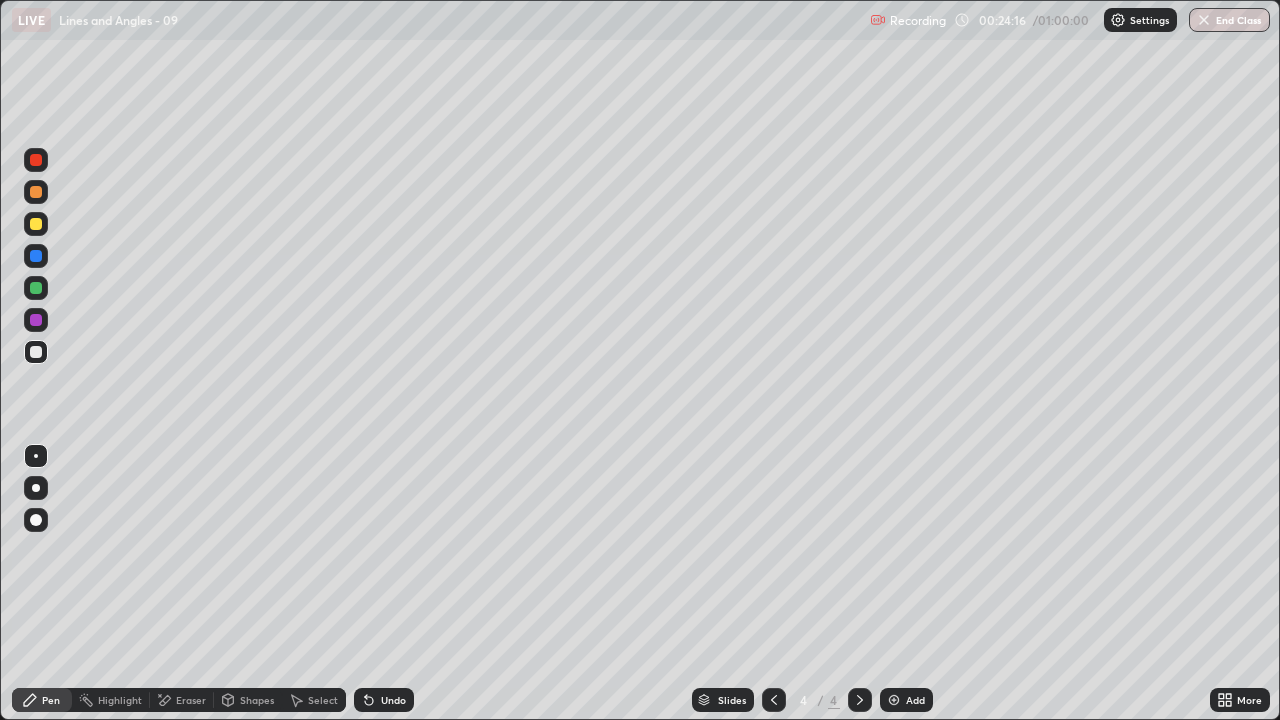 click 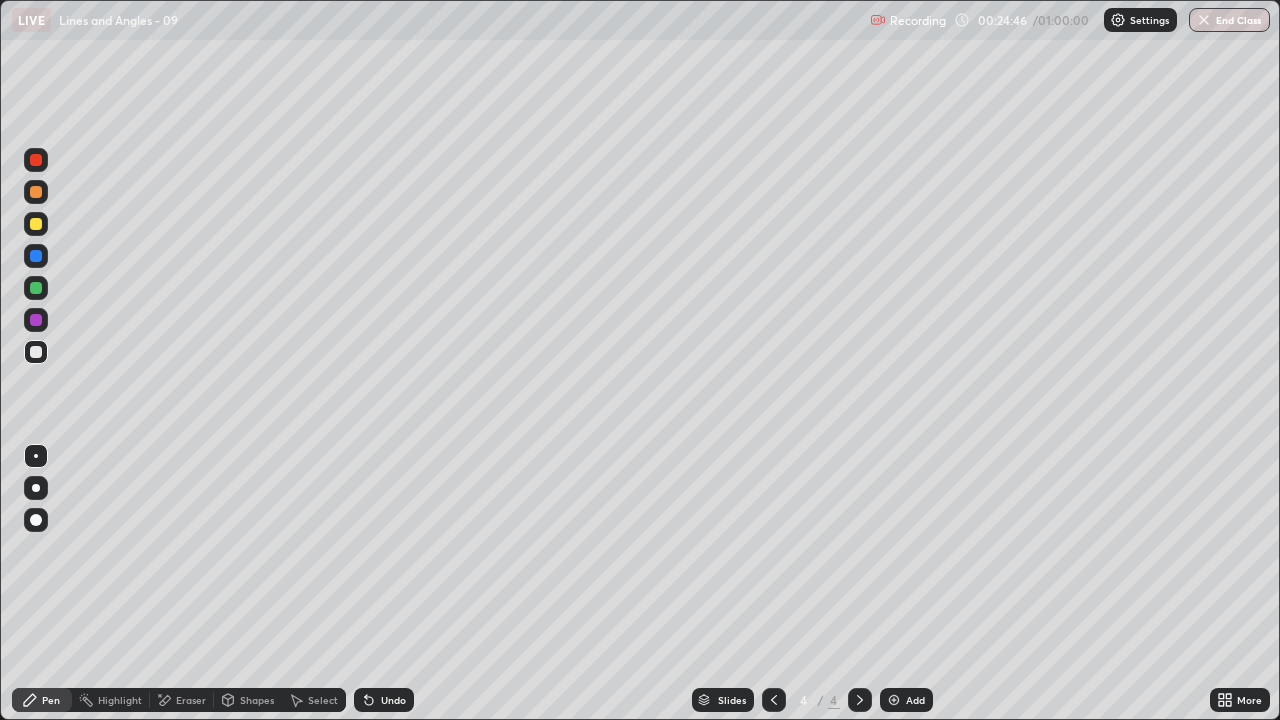 click at bounding box center [36, 320] 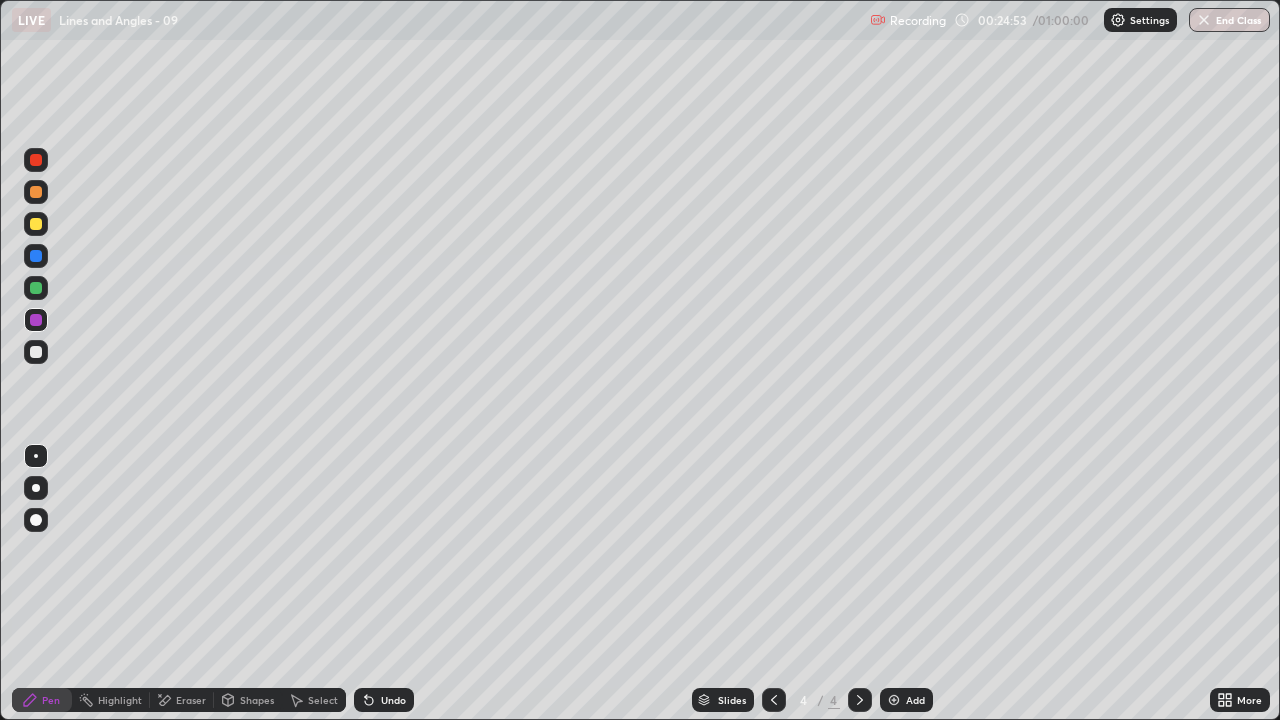 click at bounding box center (36, 352) 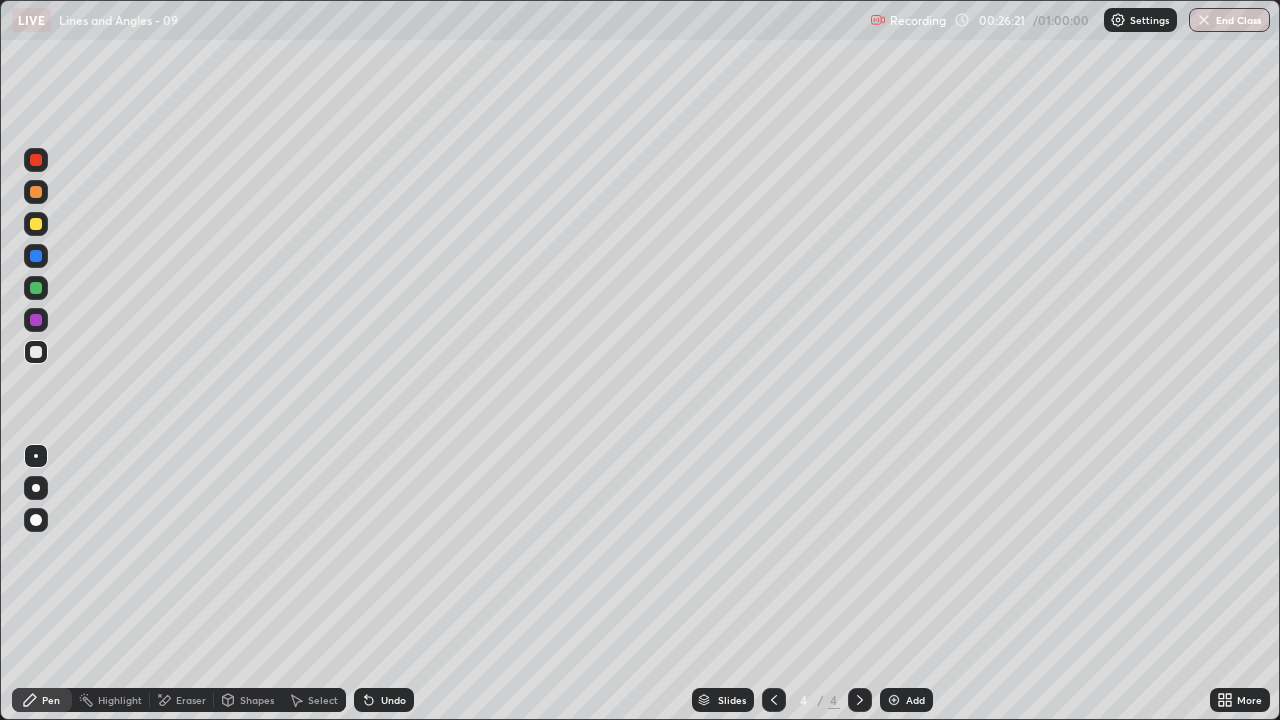 click on "Eraser" at bounding box center [182, 700] 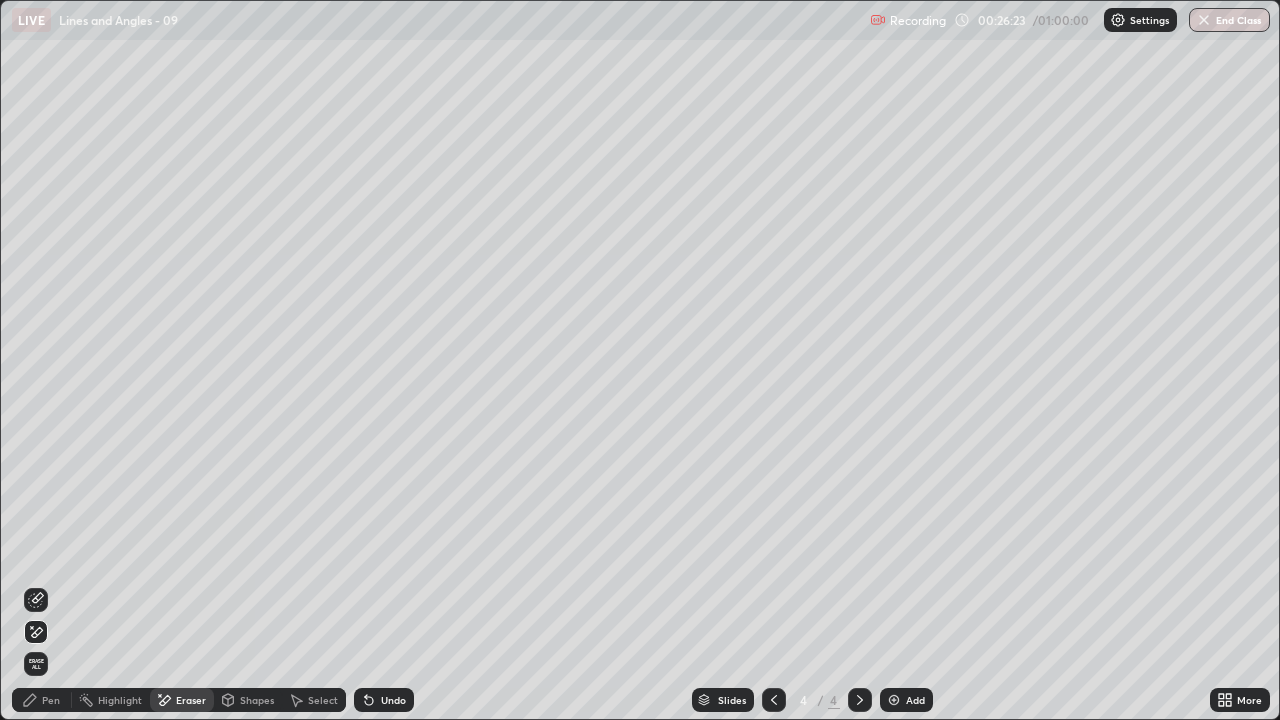 click 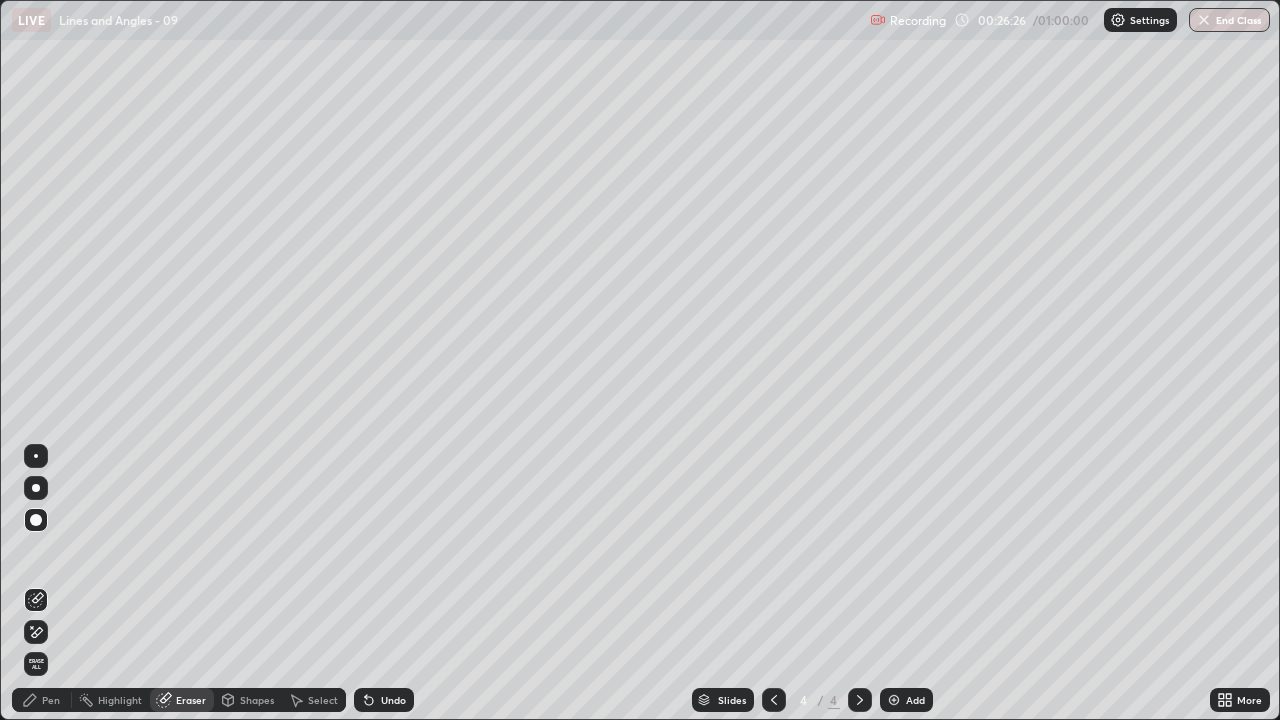click on "Pen" at bounding box center (51, 700) 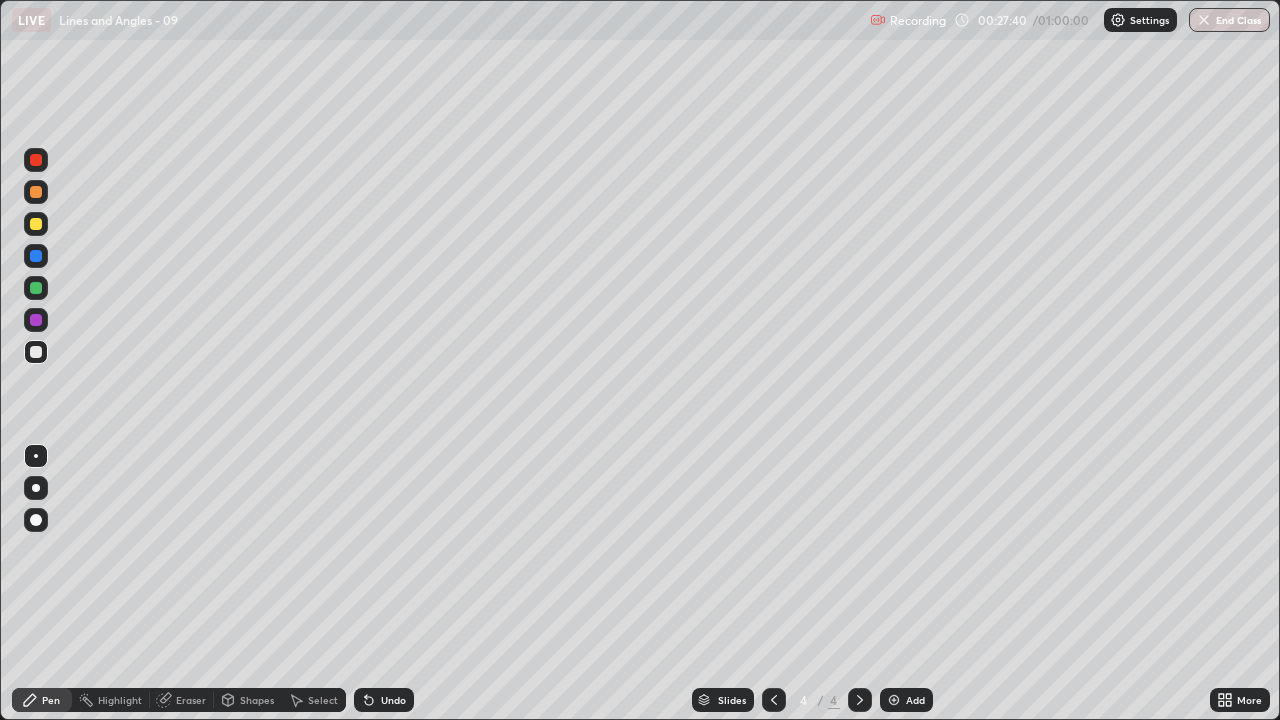 click on "Undo" at bounding box center [393, 700] 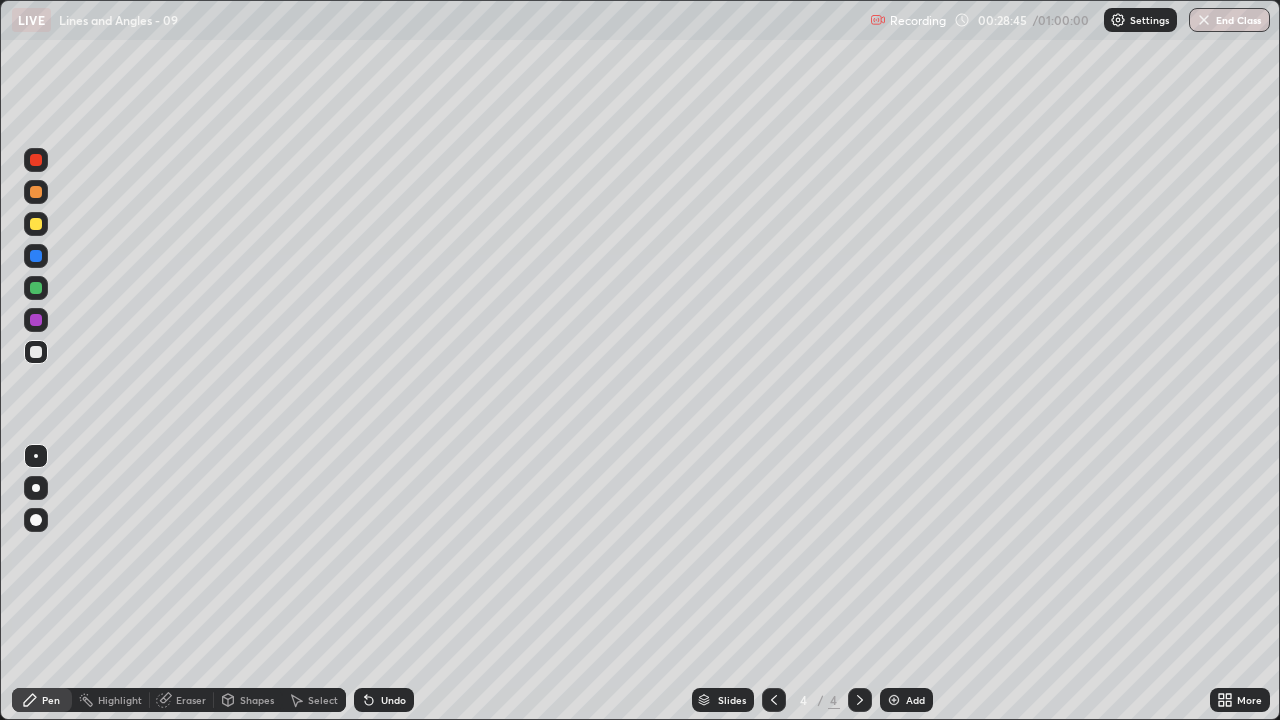click on "Undo" at bounding box center (393, 700) 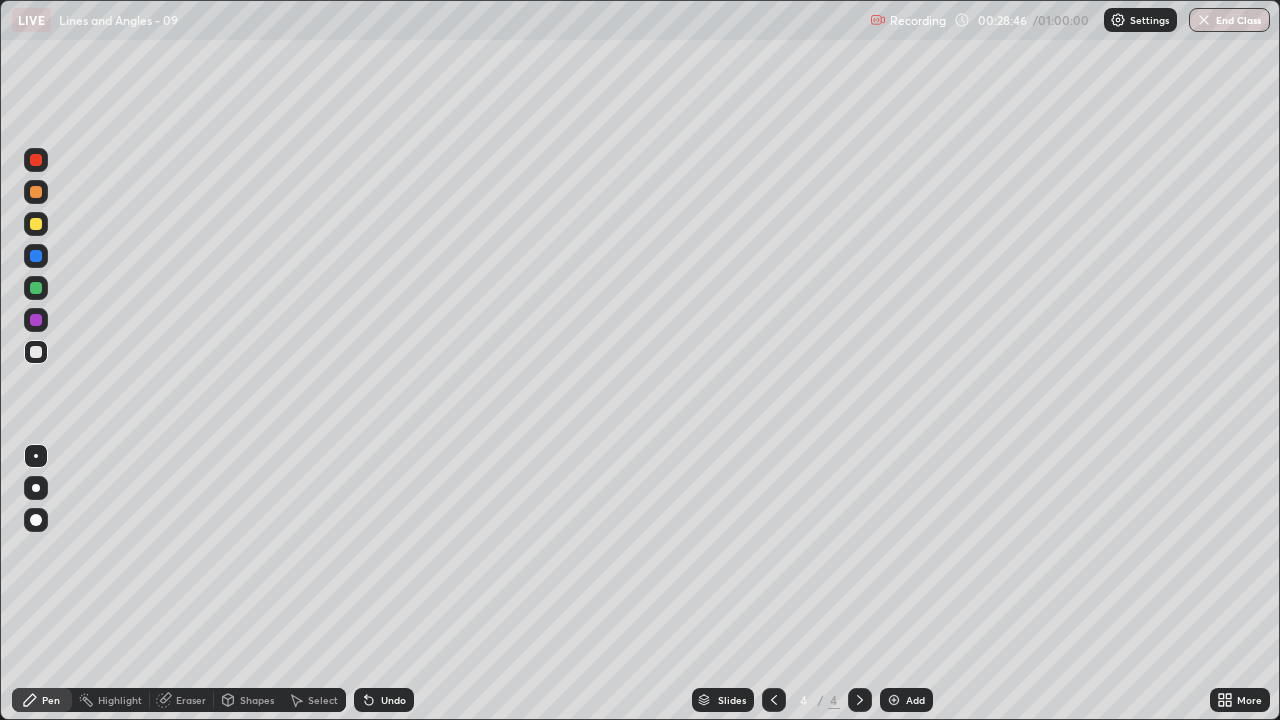 click on "Undo" at bounding box center [384, 700] 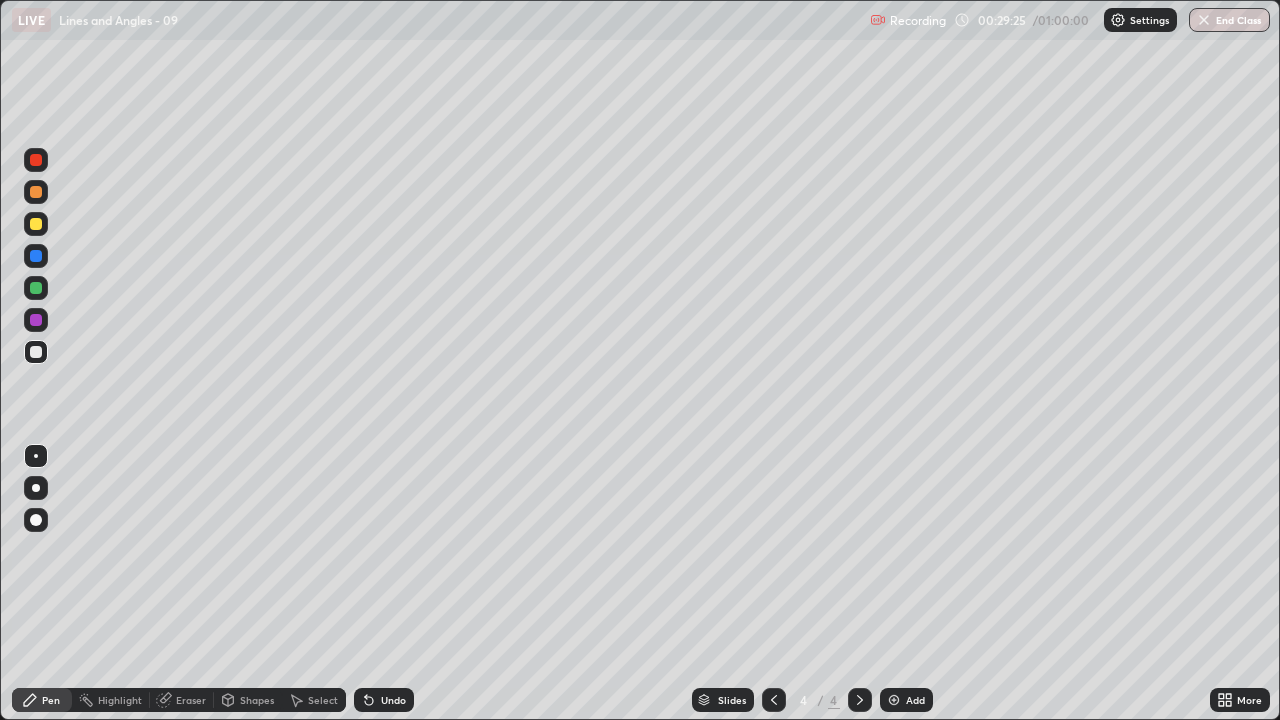 click on "Highlight" at bounding box center [120, 700] 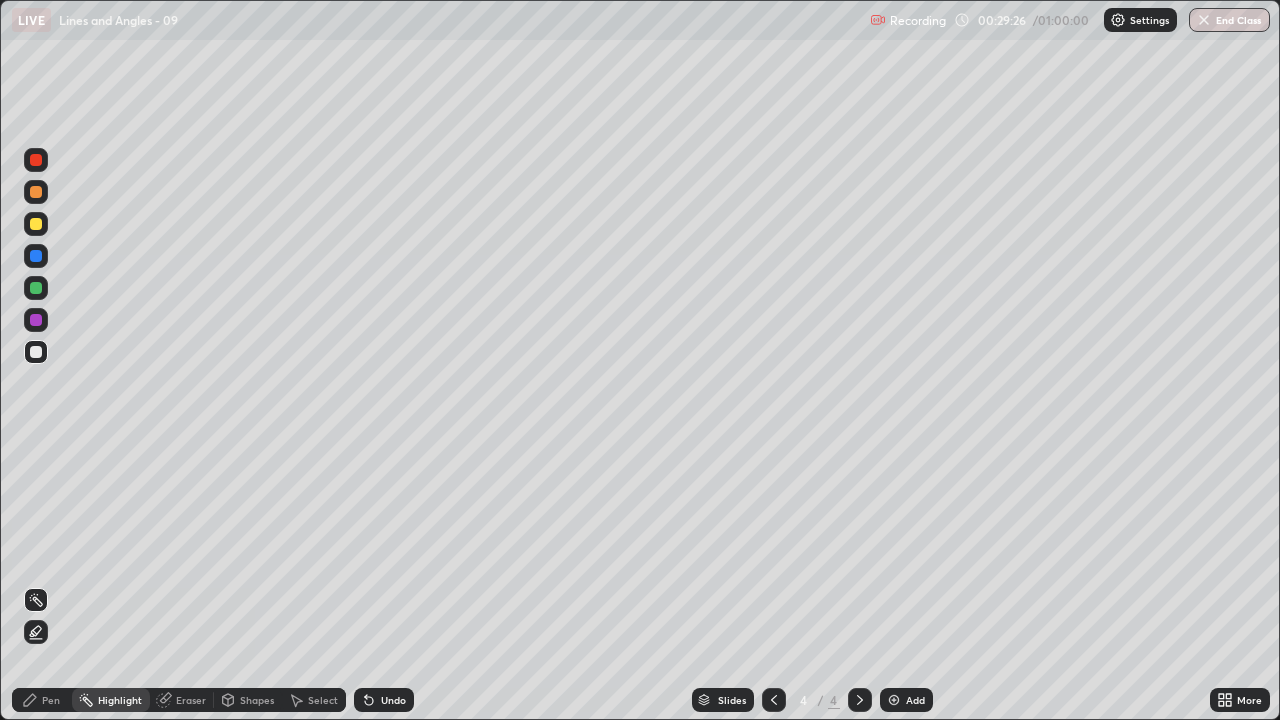 click at bounding box center [36, 320] 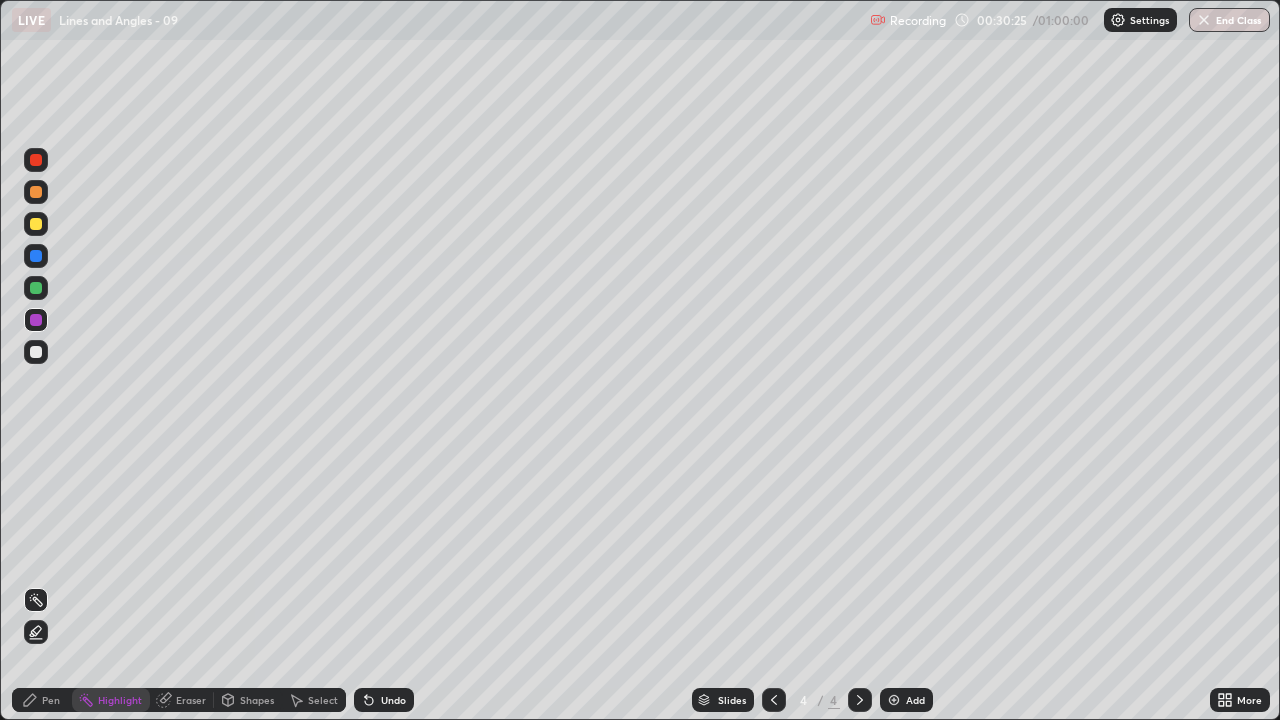 click on "Pen" at bounding box center (51, 700) 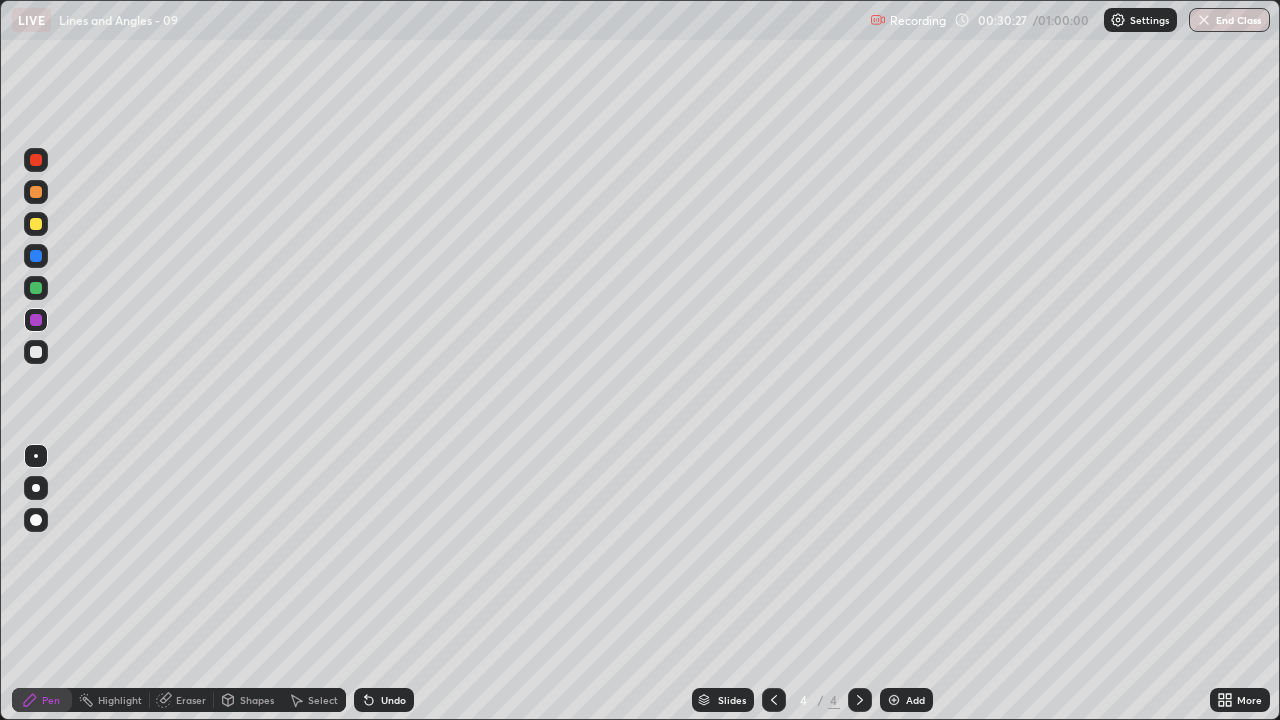 click at bounding box center (36, 352) 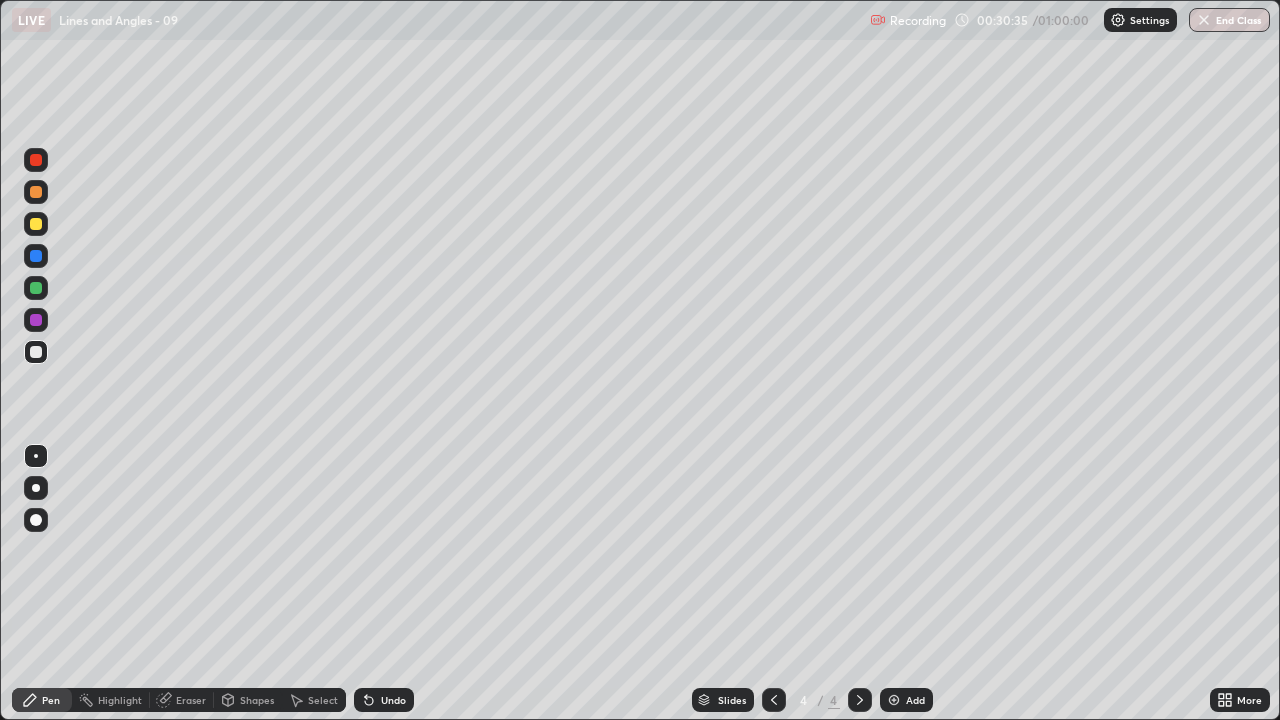 click on "Undo" at bounding box center (393, 700) 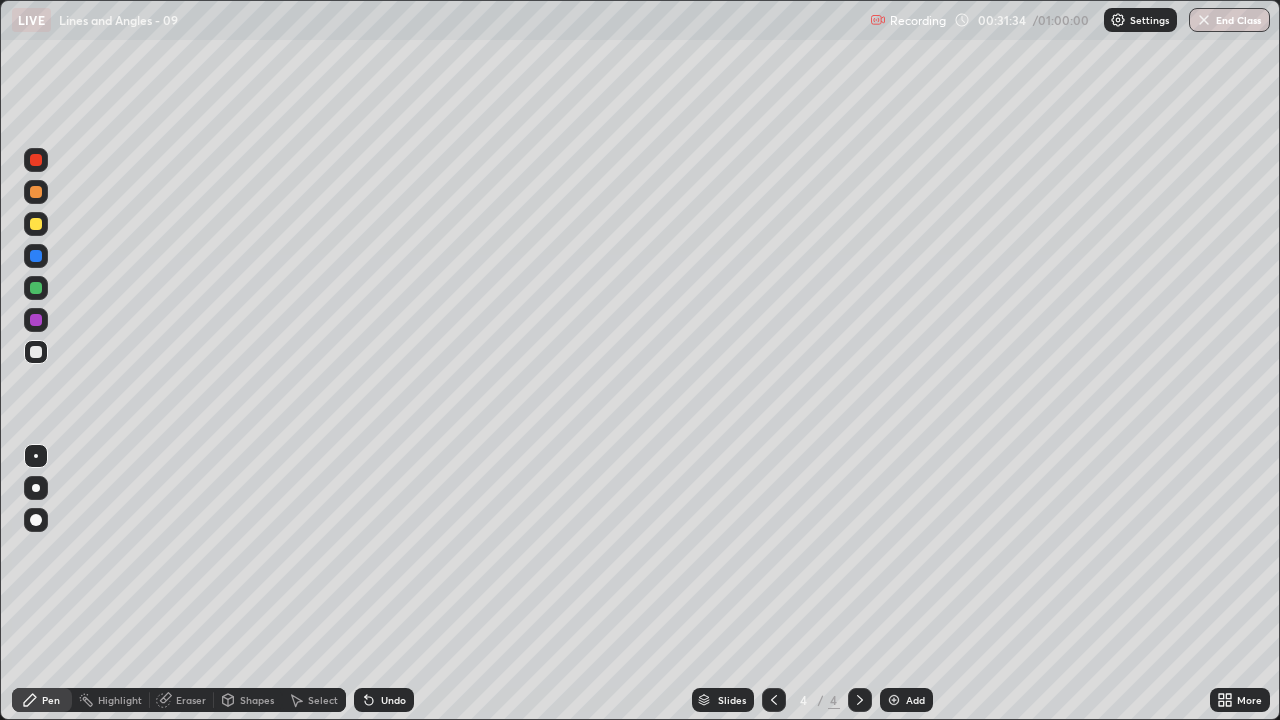 click on "Undo" at bounding box center [393, 700] 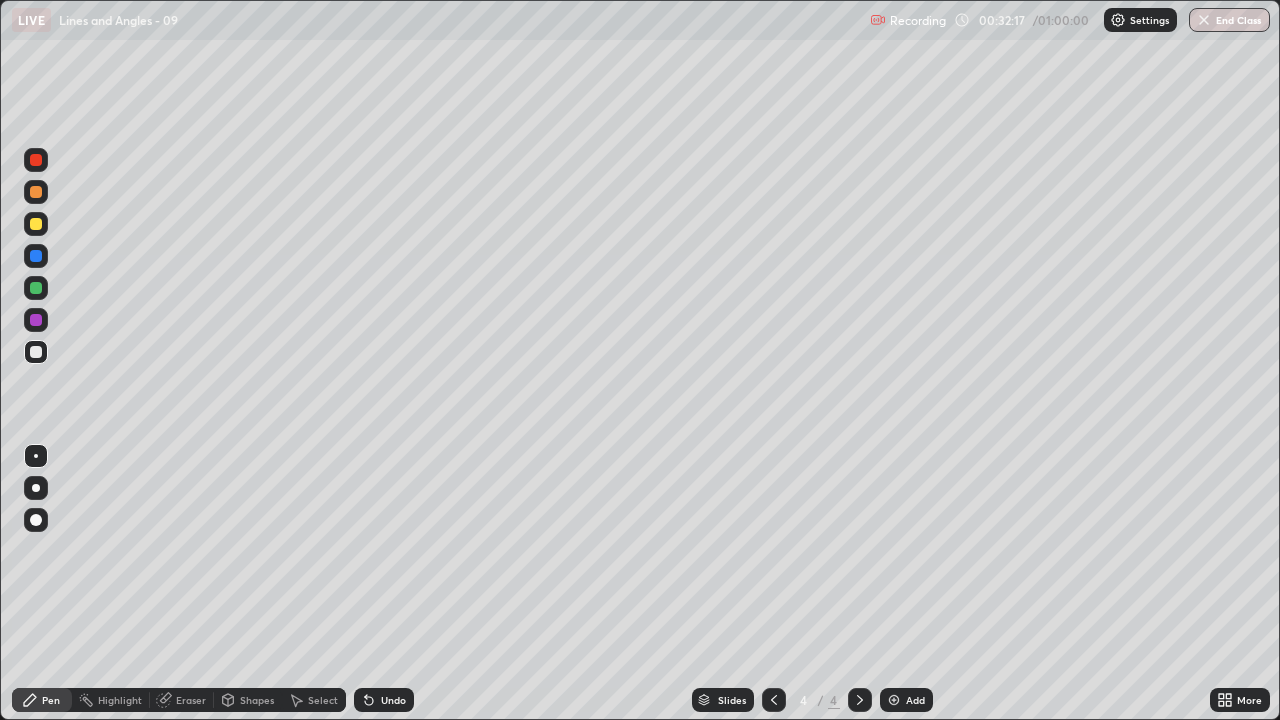 click on "Undo" at bounding box center (393, 700) 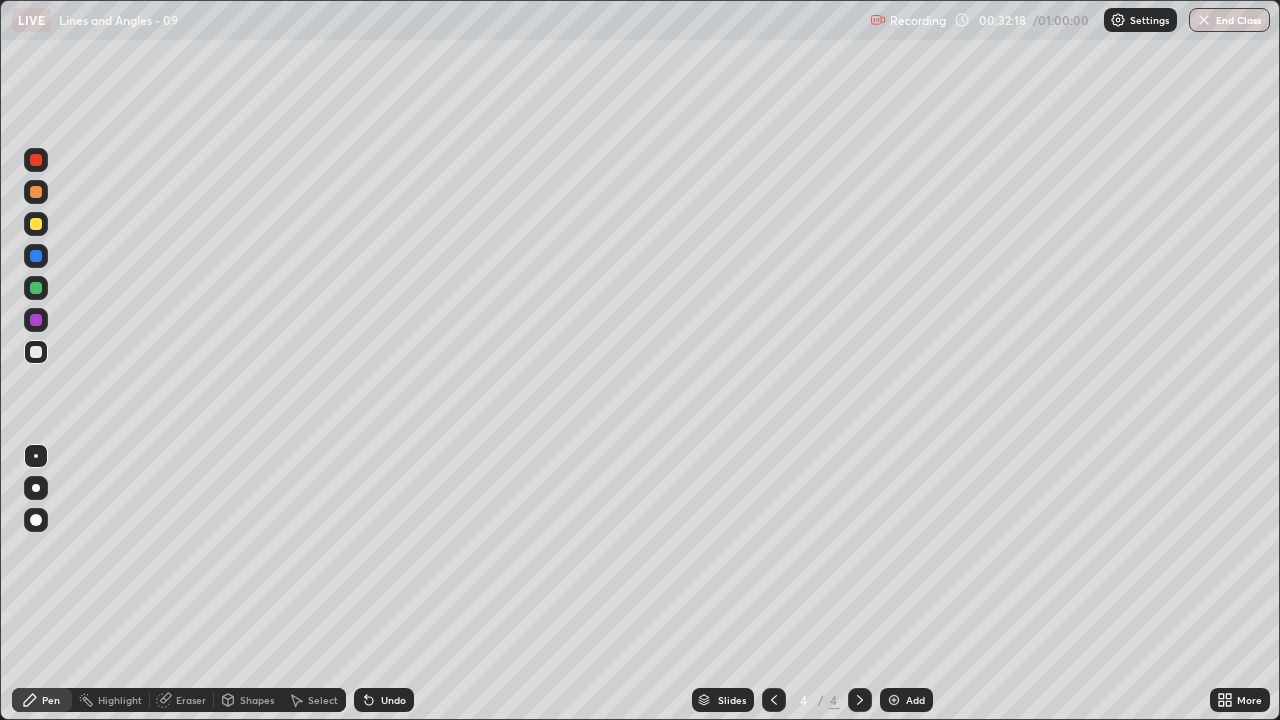 click on "Undo" at bounding box center (393, 700) 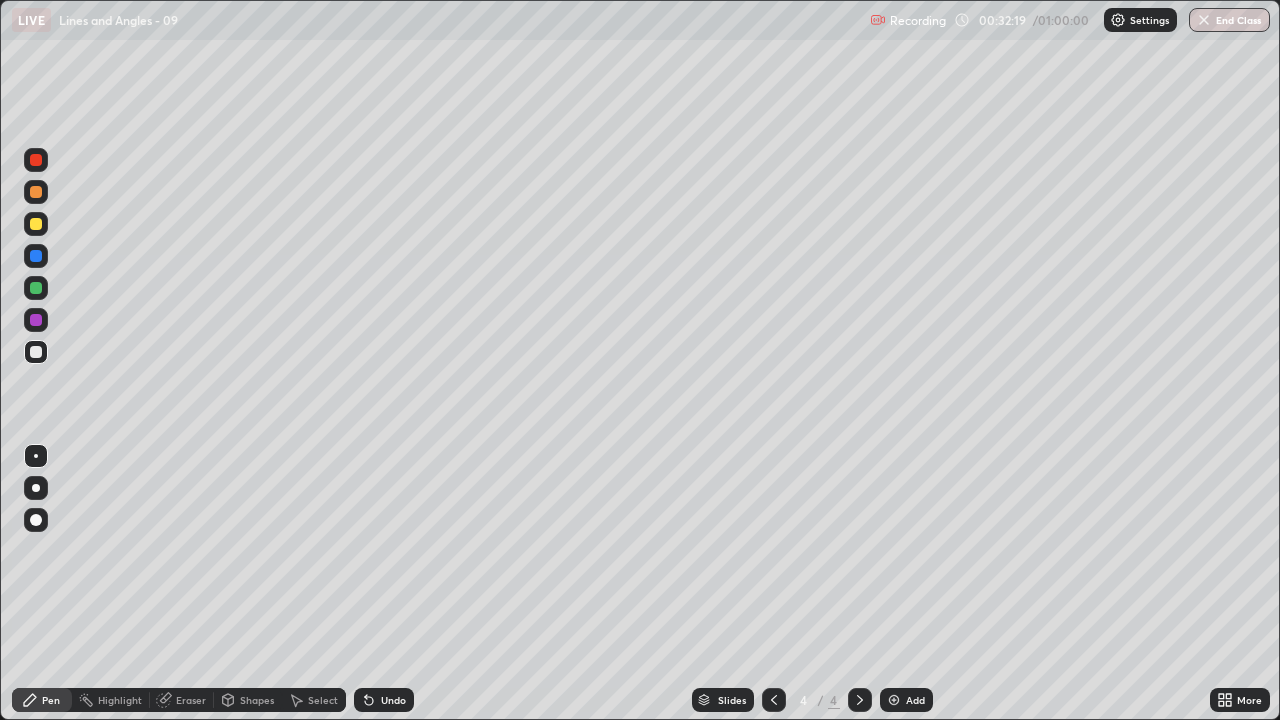 click on "Undo" at bounding box center (393, 700) 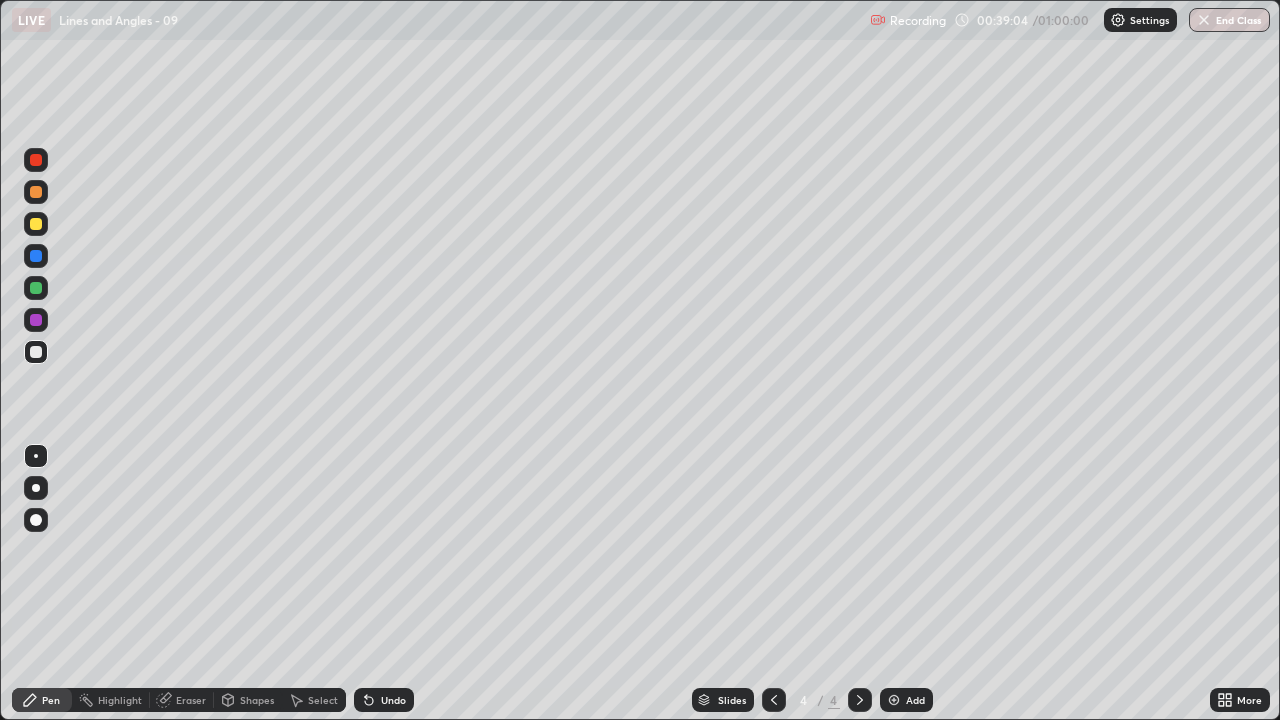 click on "Add" at bounding box center (906, 700) 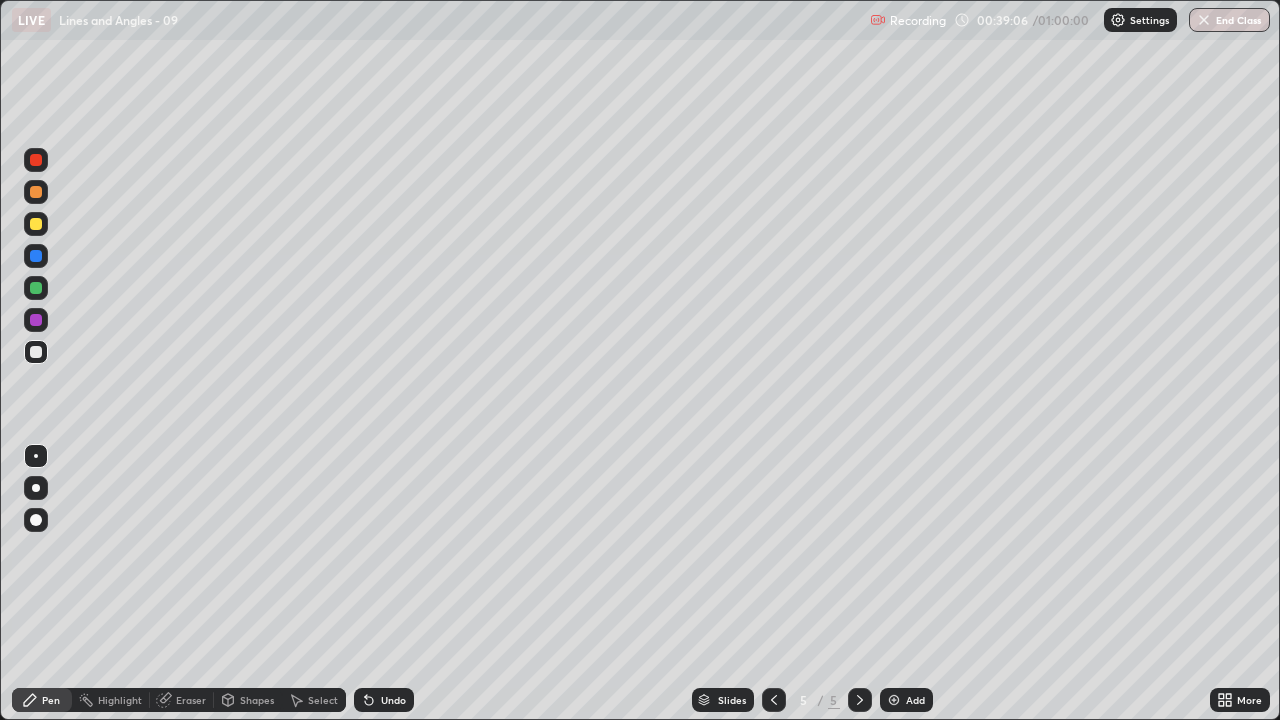 click at bounding box center [36, 320] 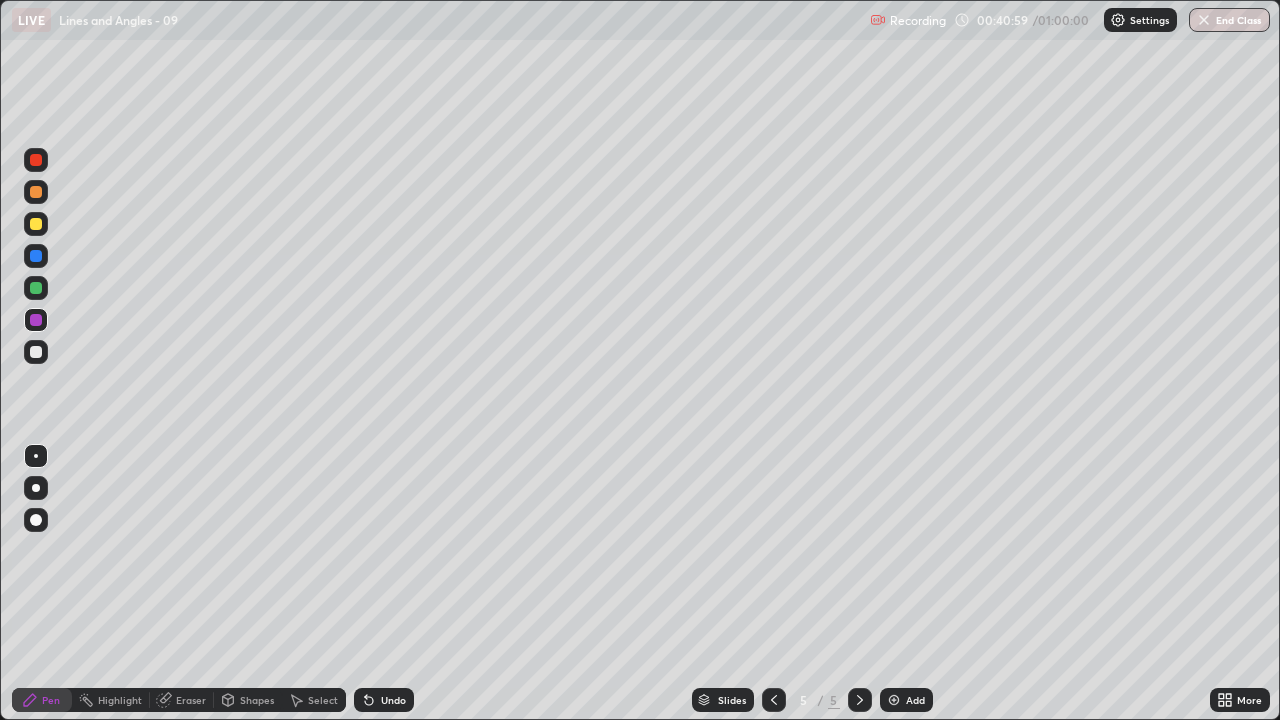 click on "Undo" at bounding box center (384, 700) 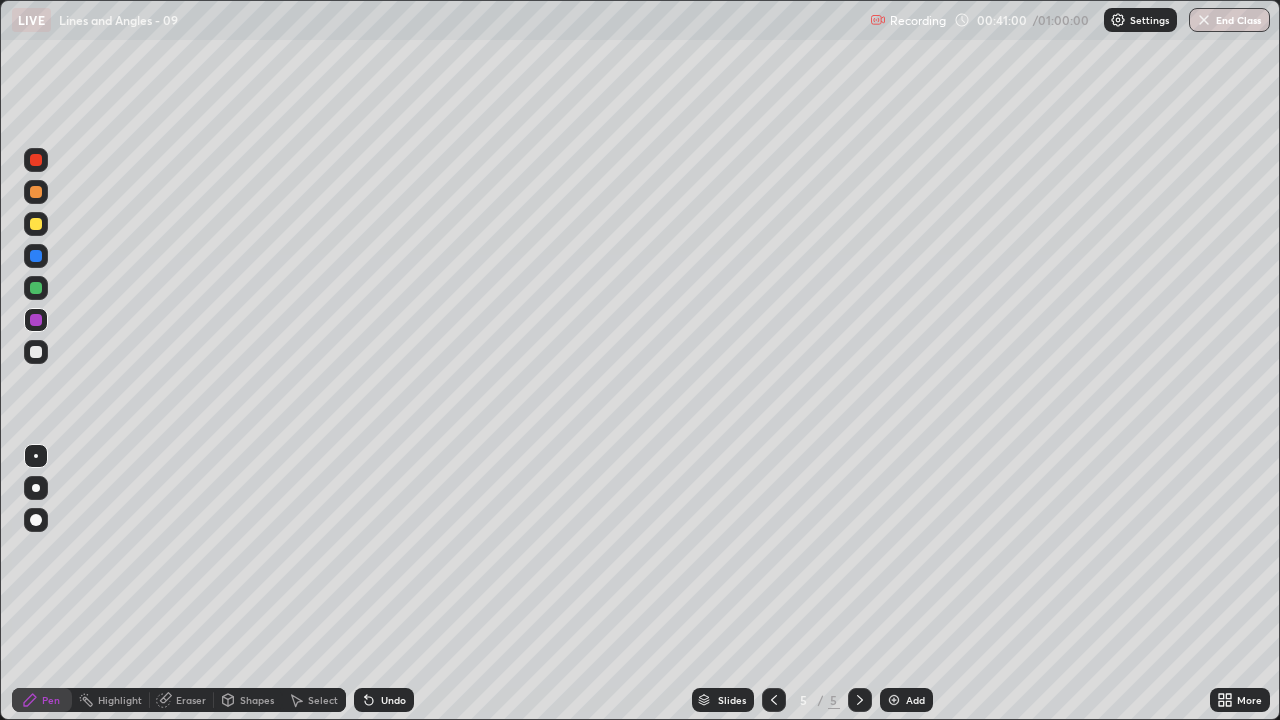 click 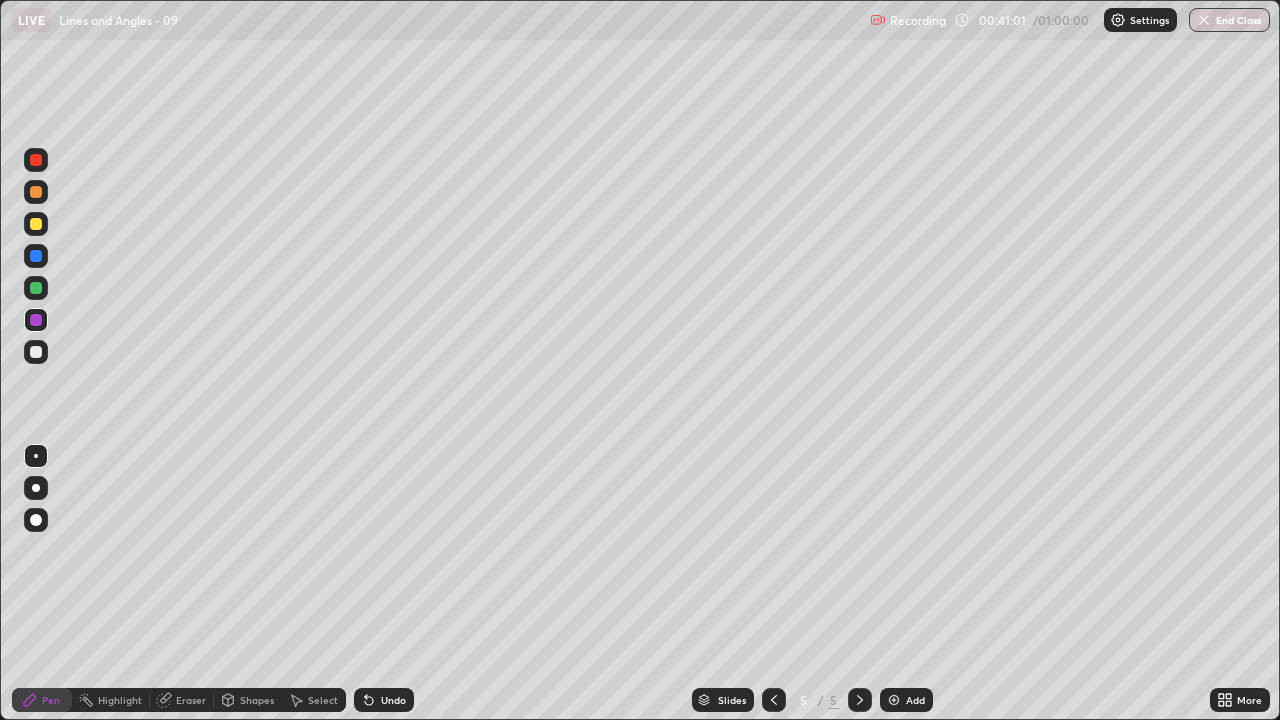 click on "Undo" at bounding box center (384, 700) 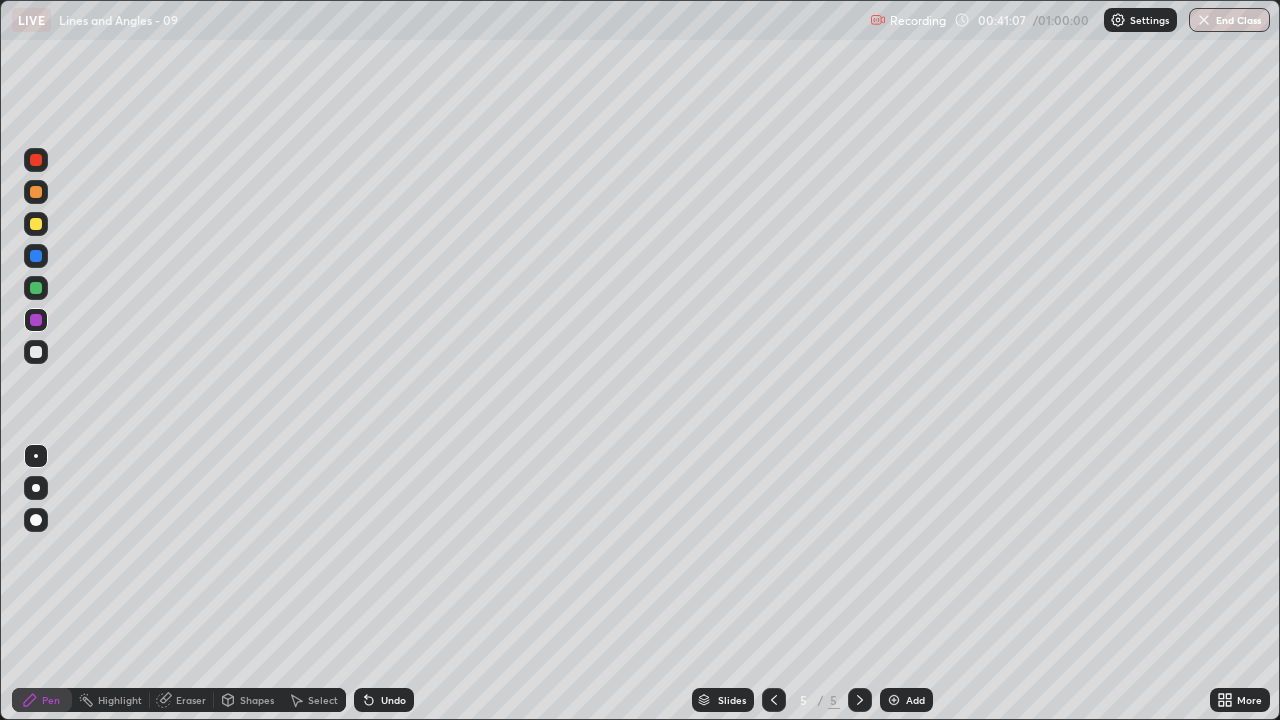 click on "Add" at bounding box center [906, 700] 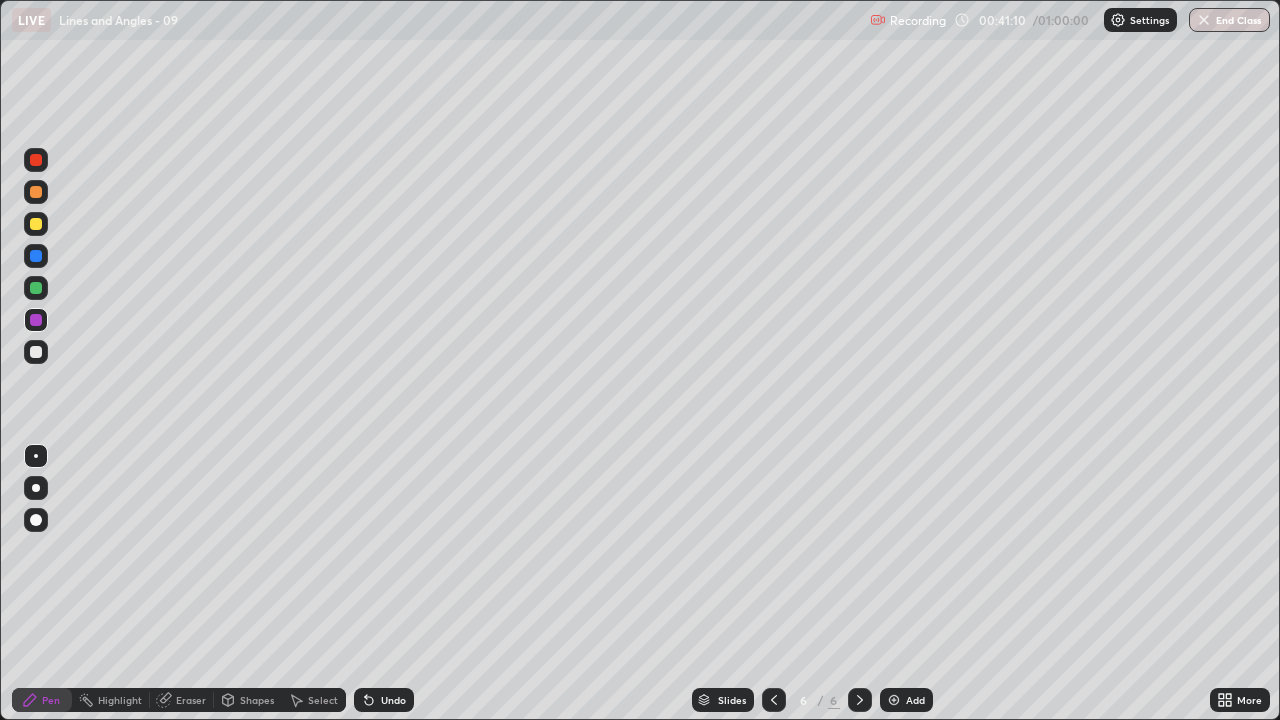 click on "Eraser" at bounding box center (191, 700) 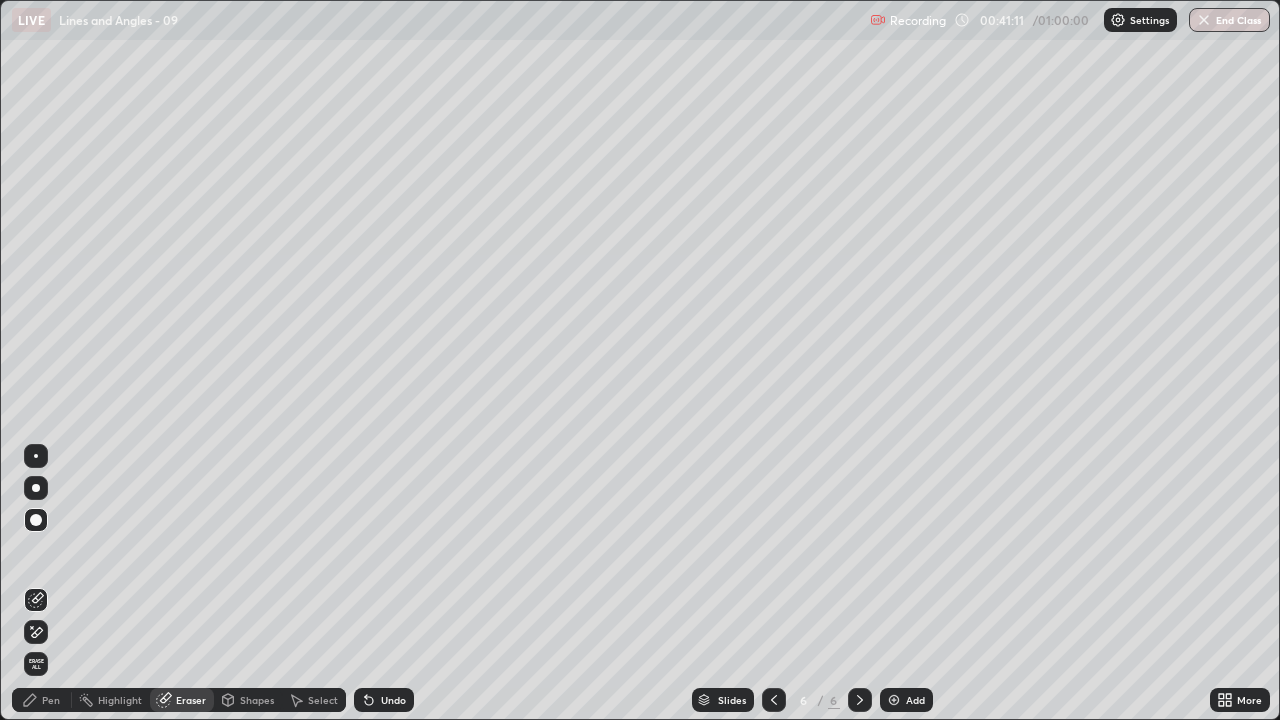 click on "Erase all" at bounding box center [36, 664] 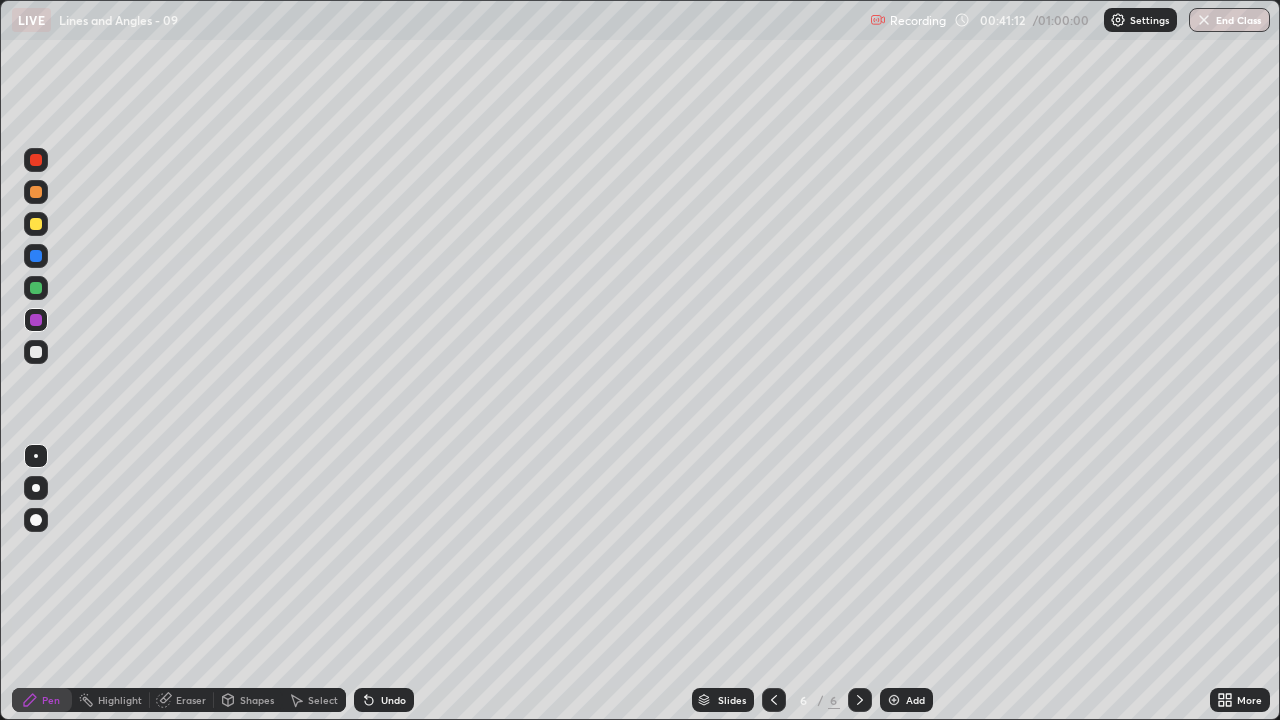 click on "Undo" at bounding box center (393, 700) 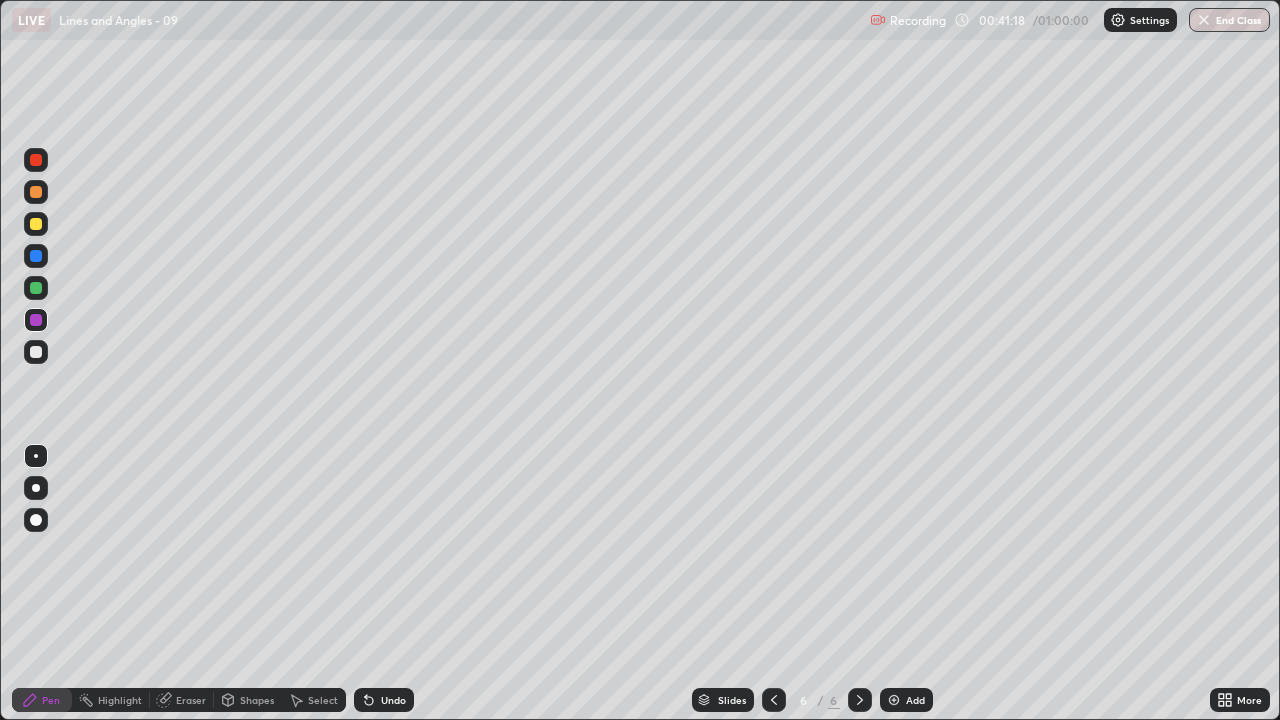 click on "Eraser" at bounding box center (191, 700) 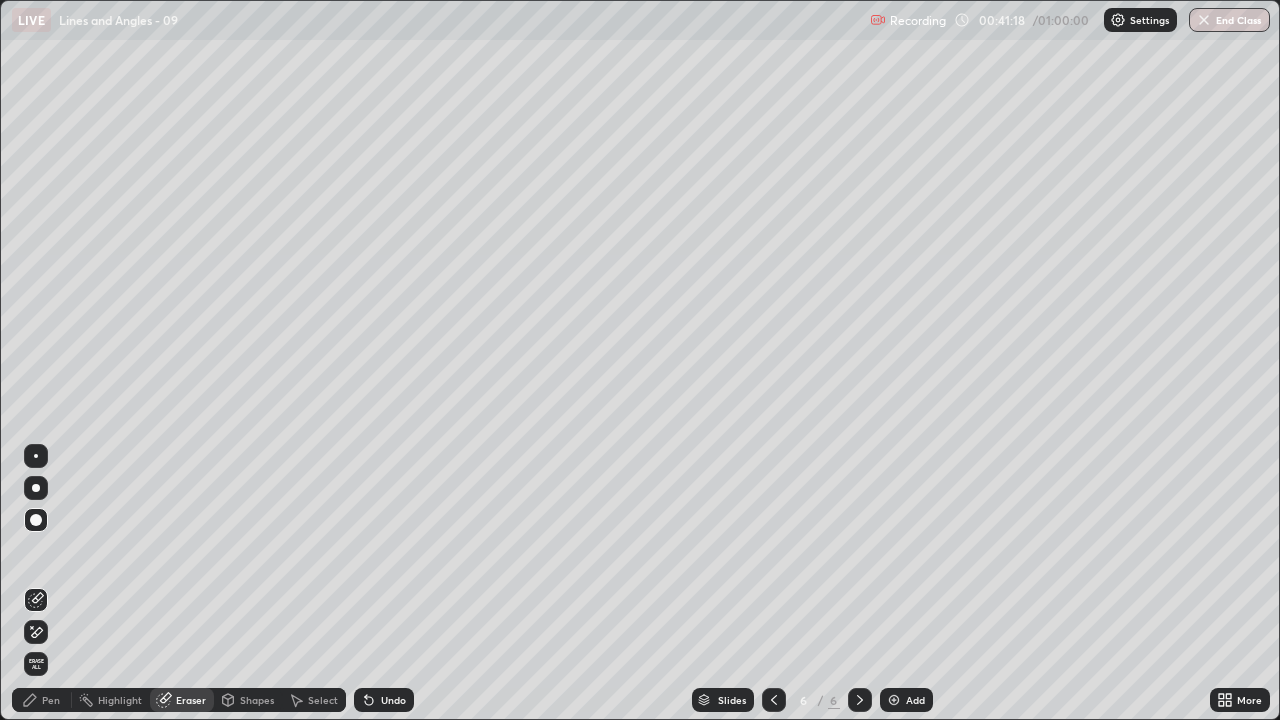 click on "Erase all" at bounding box center (36, 664) 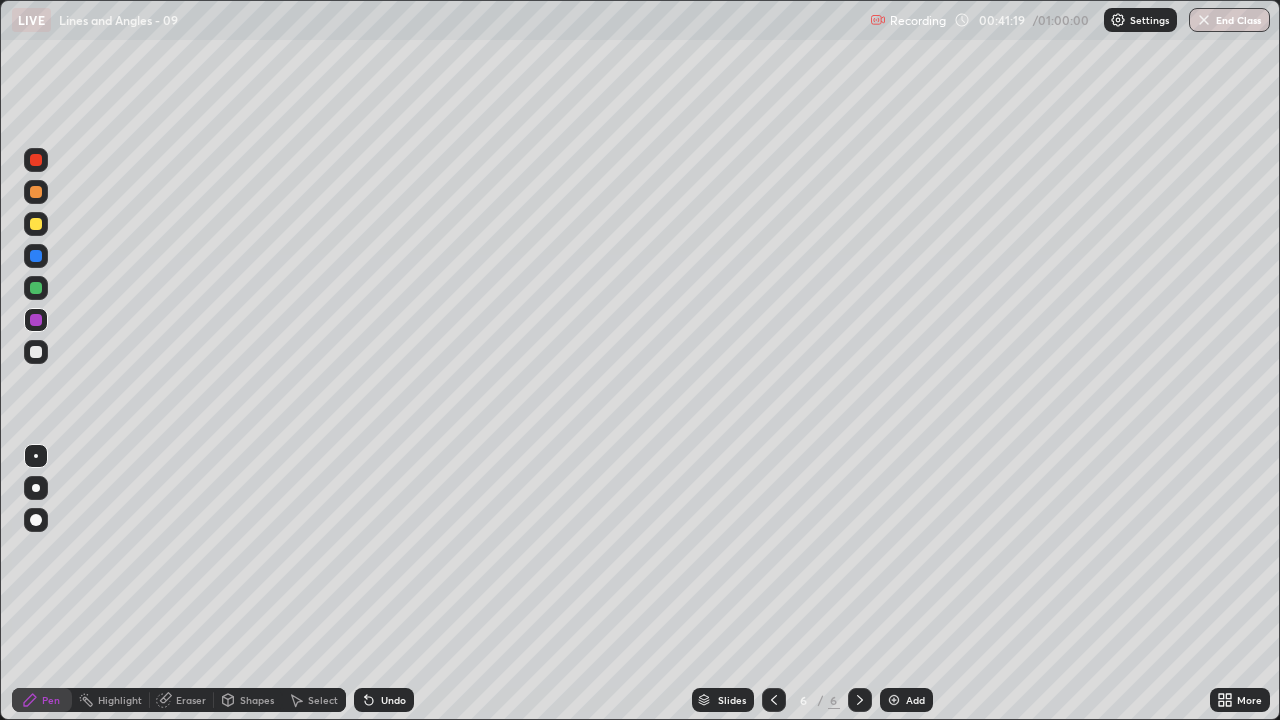 click on "Undo" at bounding box center [393, 700] 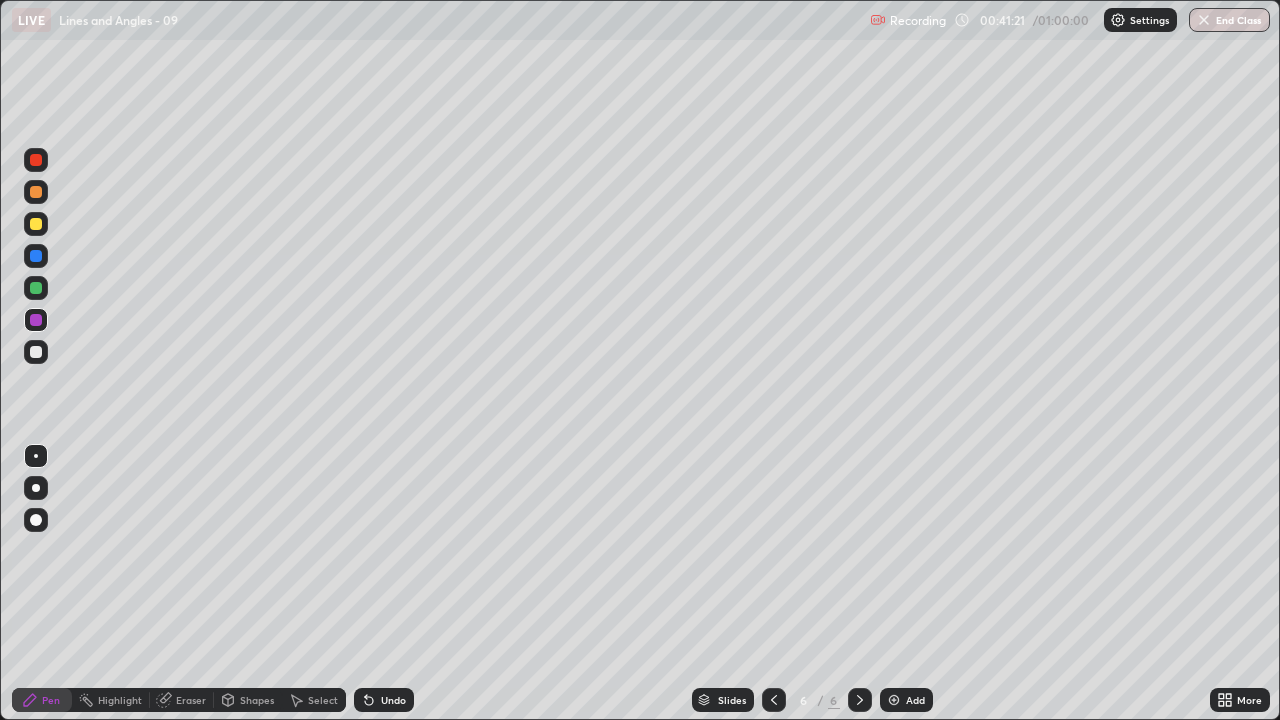 click 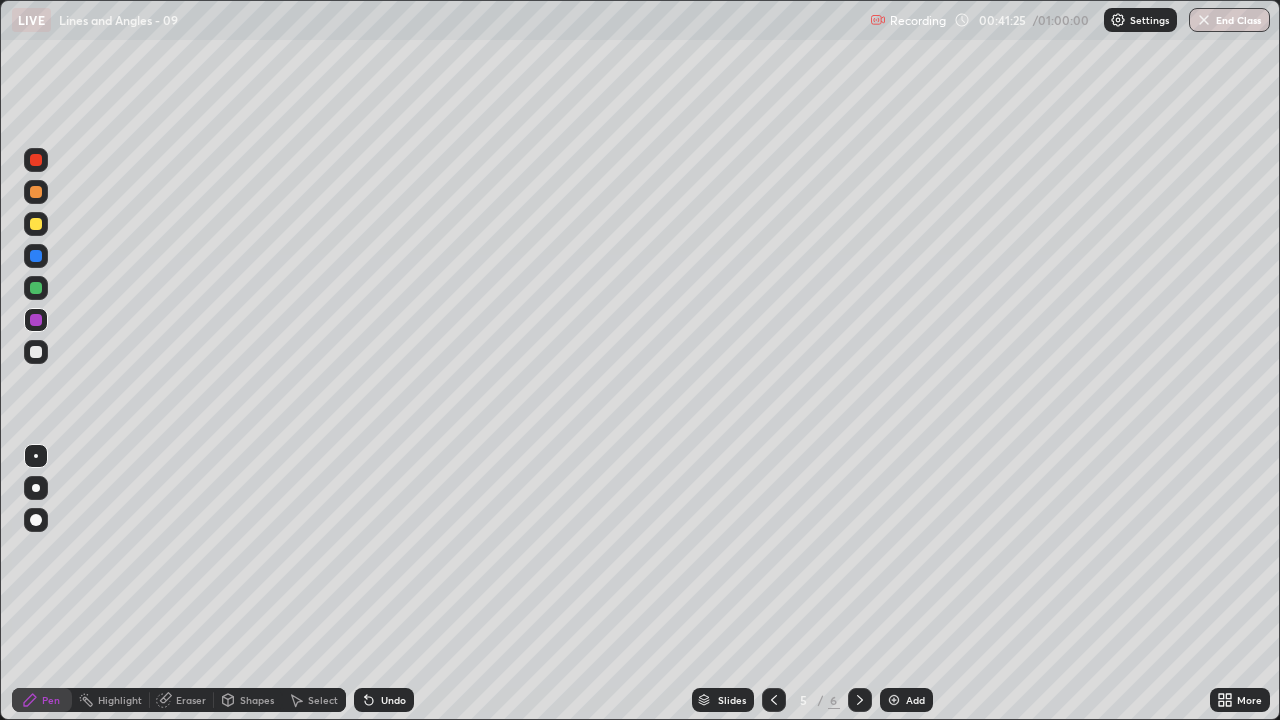 click at bounding box center (36, 352) 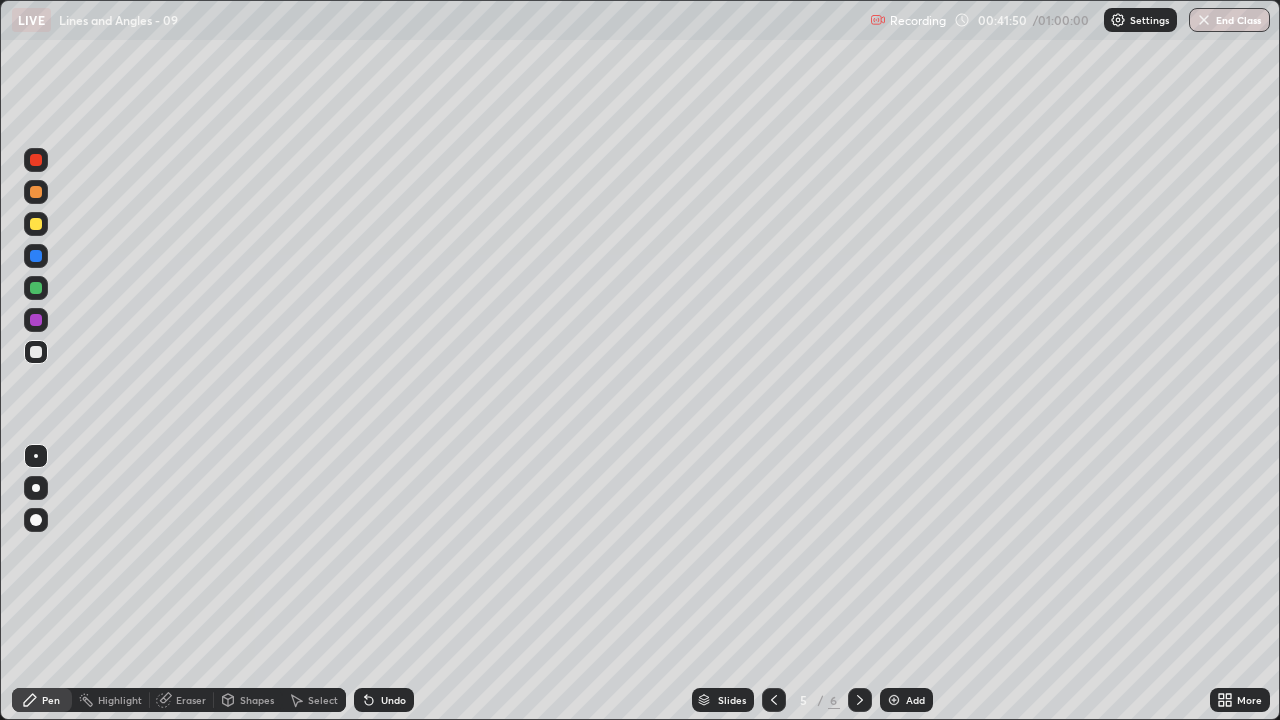 click at bounding box center (36, 288) 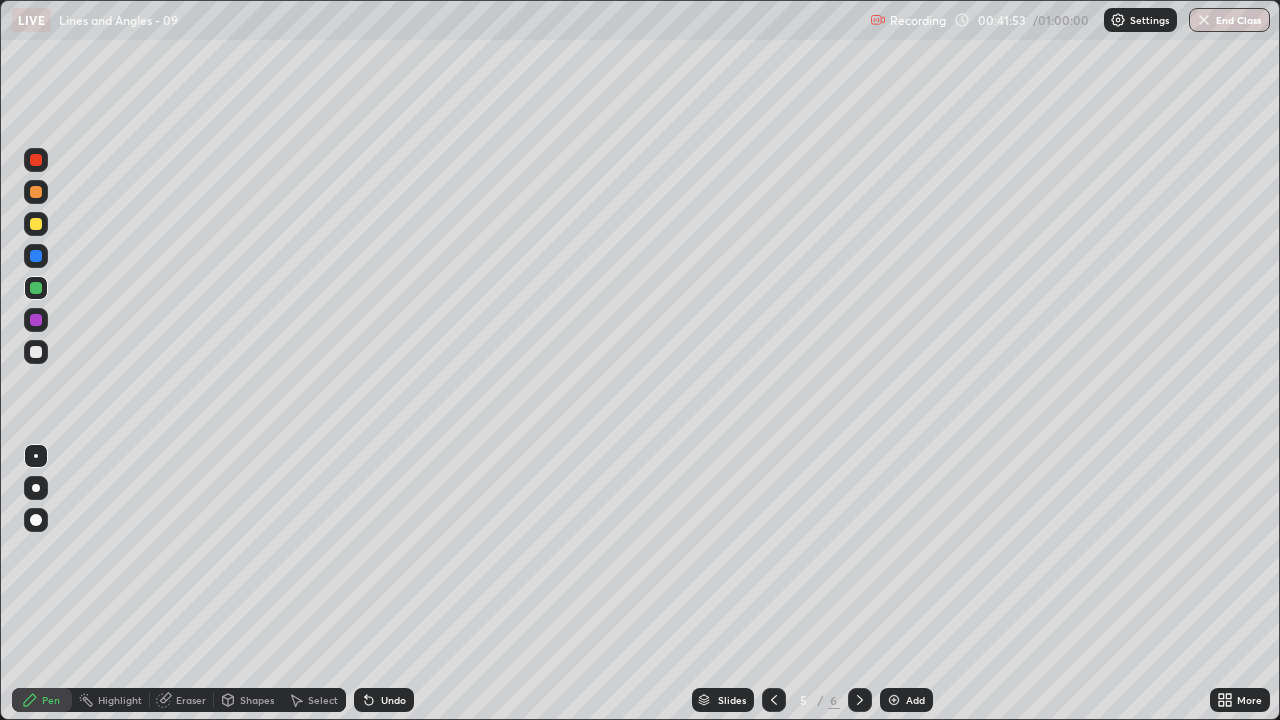 click at bounding box center (36, 352) 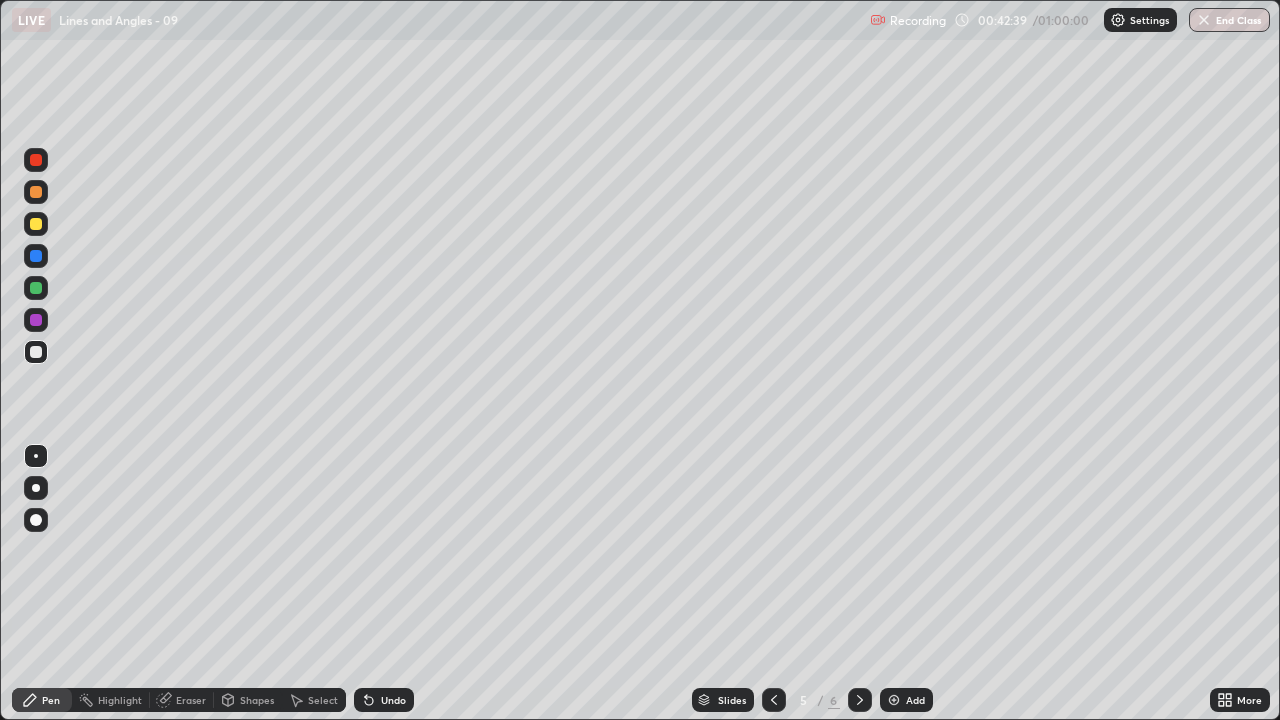 click on "Shapes" at bounding box center (257, 700) 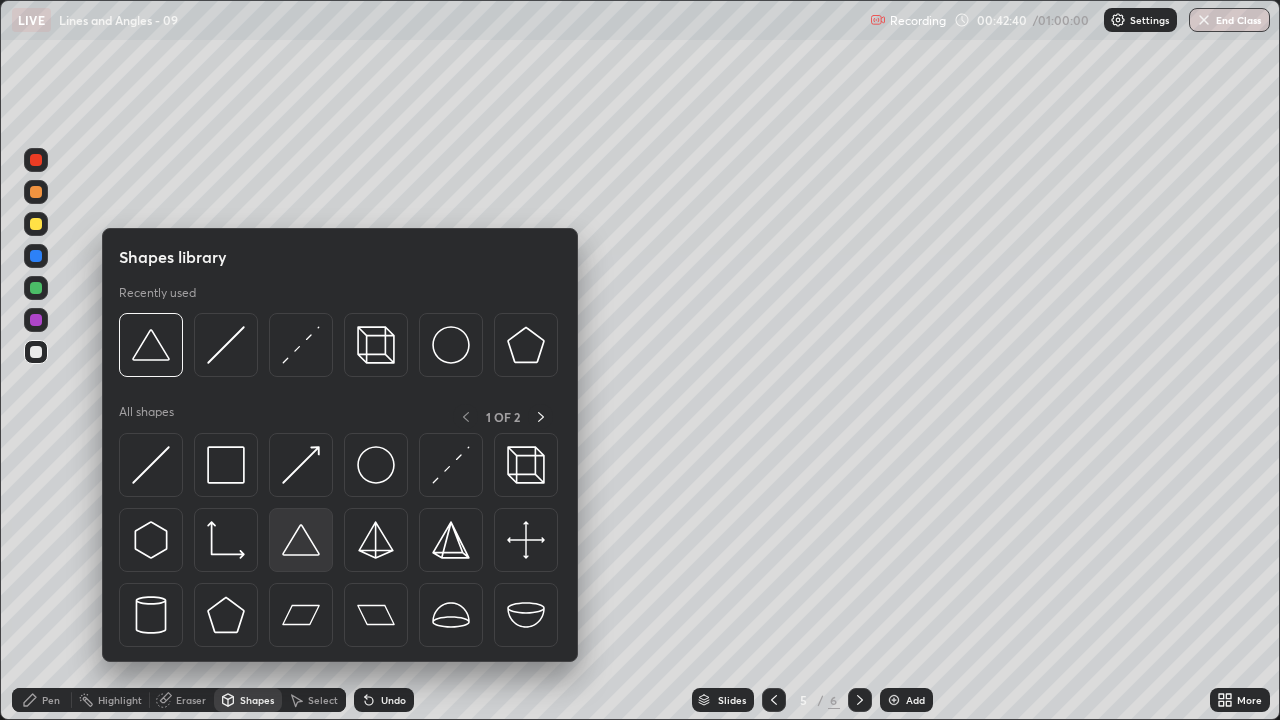 click at bounding box center [301, 540] 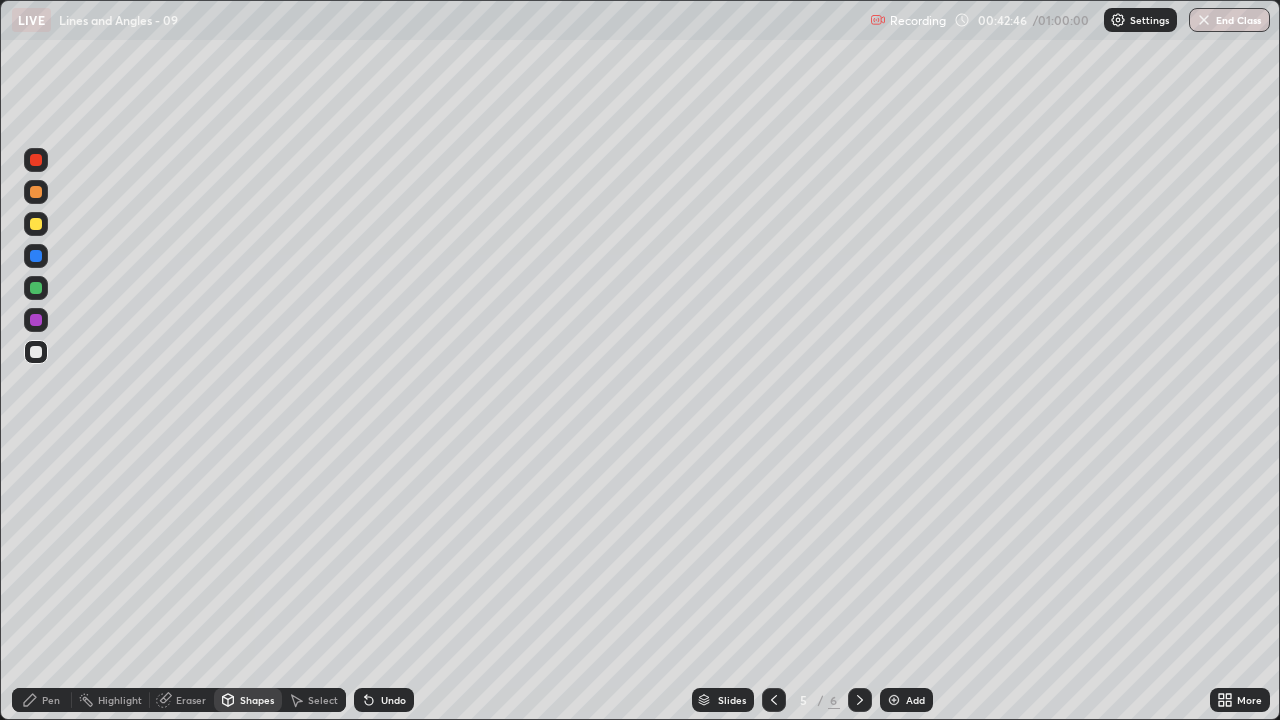 click on "Shapes" at bounding box center (248, 700) 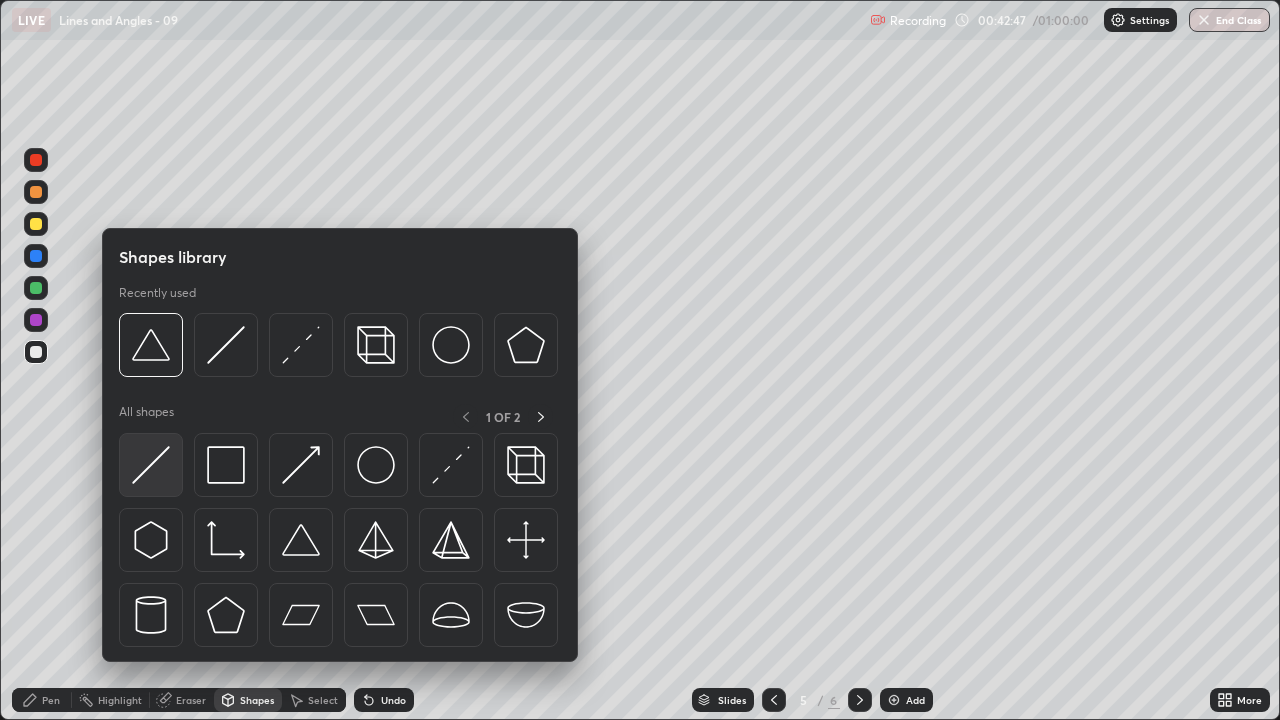 click at bounding box center (151, 465) 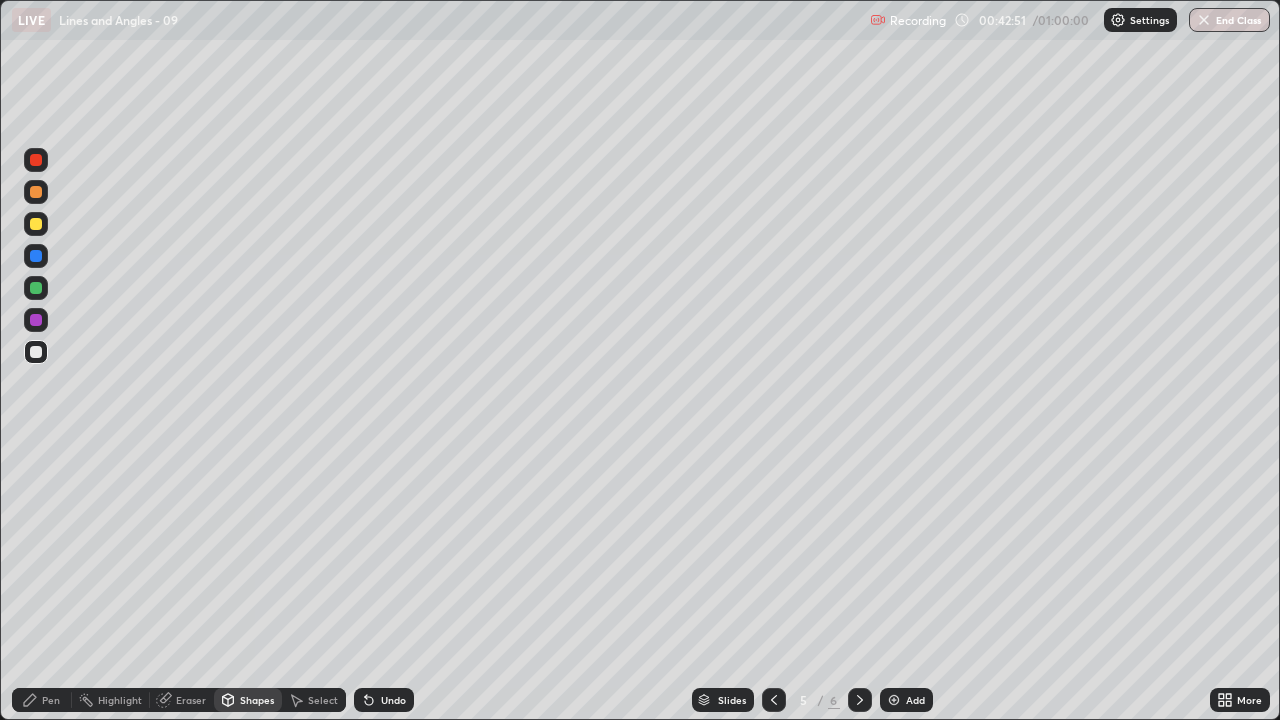 click on "Undo" at bounding box center [393, 700] 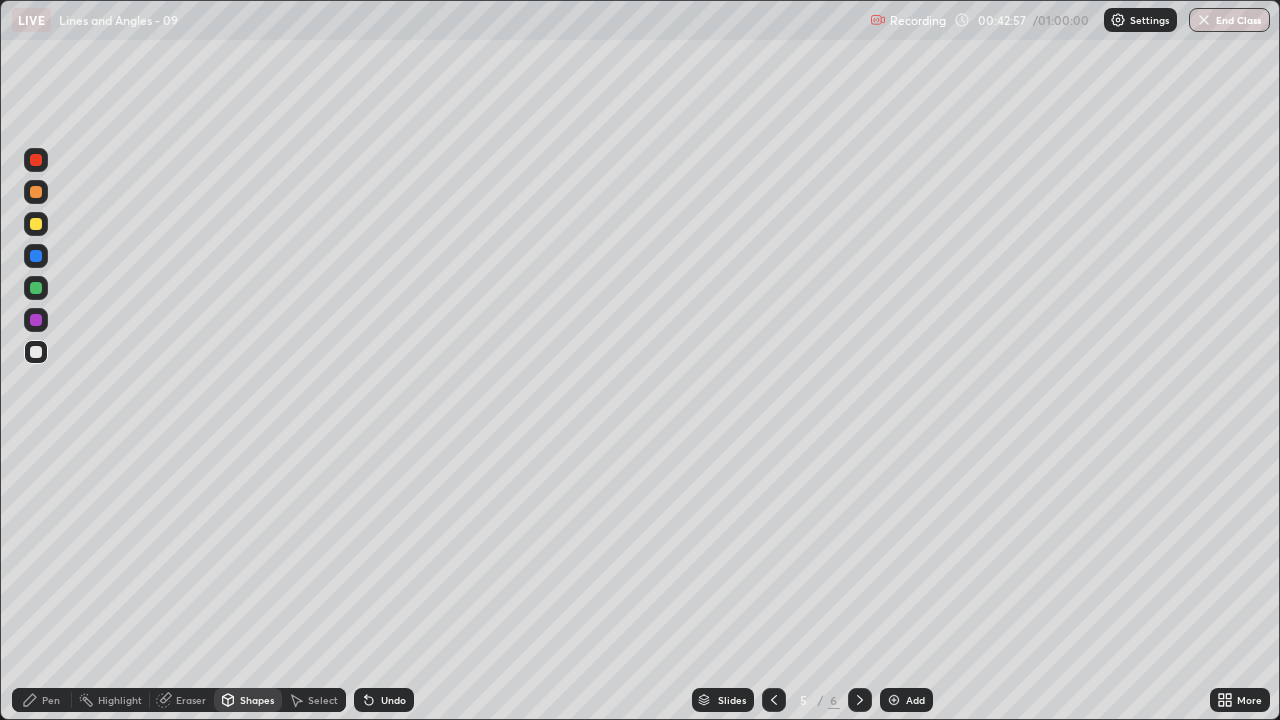 click on "Undo" at bounding box center (393, 700) 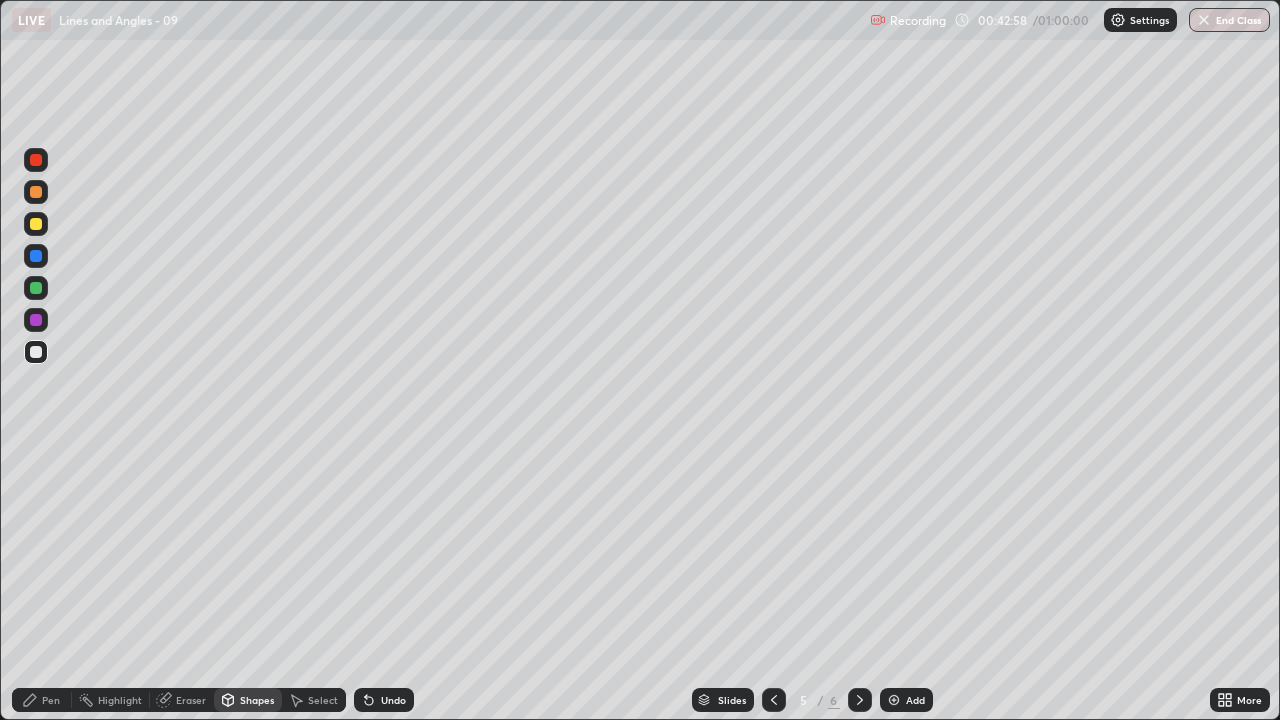 click on "Undo" at bounding box center (393, 700) 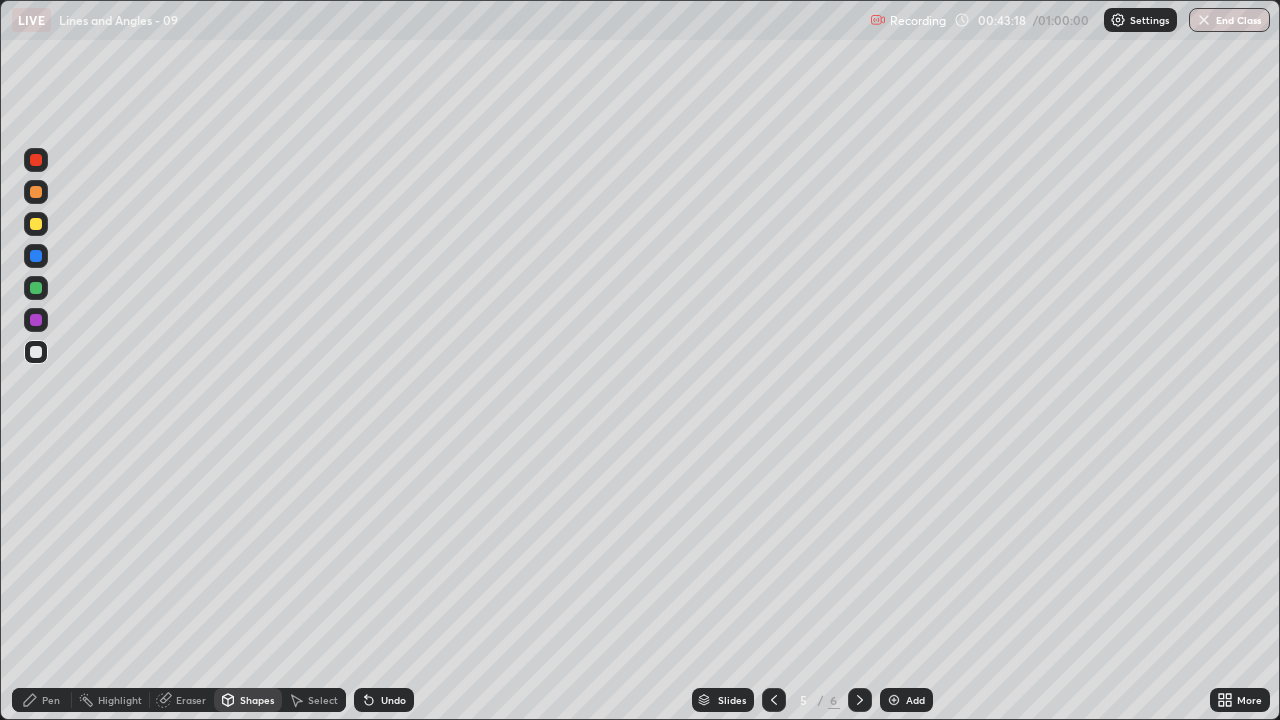 click on "Undo" at bounding box center [393, 700] 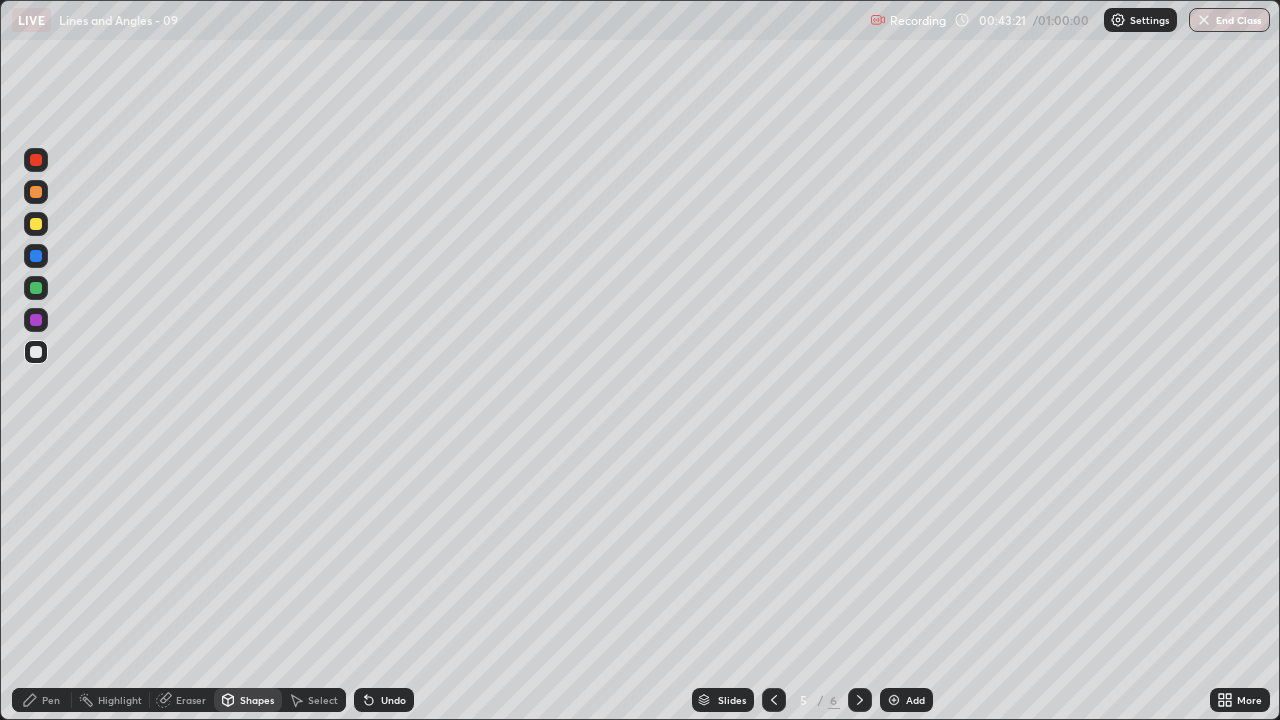 click on "Undo" at bounding box center [393, 700] 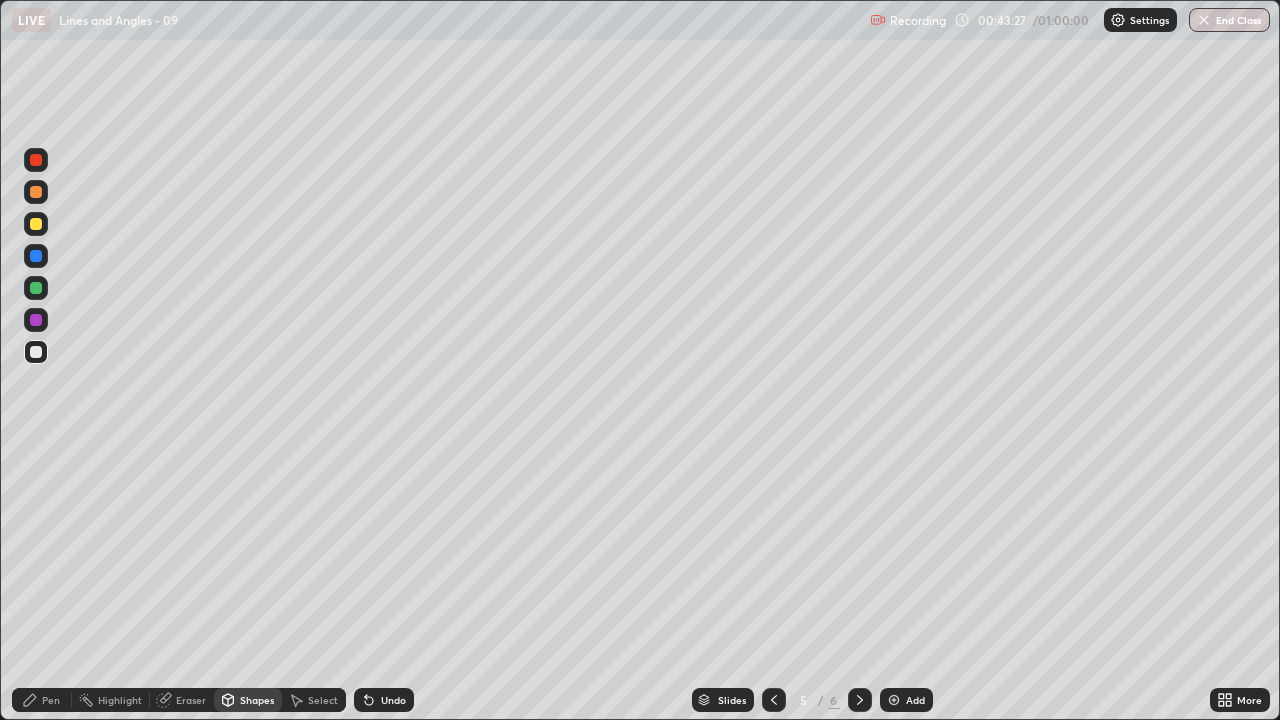 click on "Pen" at bounding box center (51, 700) 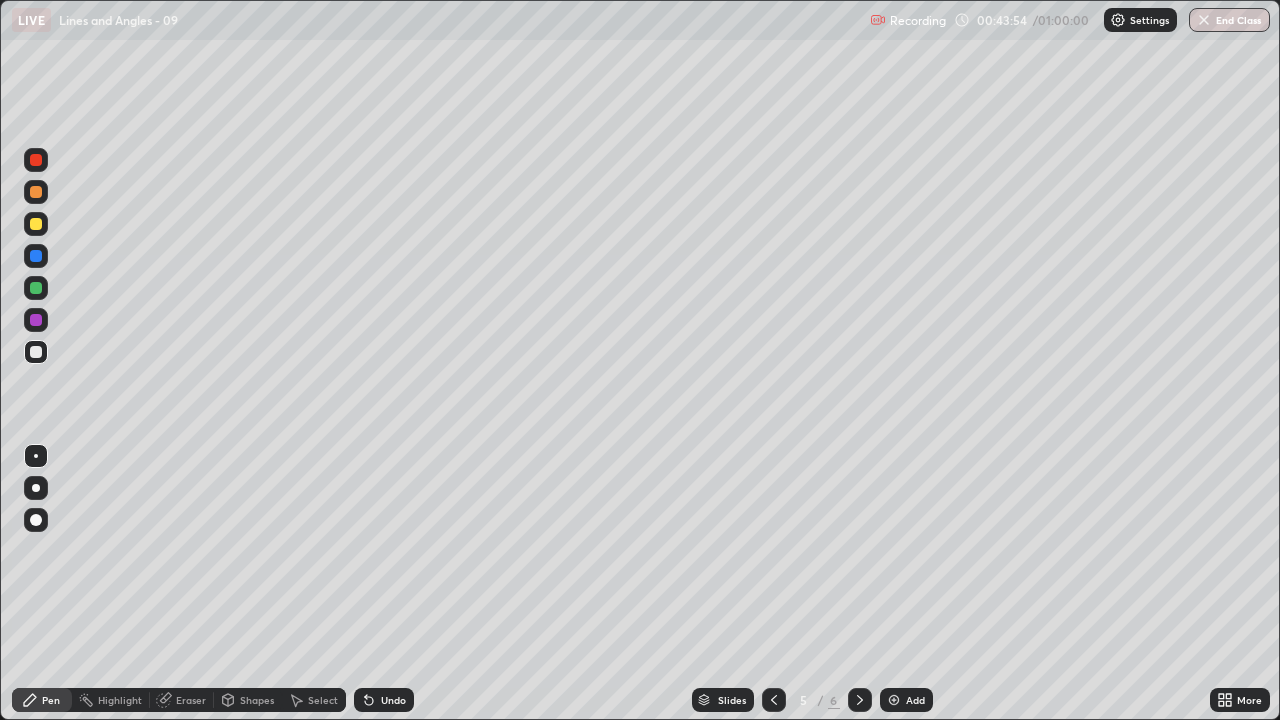 click on "Undo" at bounding box center (384, 700) 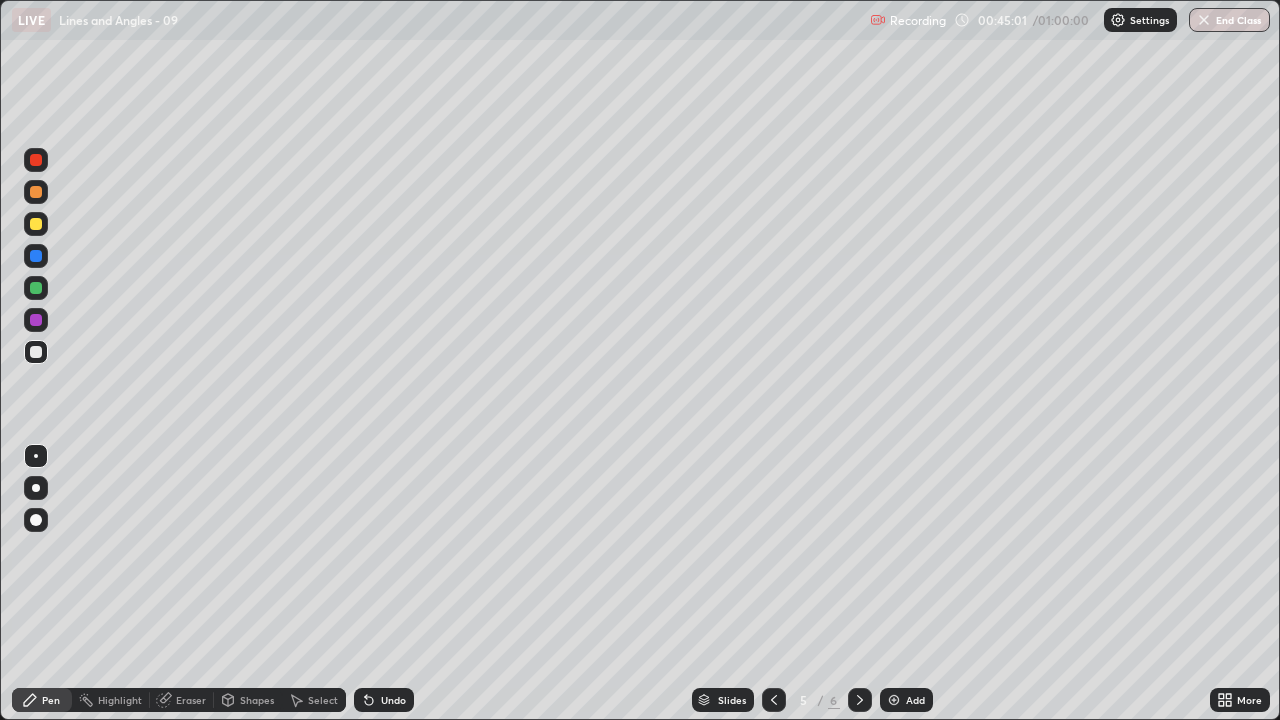 click on "Highlight" at bounding box center [120, 700] 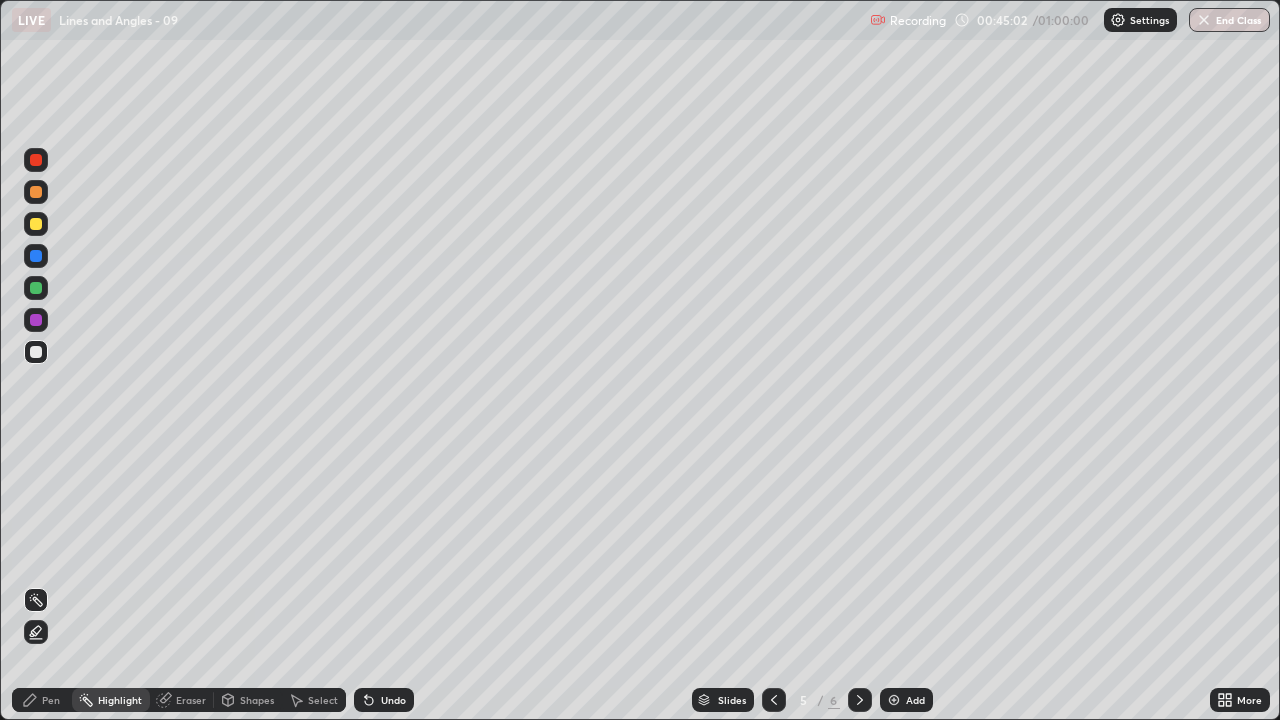 click at bounding box center [36, 320] 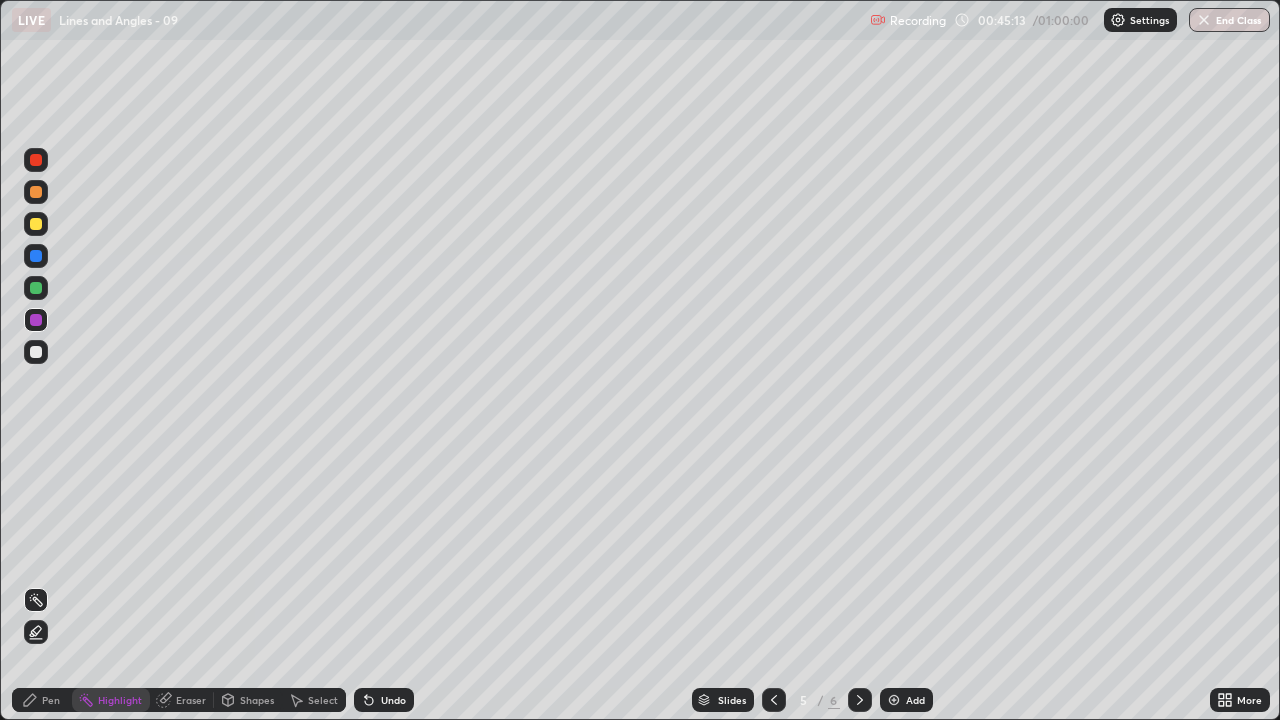 click on "Pen" at bounding box center [51, 700] 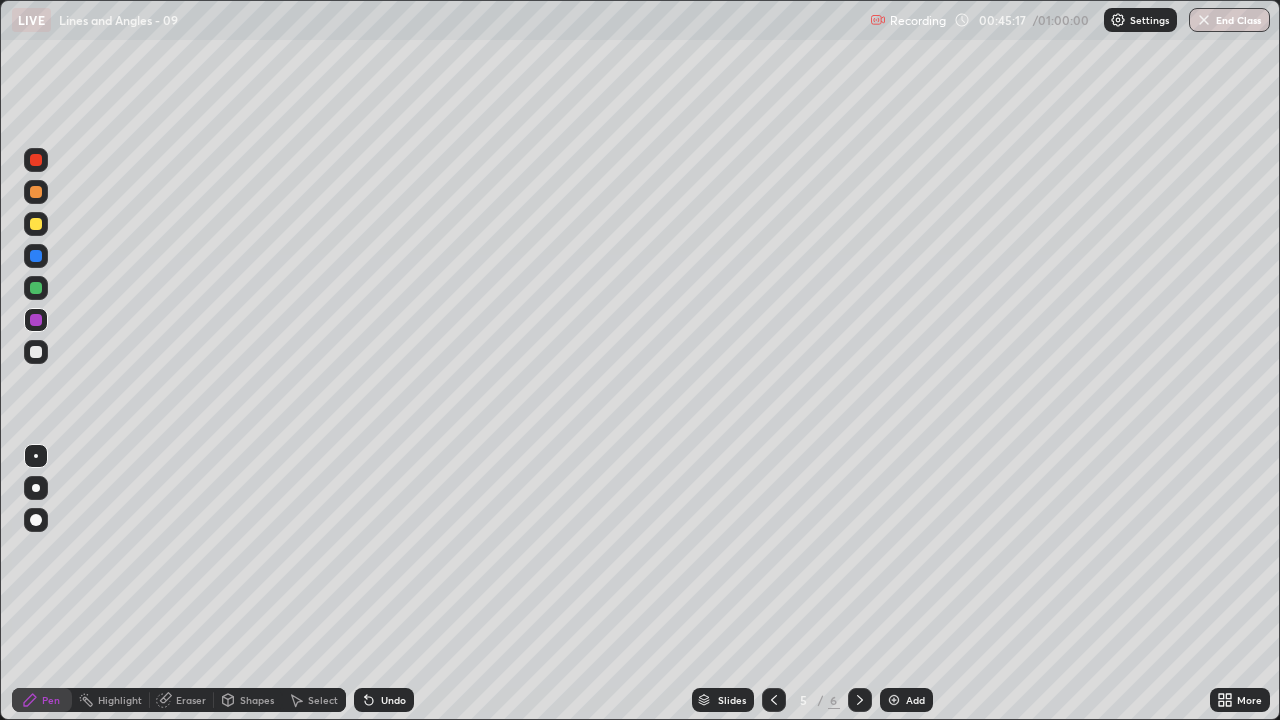 click at bounding box center [36, 288] 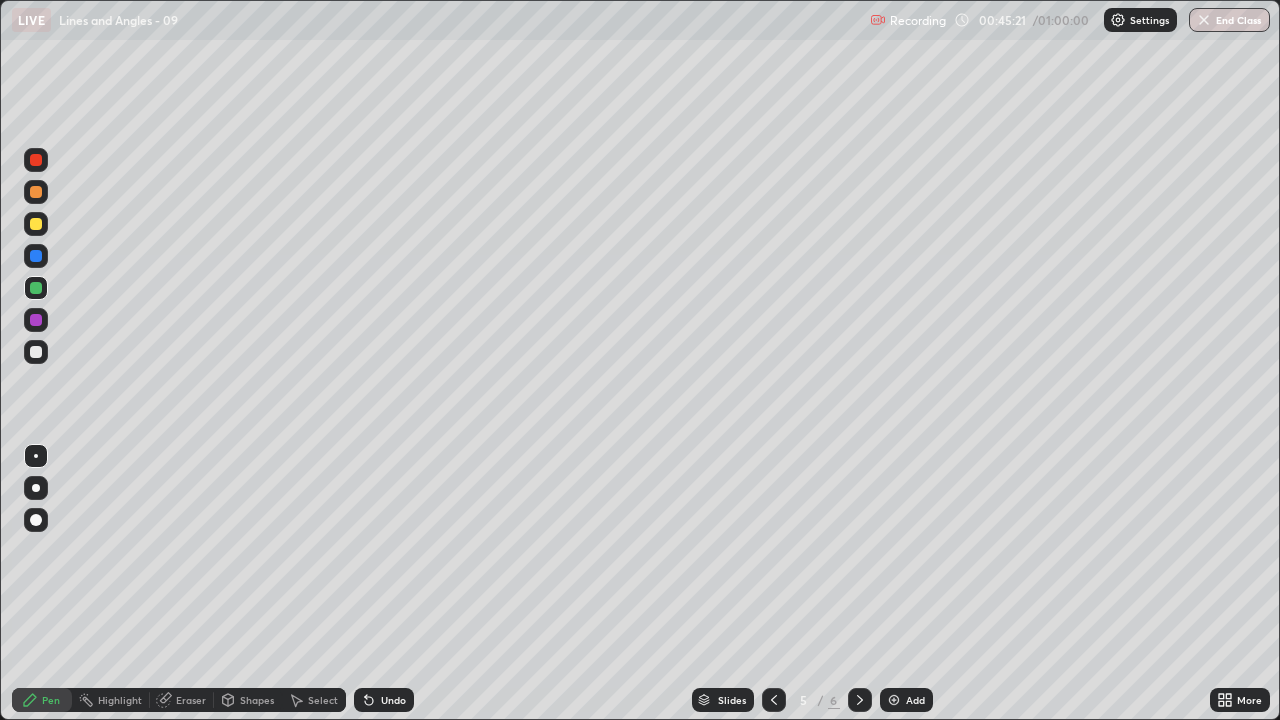 click at bounding box center [36, 352] 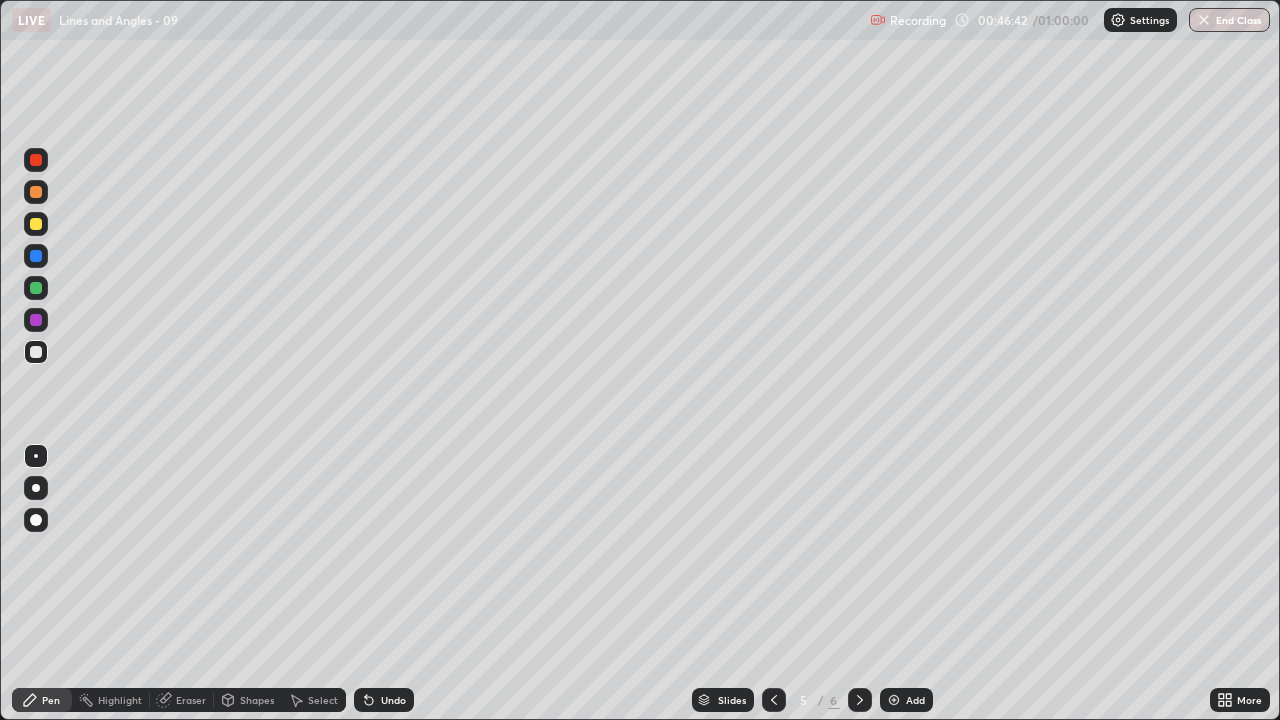 click at bounding box center [36, 288] 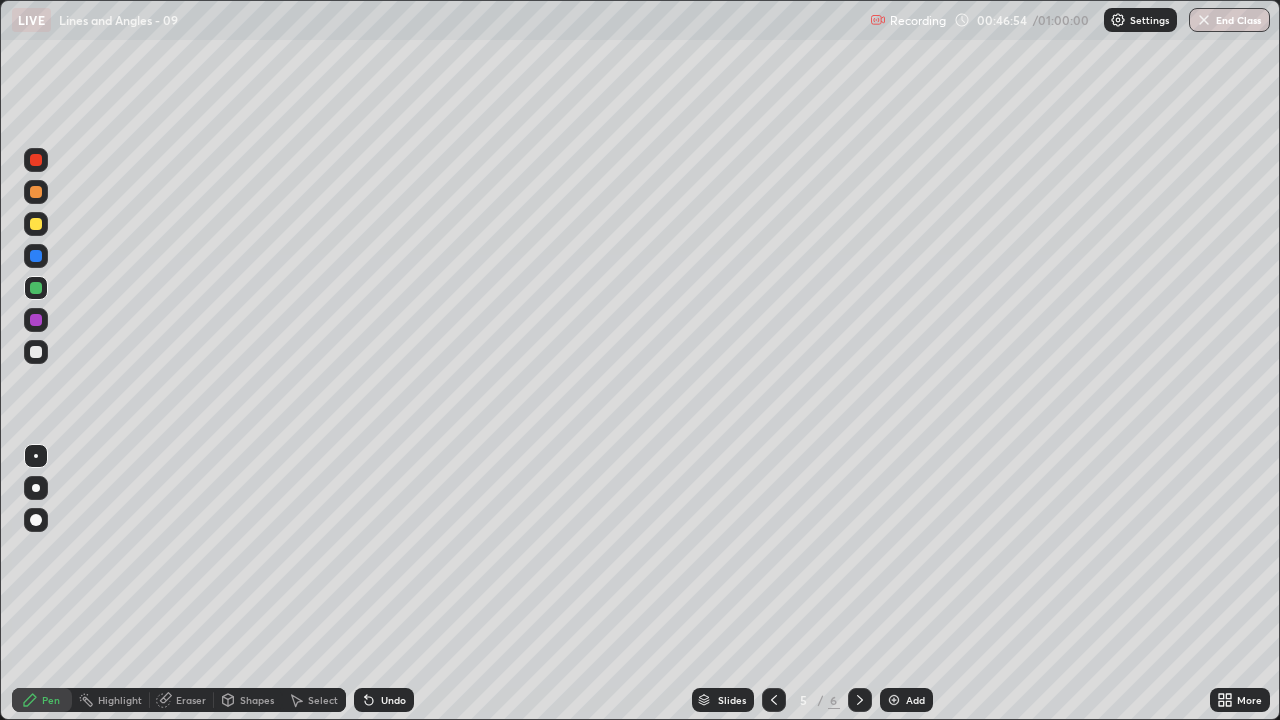 click at bounding box center (36, 352) 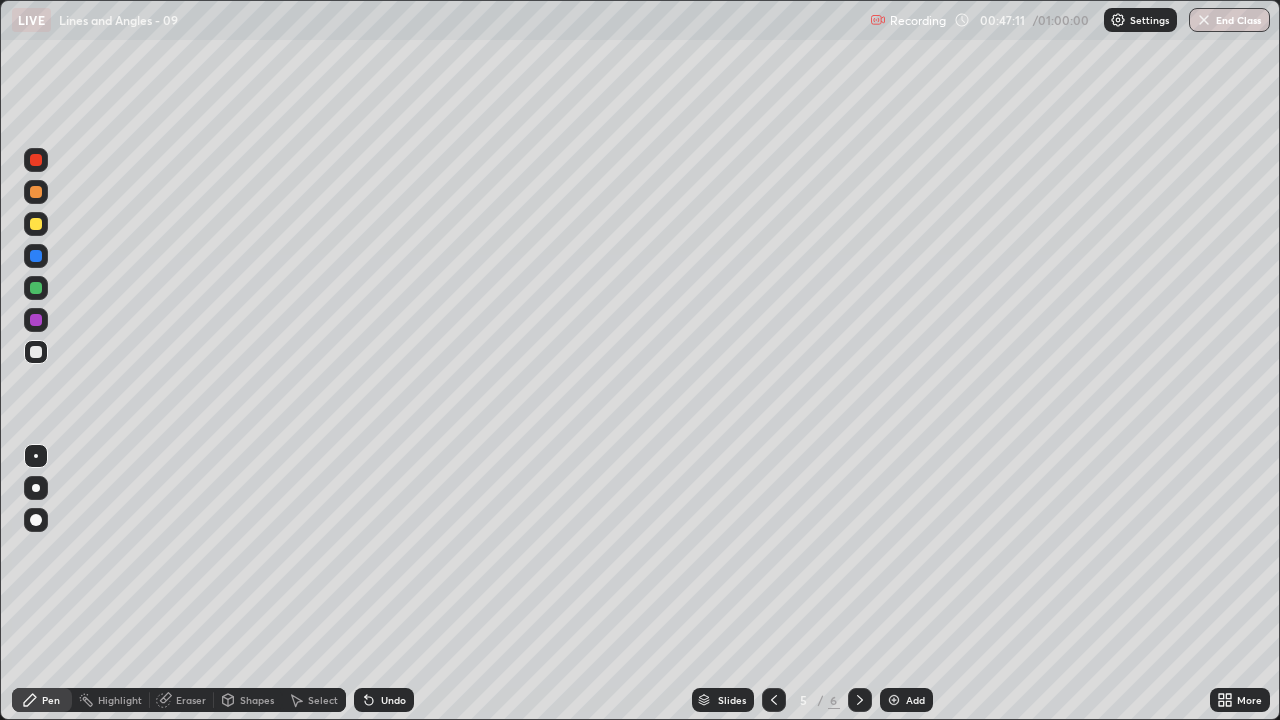 click on "Highlight" at bounding box center [120, 700] 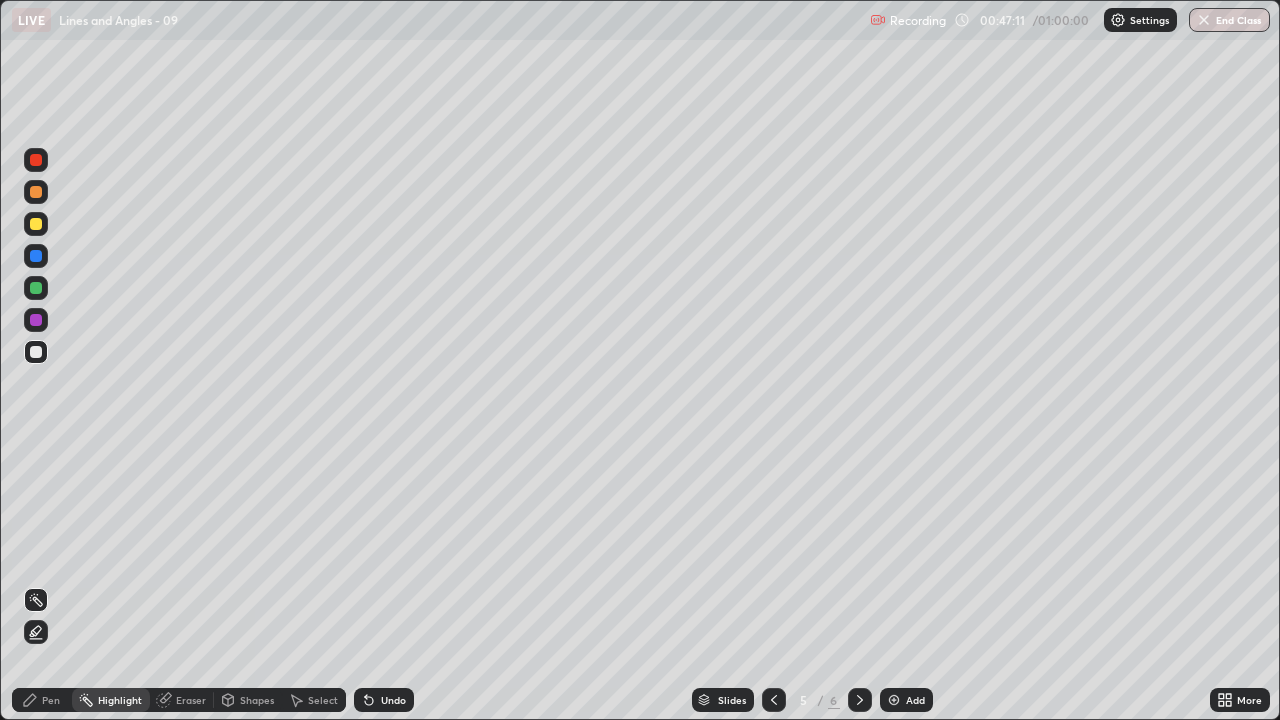 click at bounding box center [36, 320] 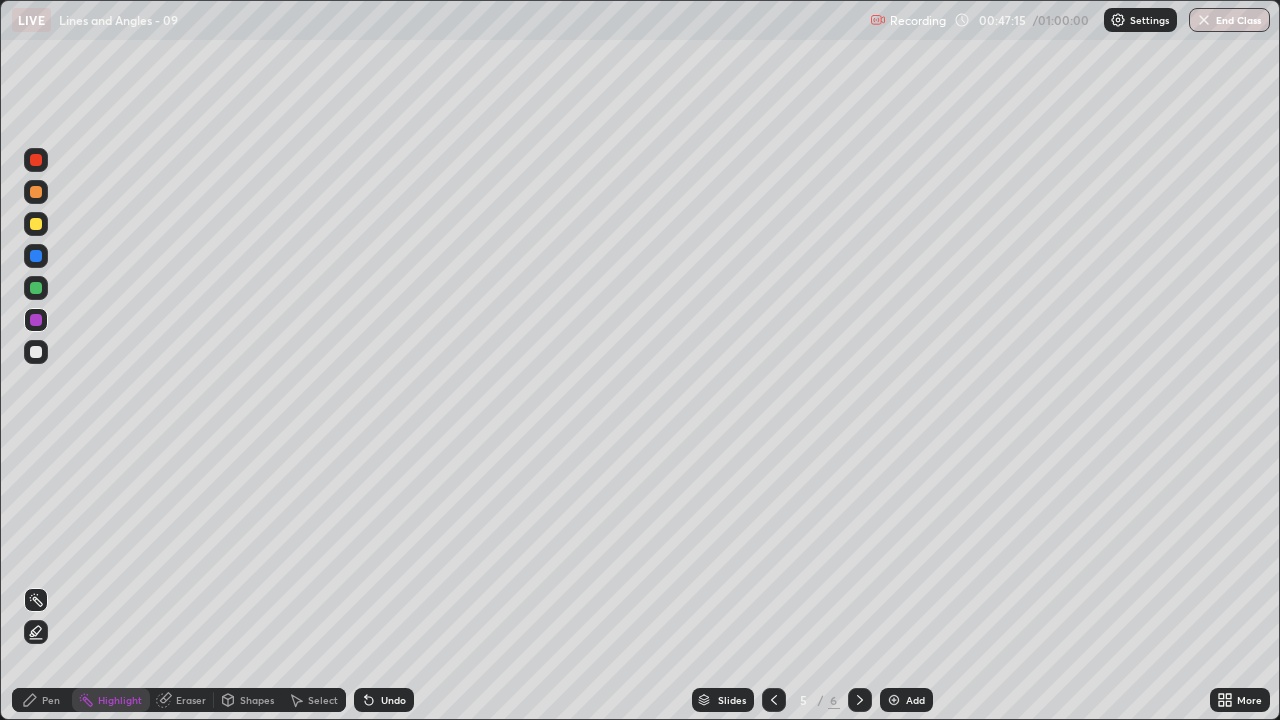 click on "Pen" at bounding box center (51, 700) 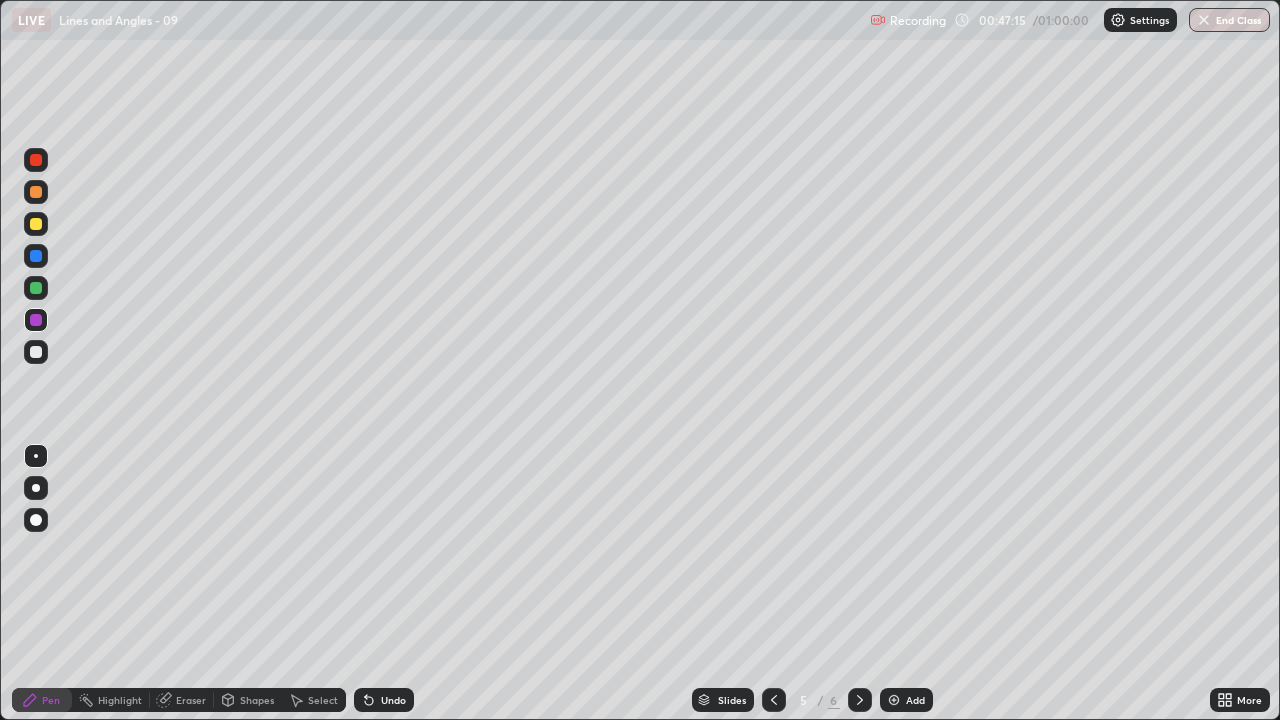 click at bounding box center (36, 352) 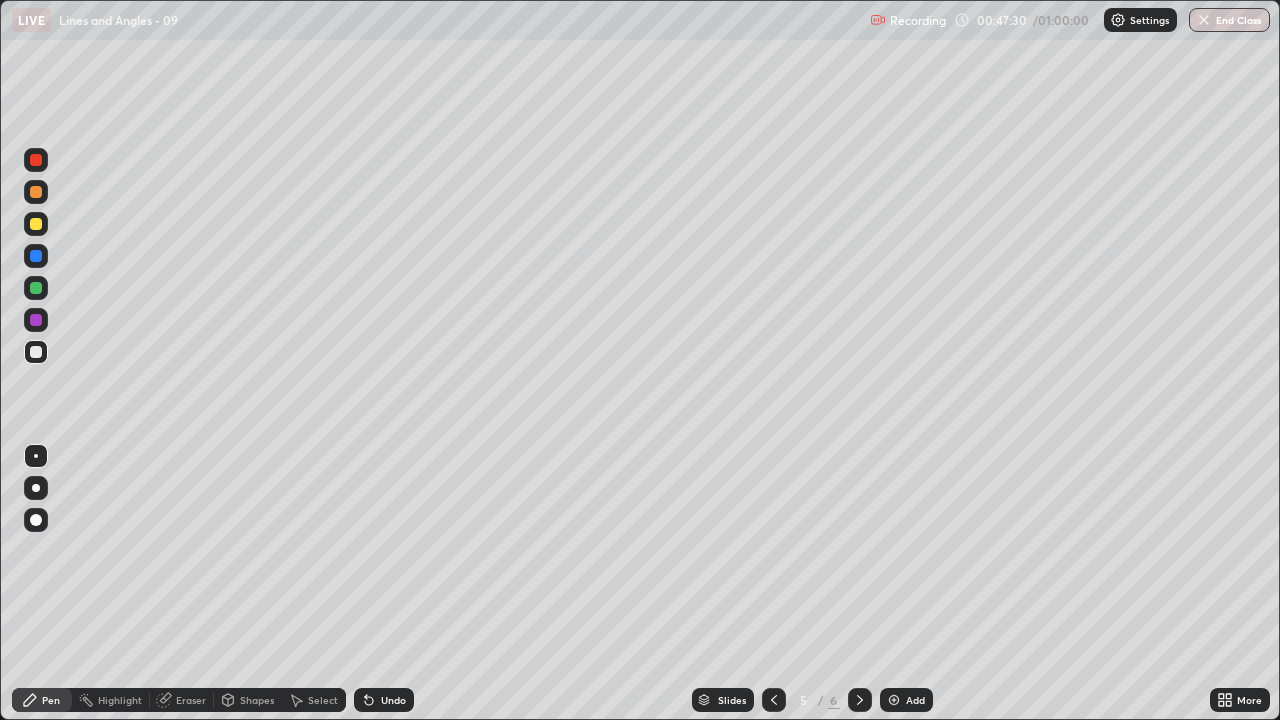click 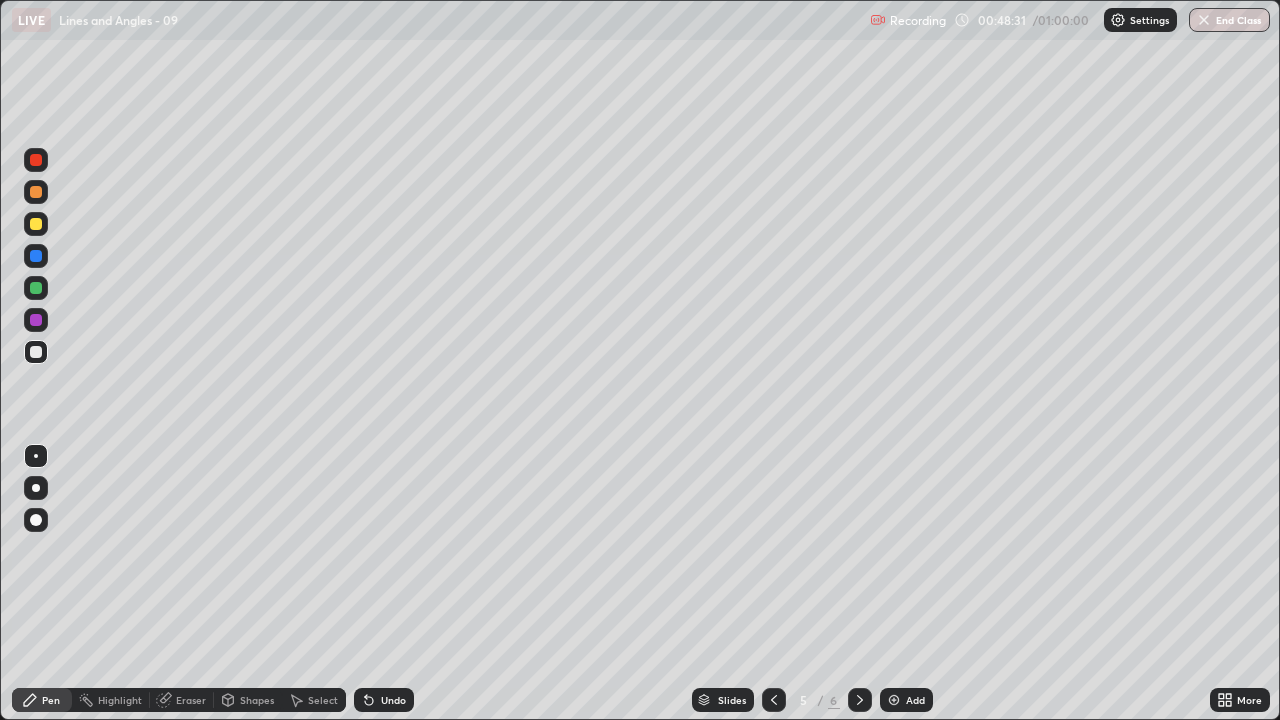 click at bounding box center (36, 320) 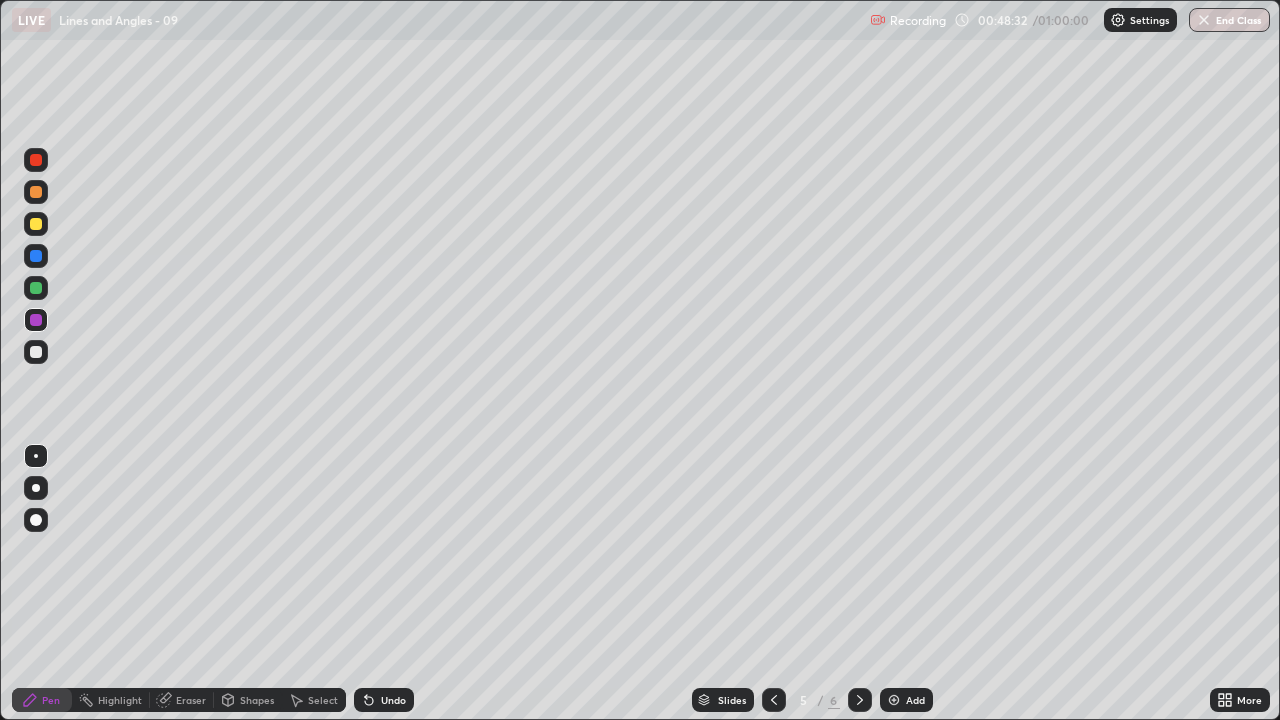 click on "Highlight" at bounding box center [120, 700] 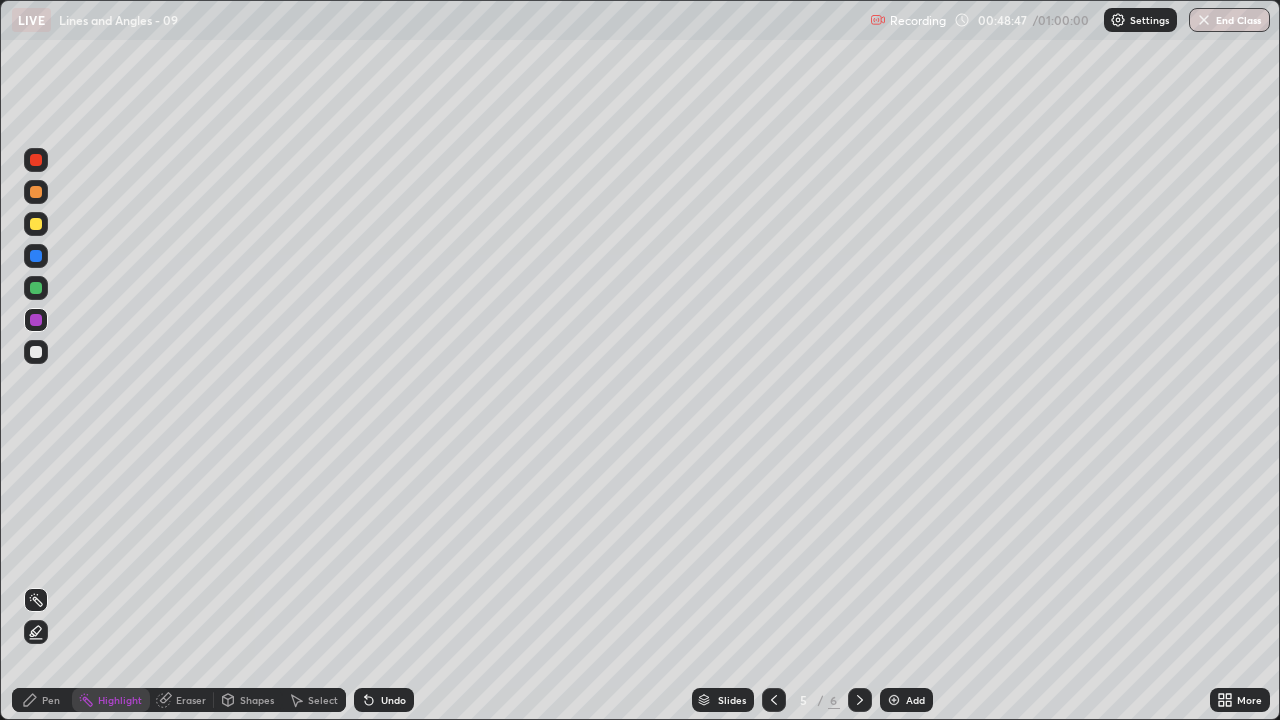 click at bounding box center (36, 352) 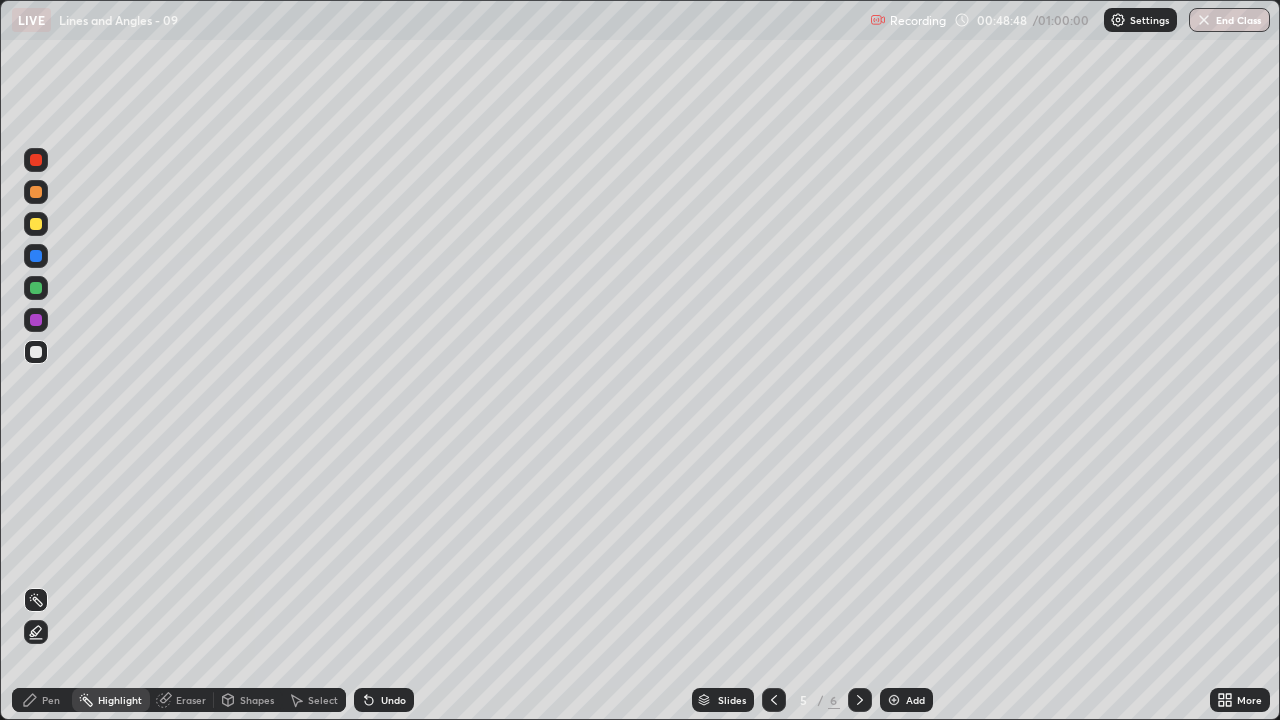 click on "Pen" at bounding box center [51, 700] 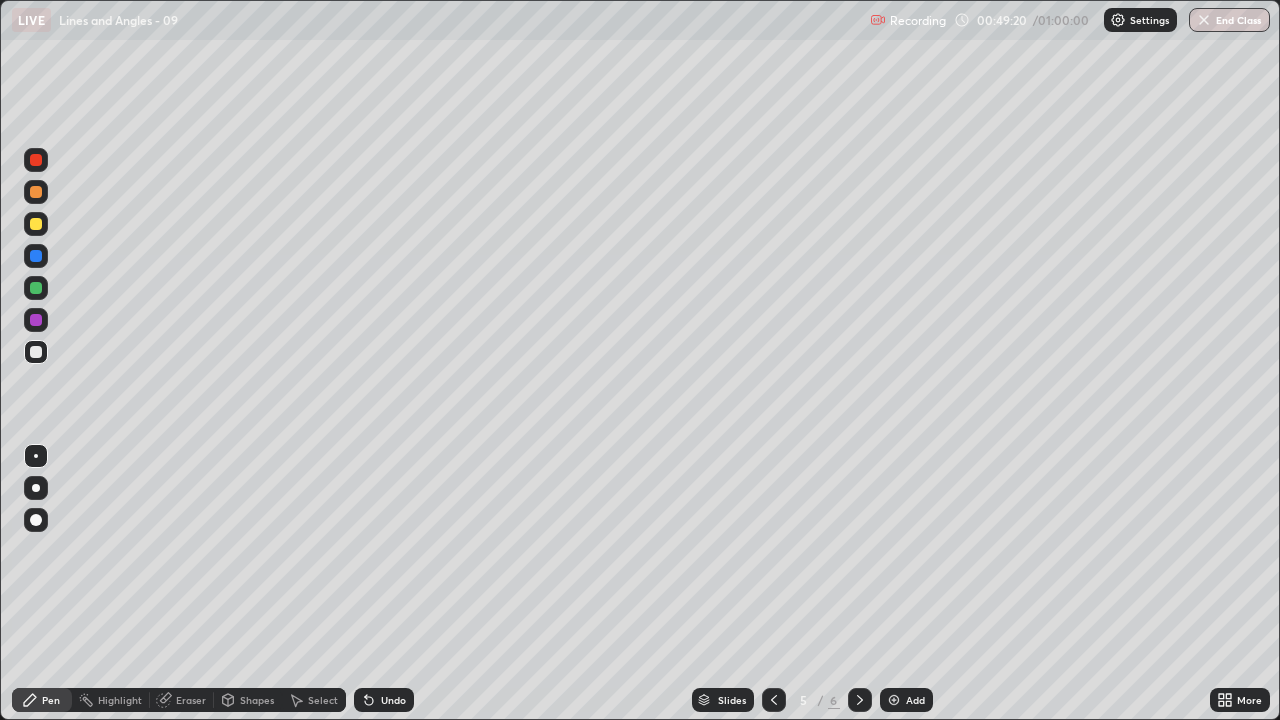 click on "Highlight" at bounding box center [120, 700] 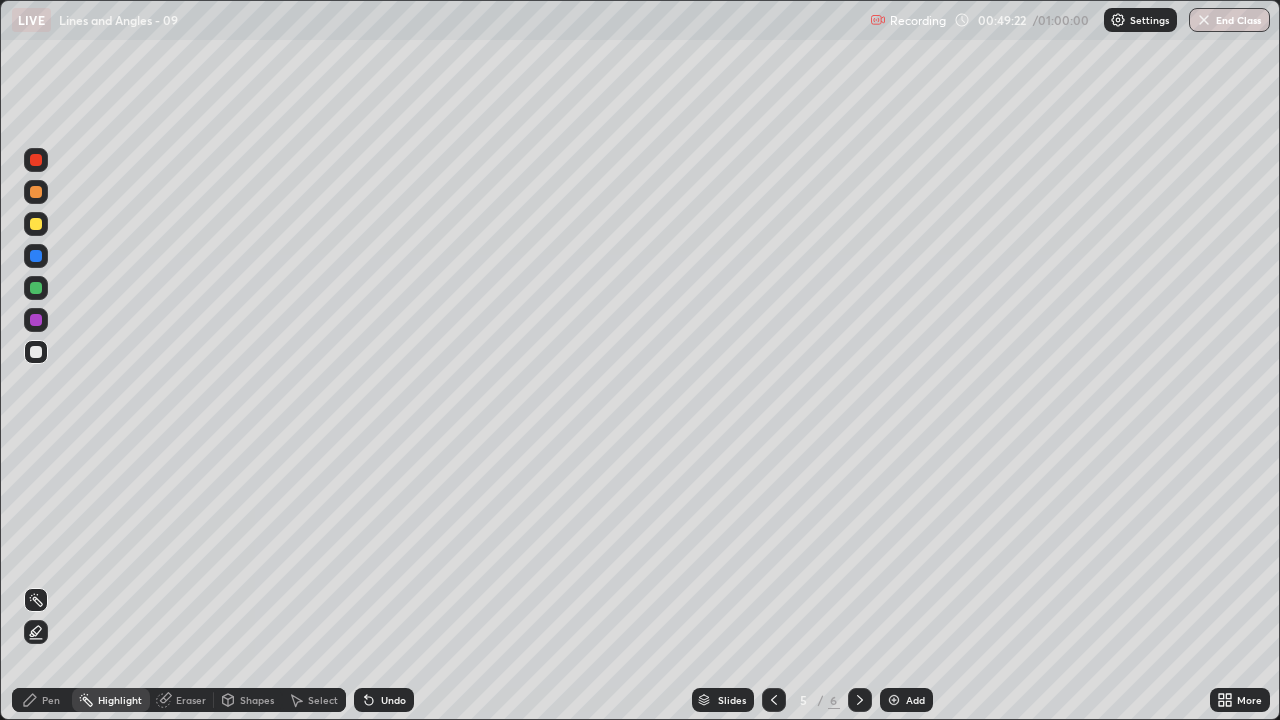click at bounding box center (36, 320) 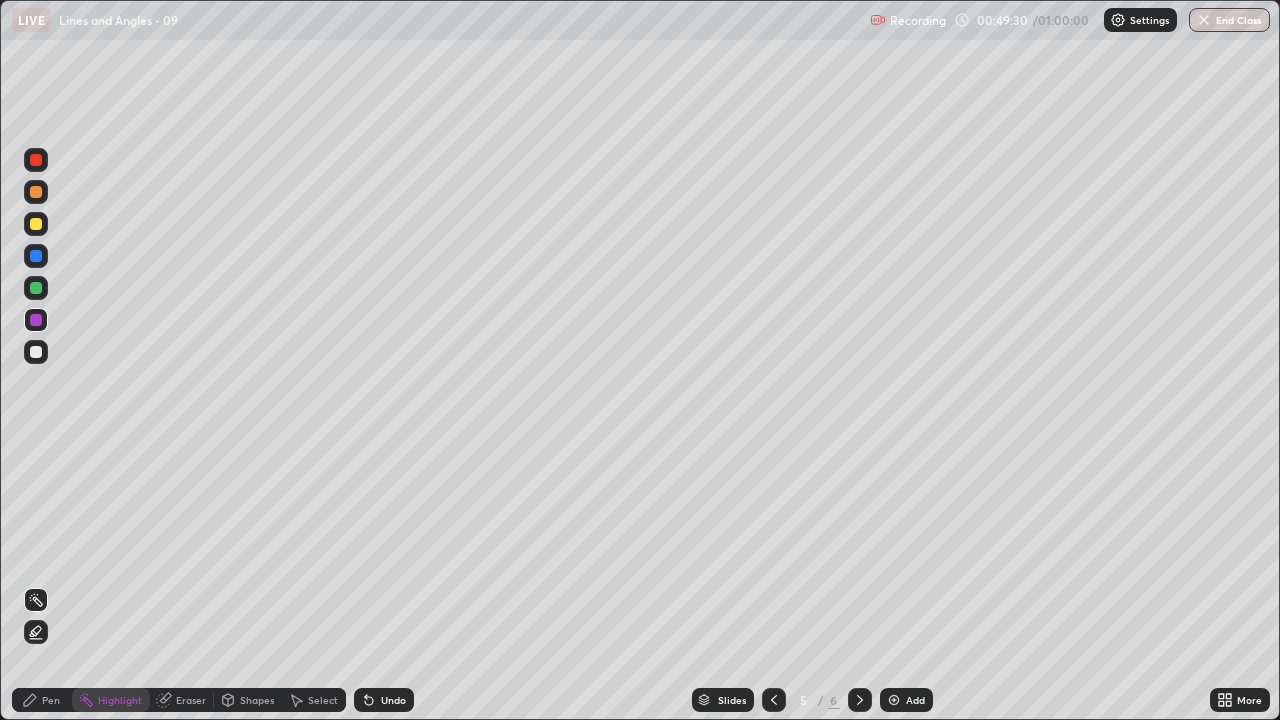 click 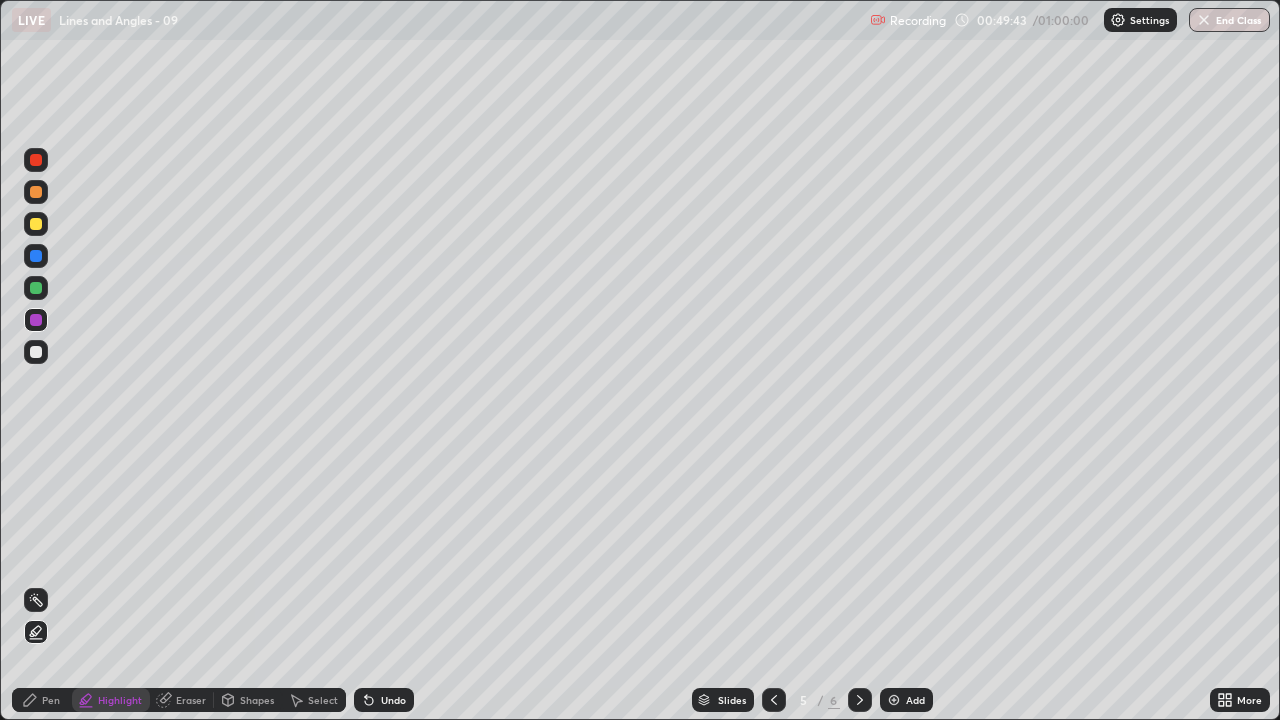 click on "Undo" at bounding box center (393, 700) 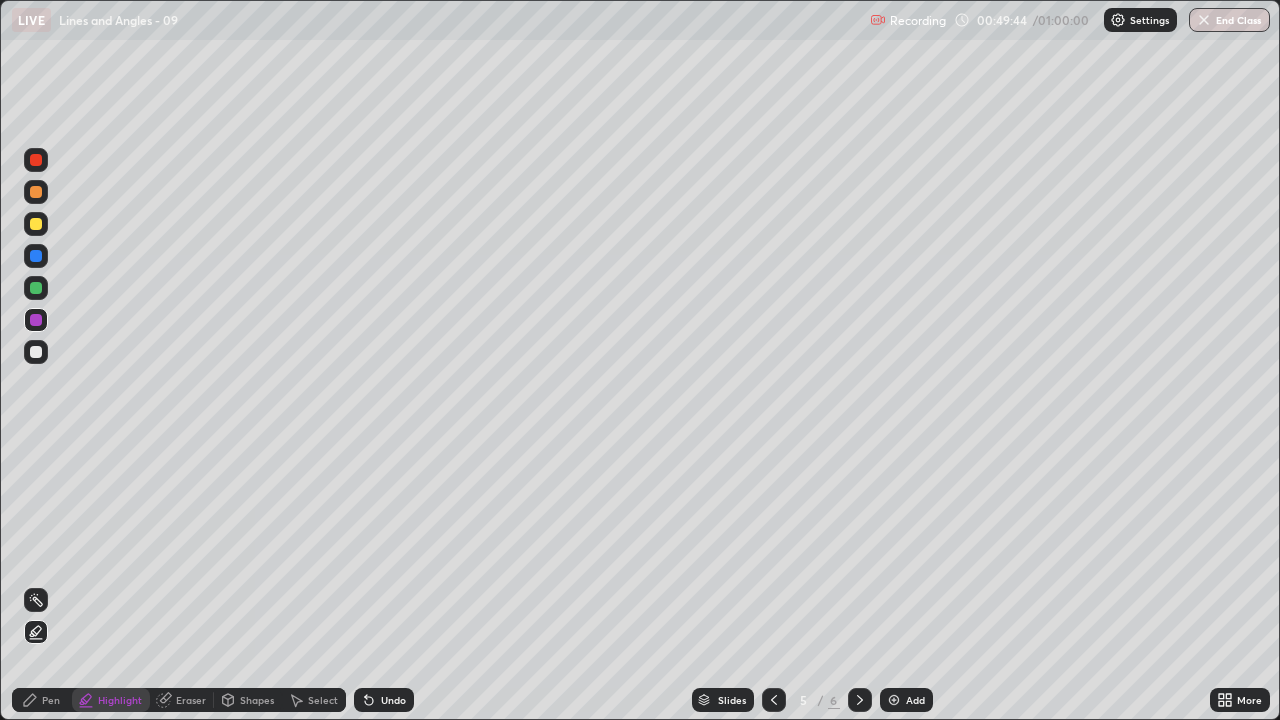click on "Undo" at bounding box center (393, 700) 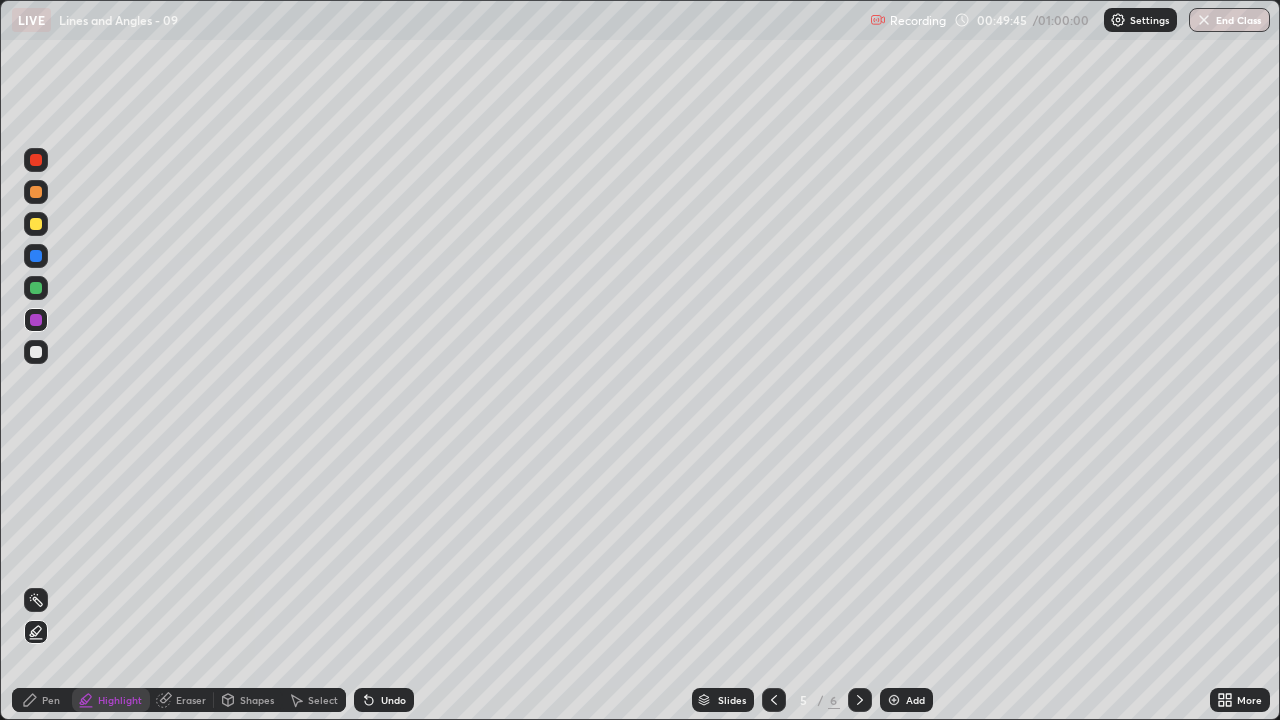 click on "Pen" at bounding box center [42, 700] 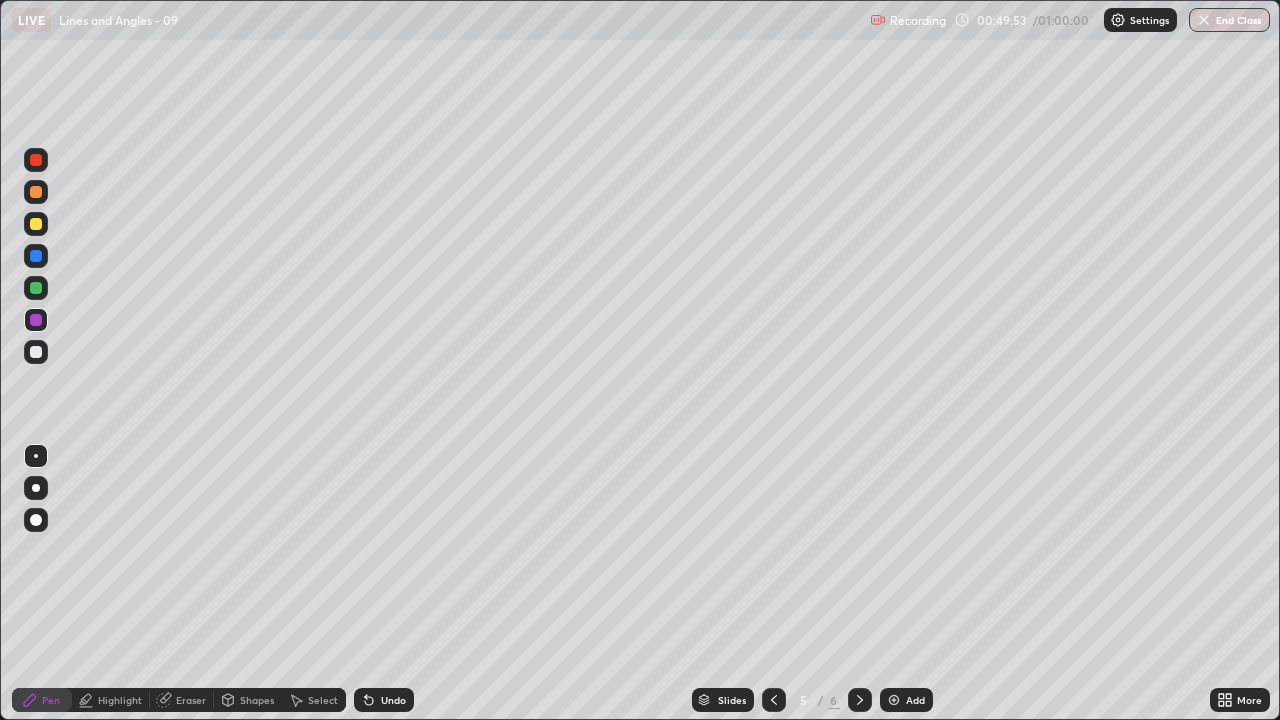 click 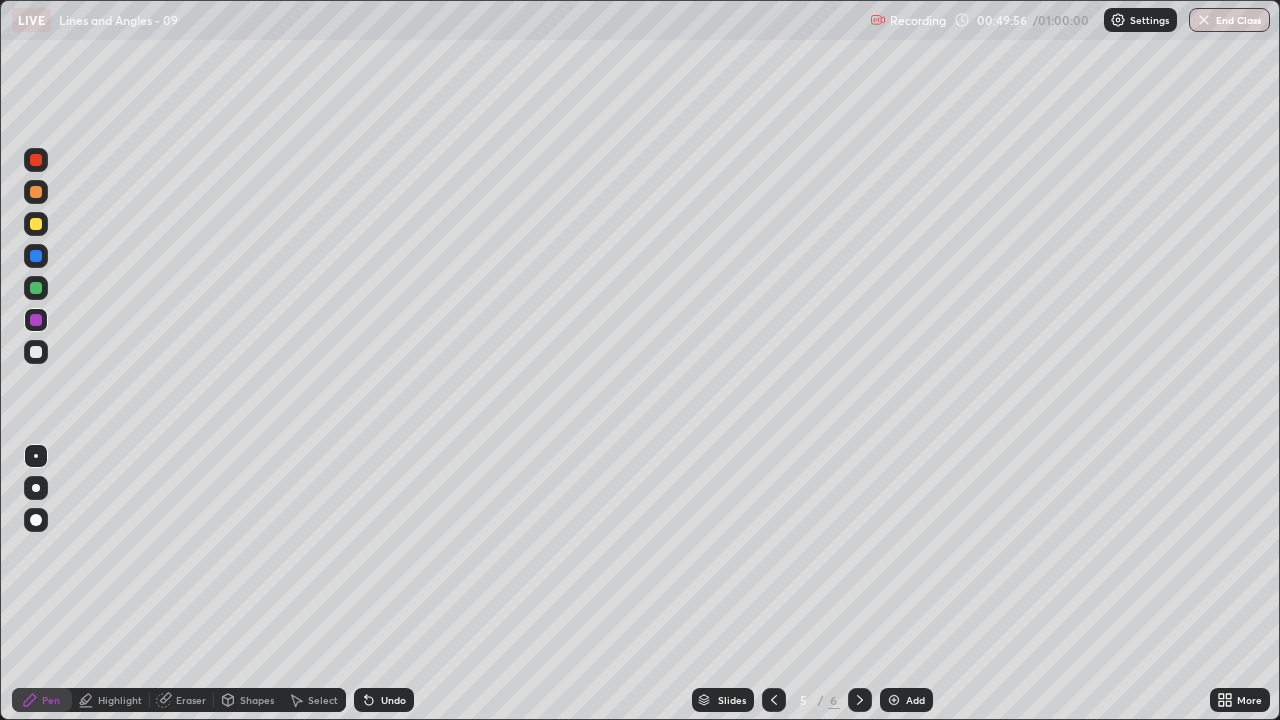click at bounding box center [36, 352] 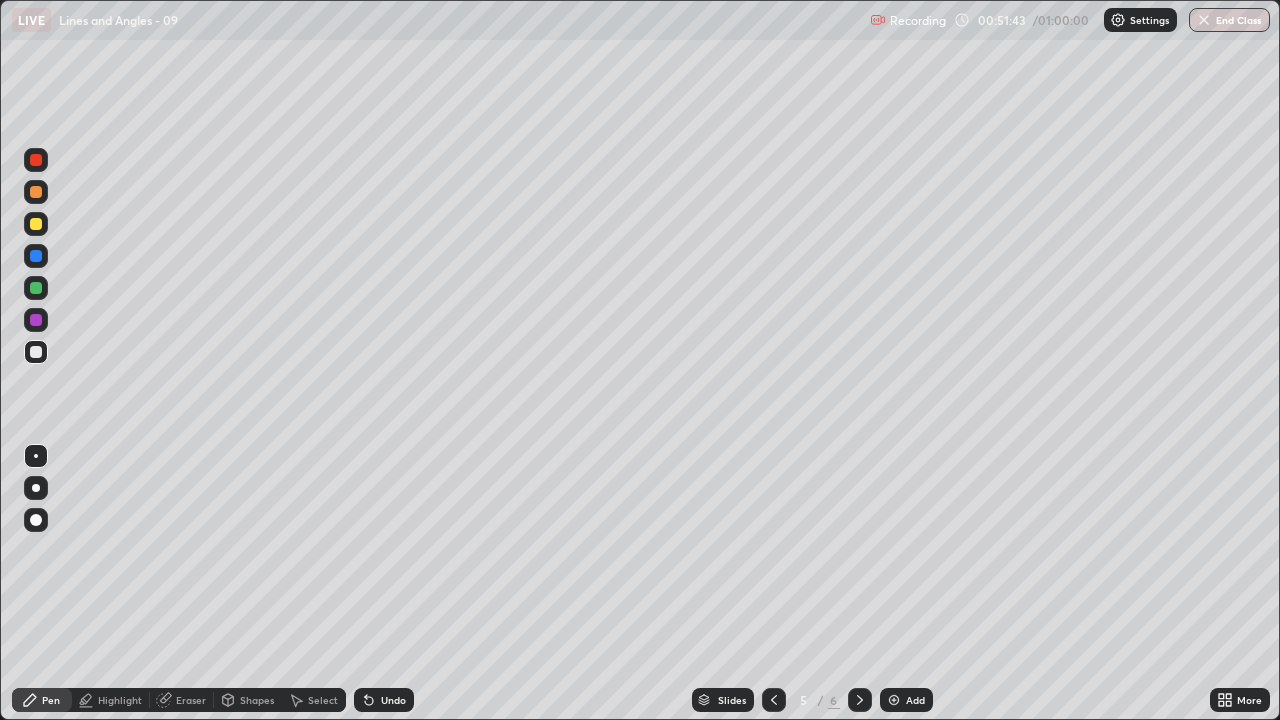 click 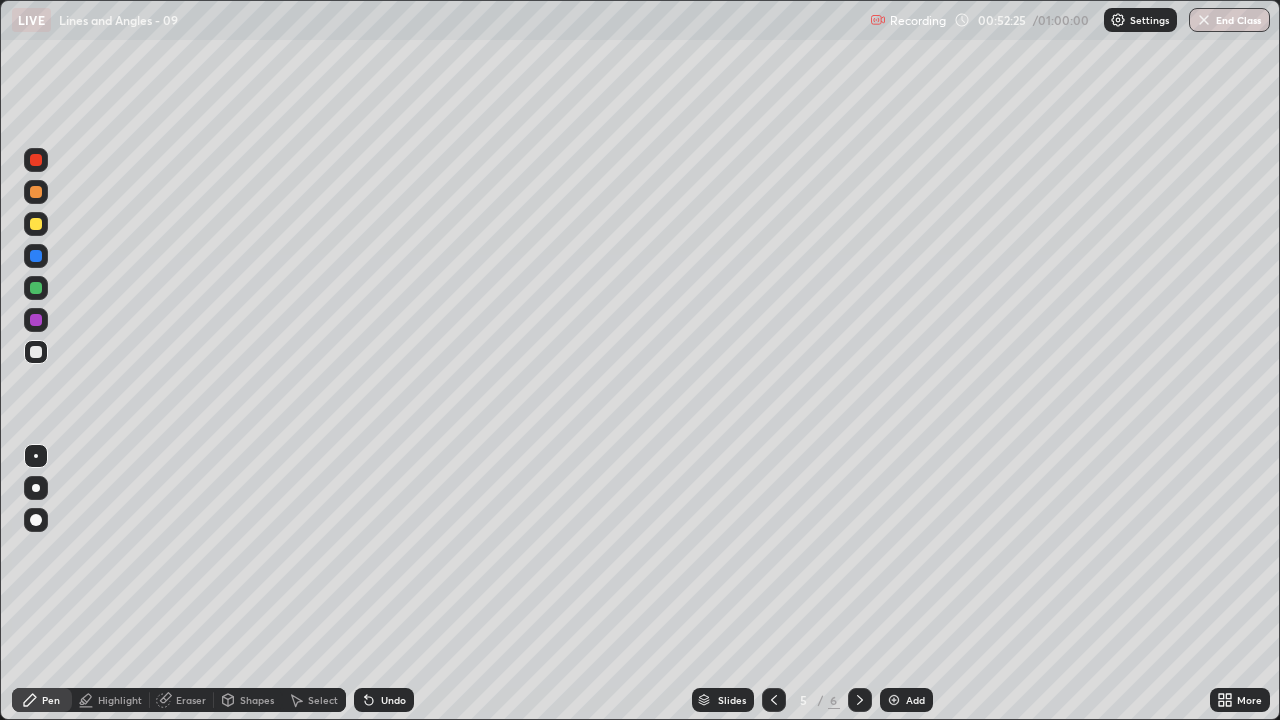 click on "Highlight" at bounding box center [120, 700] 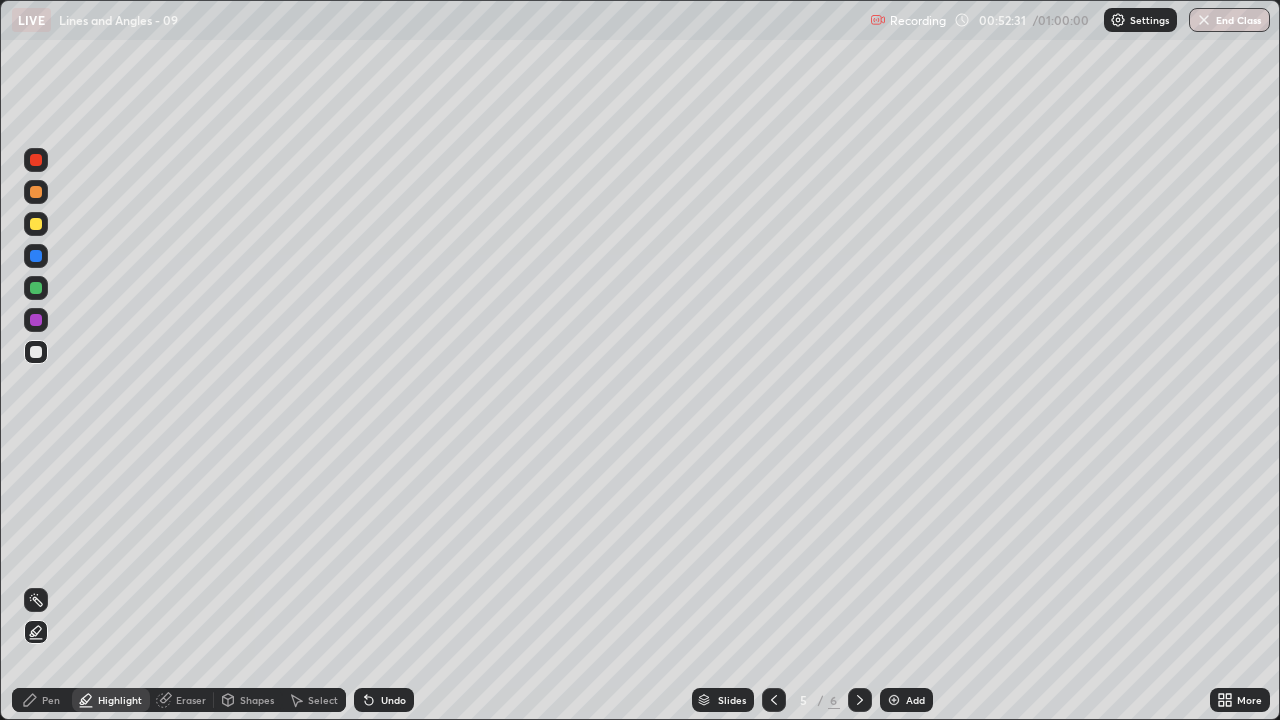 click on "Undo" at bounding box center [393, 700] 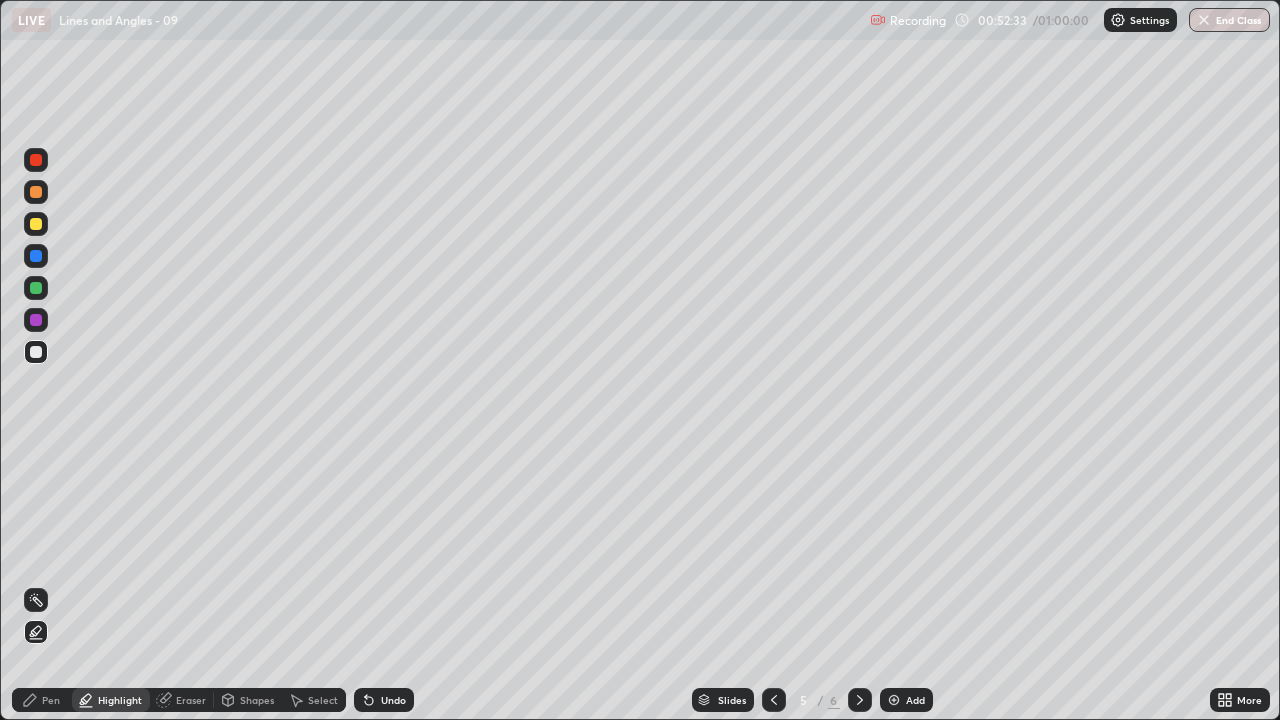 click on "Pen" at bounding box center [42, 700] 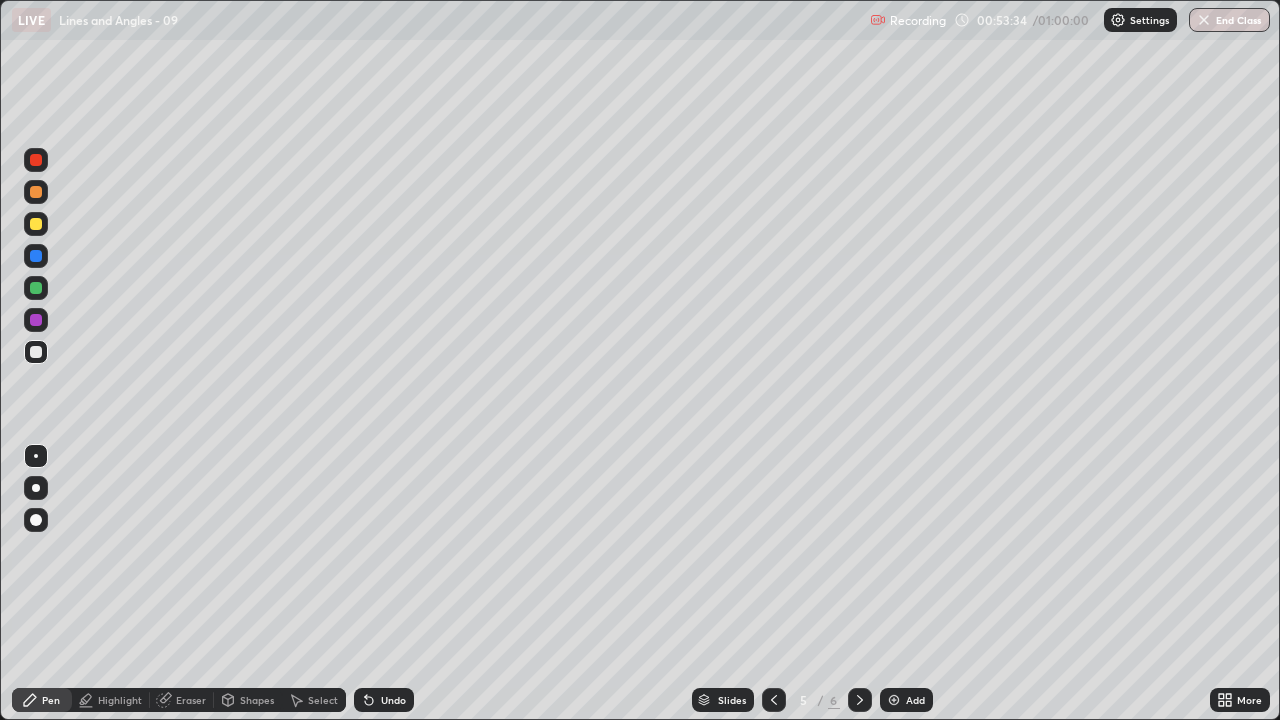 click on "Eraser" at bounding box center [191, 700] 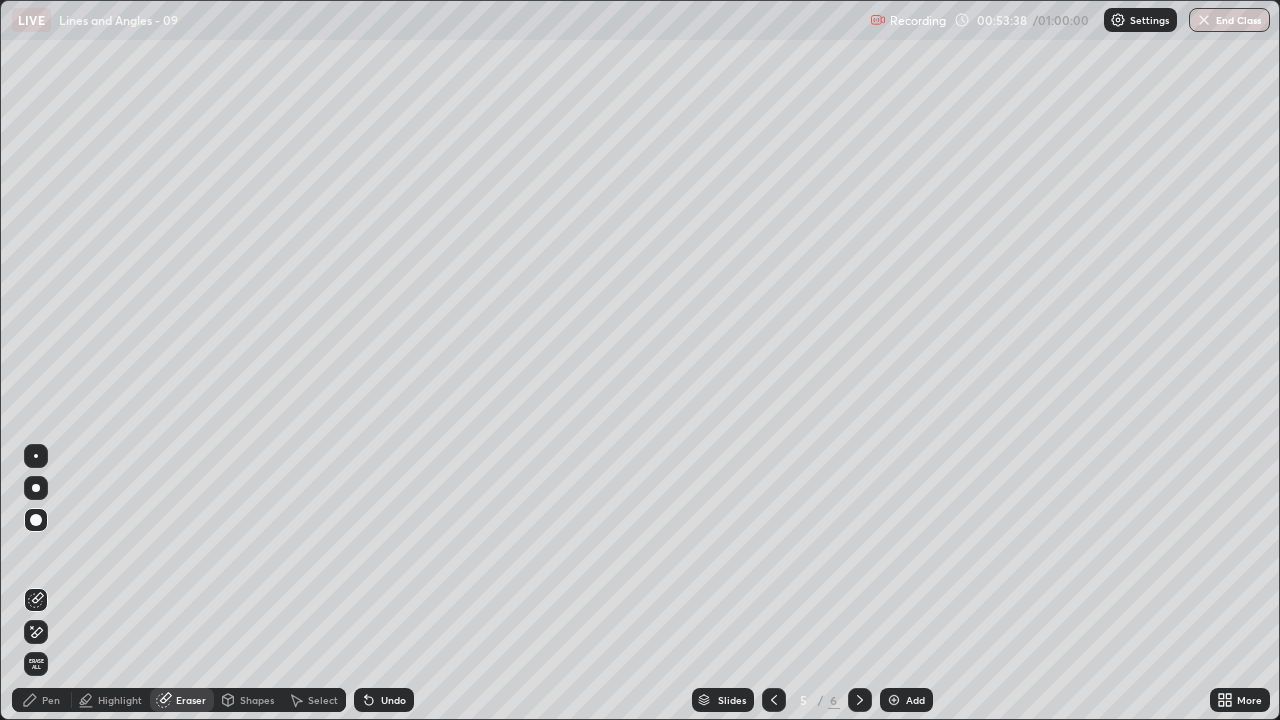 click on "Pen" at bounding box center [51, 700] 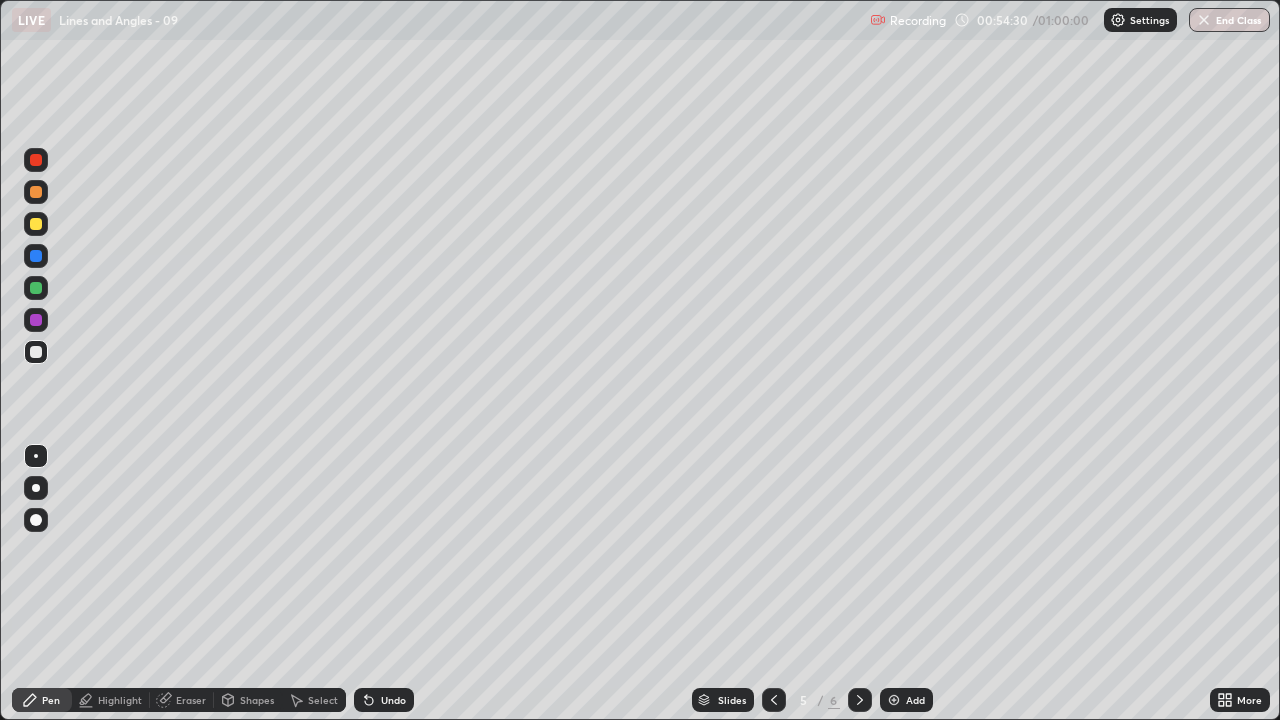 click at bounding box center [36, 320] 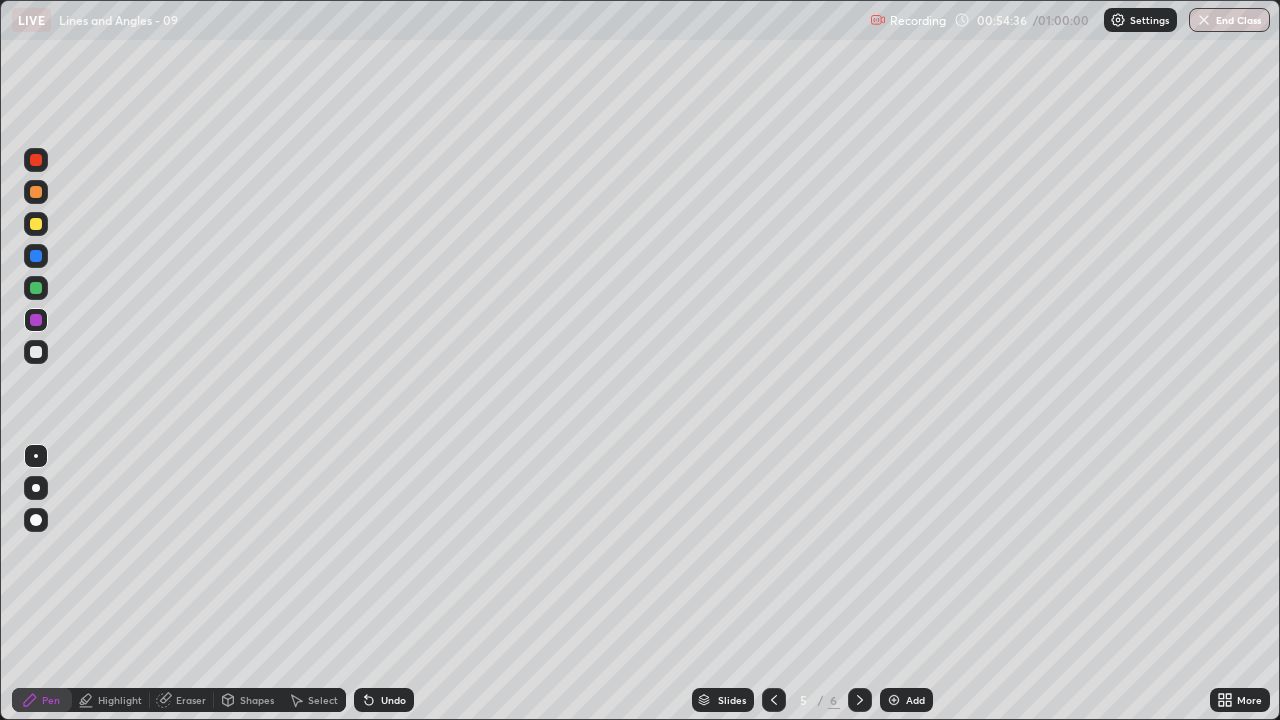 click at bounding box center (36, 352) 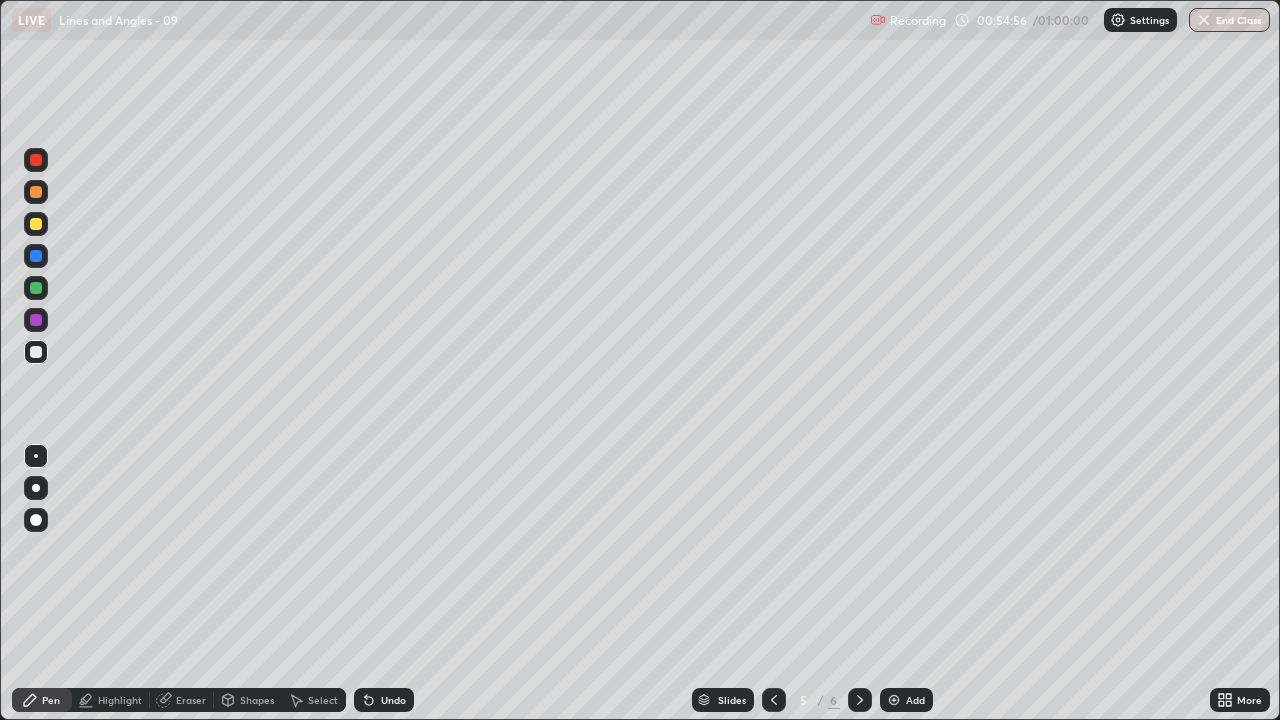 click on "Select" at bounding box center (323, 700) 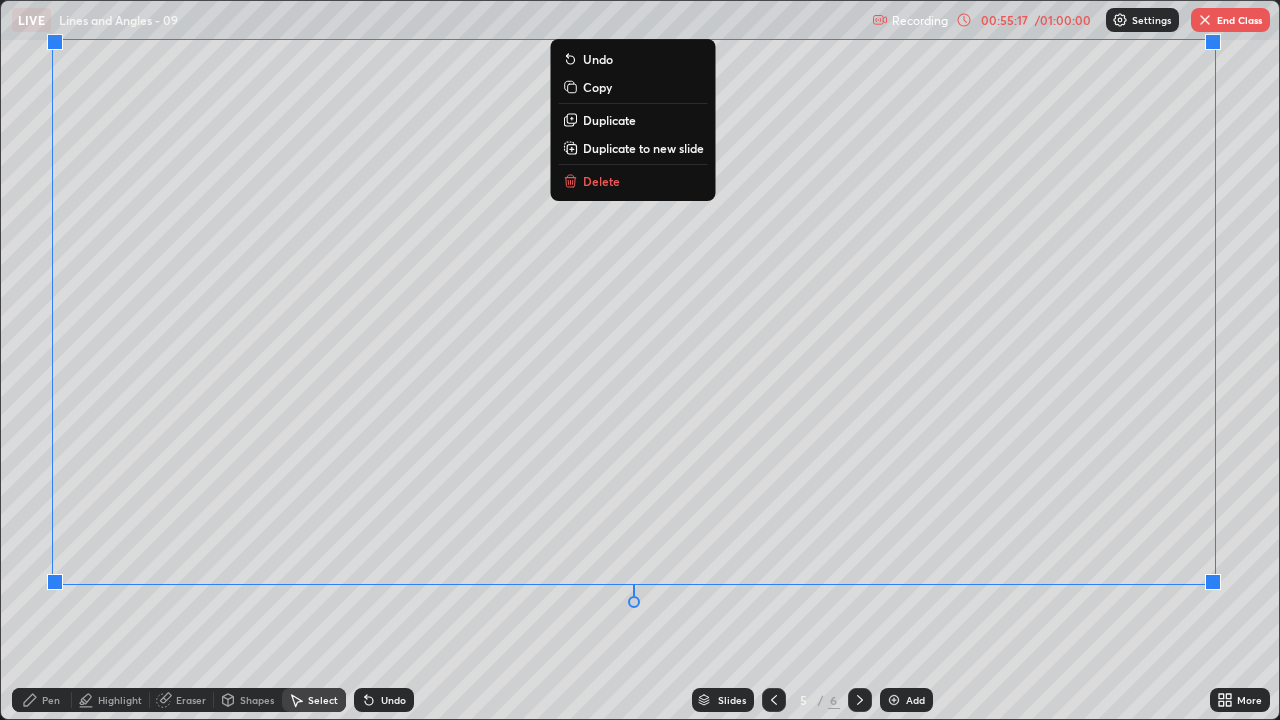 click on "0 ° Undo Copy Duplicate Duplicate to new slide Delete" at bounding box center (640, 360) 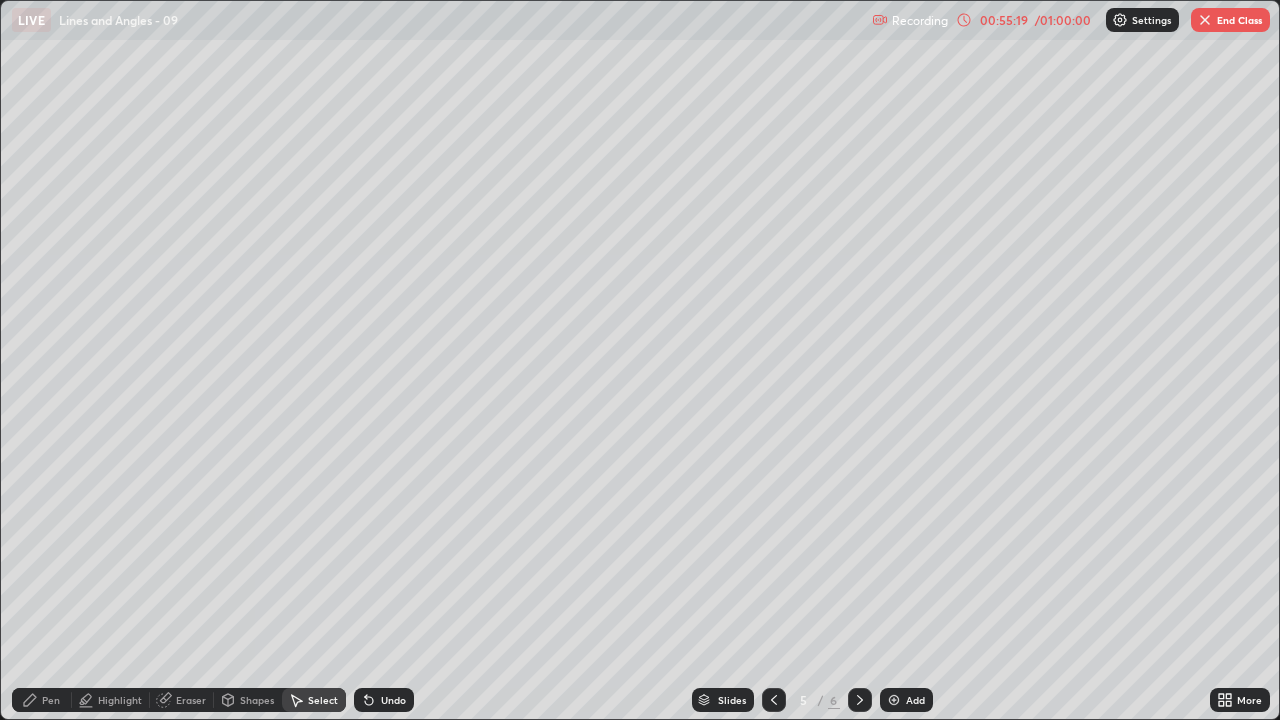 click on "Pen" at bounding box center (51, 700) 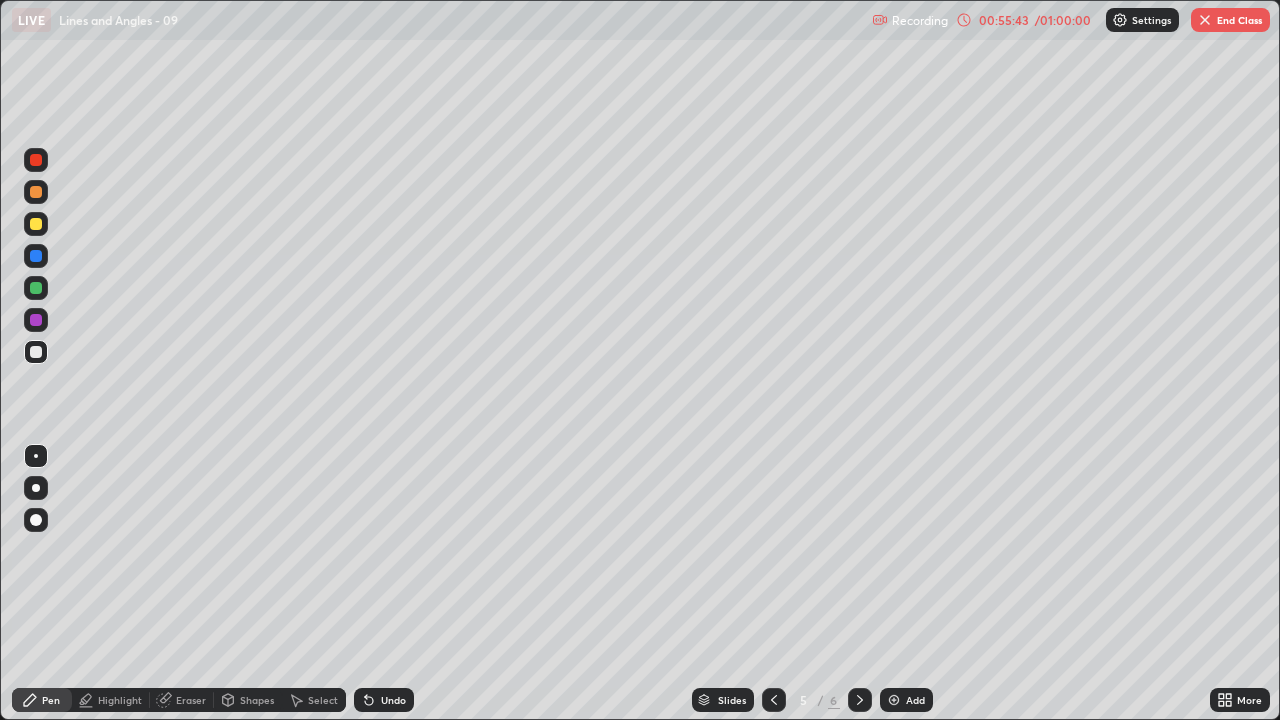 click on "Highlight" at bounding box center (120, 700) 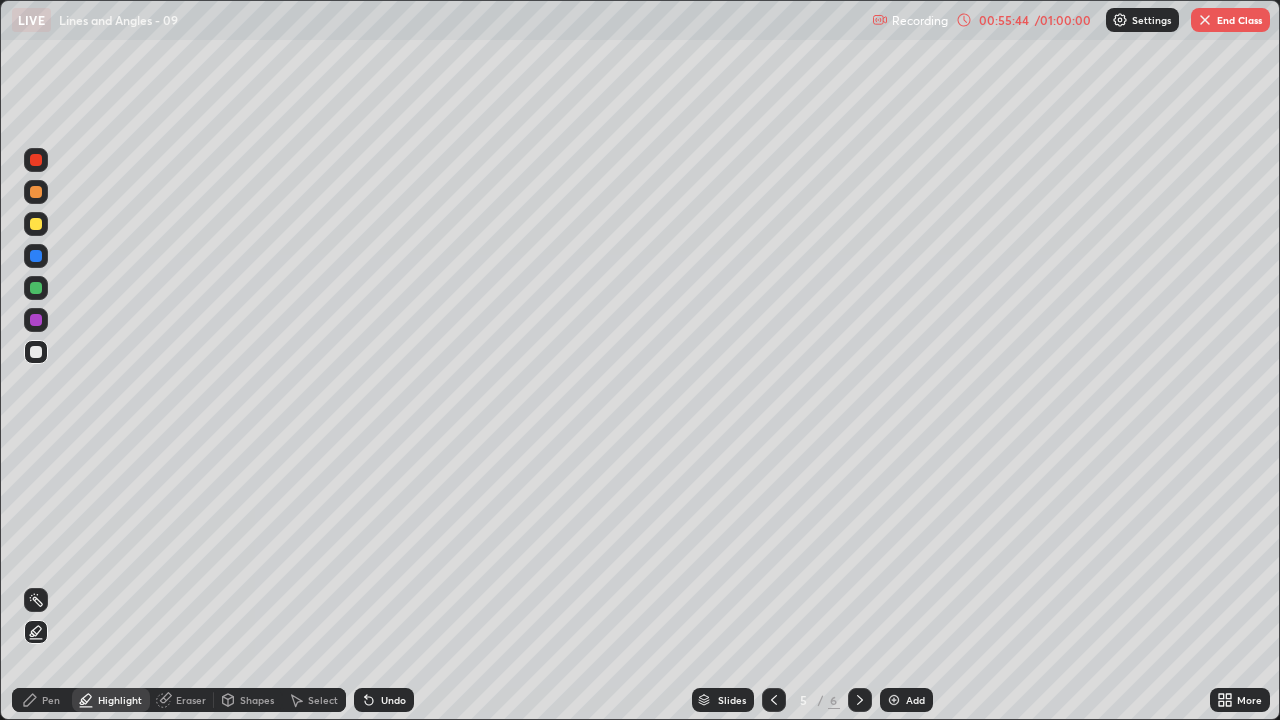 click at bounding box center [36, 320] 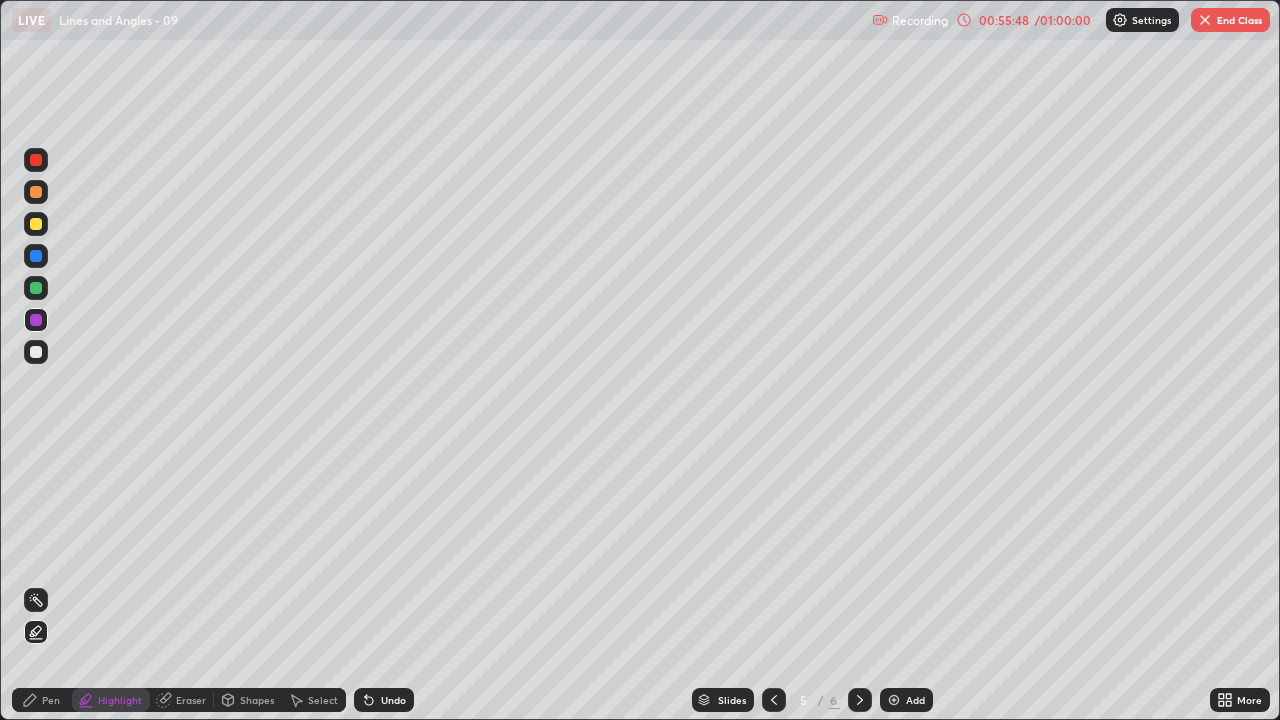 click on "Pen" at bounding box center [51, 700] 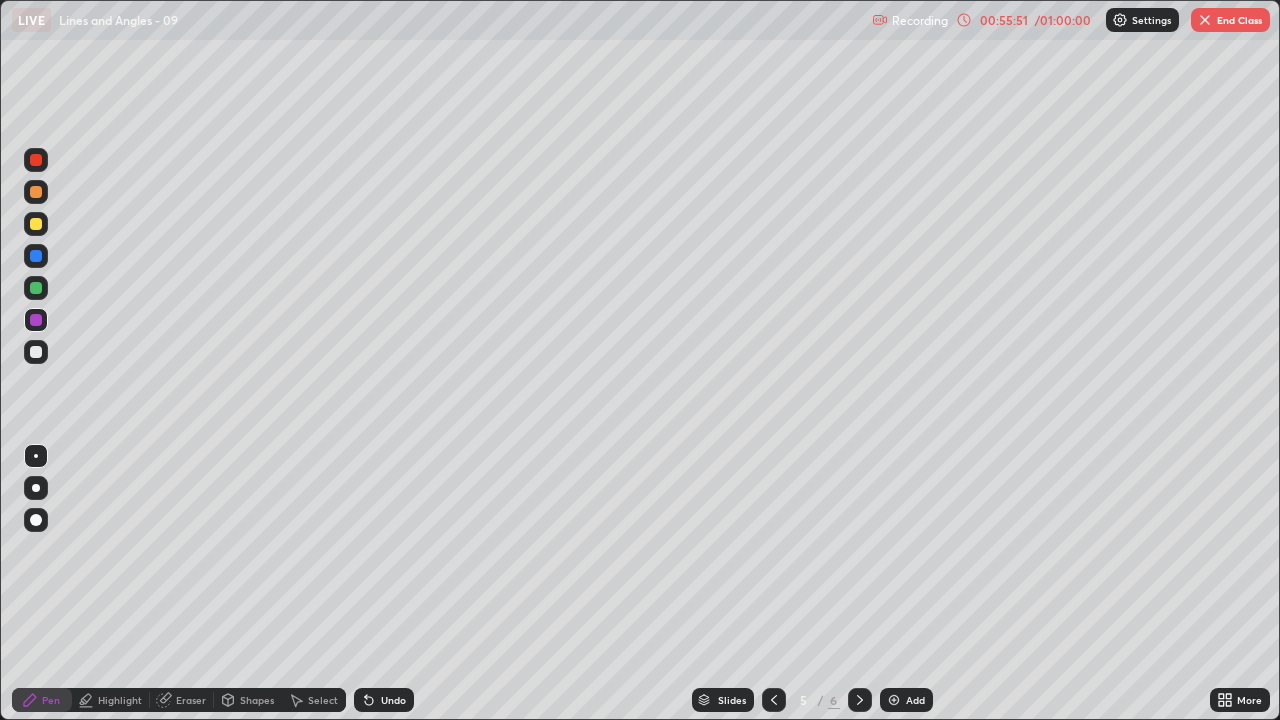 click at bounding box center (36, 352) 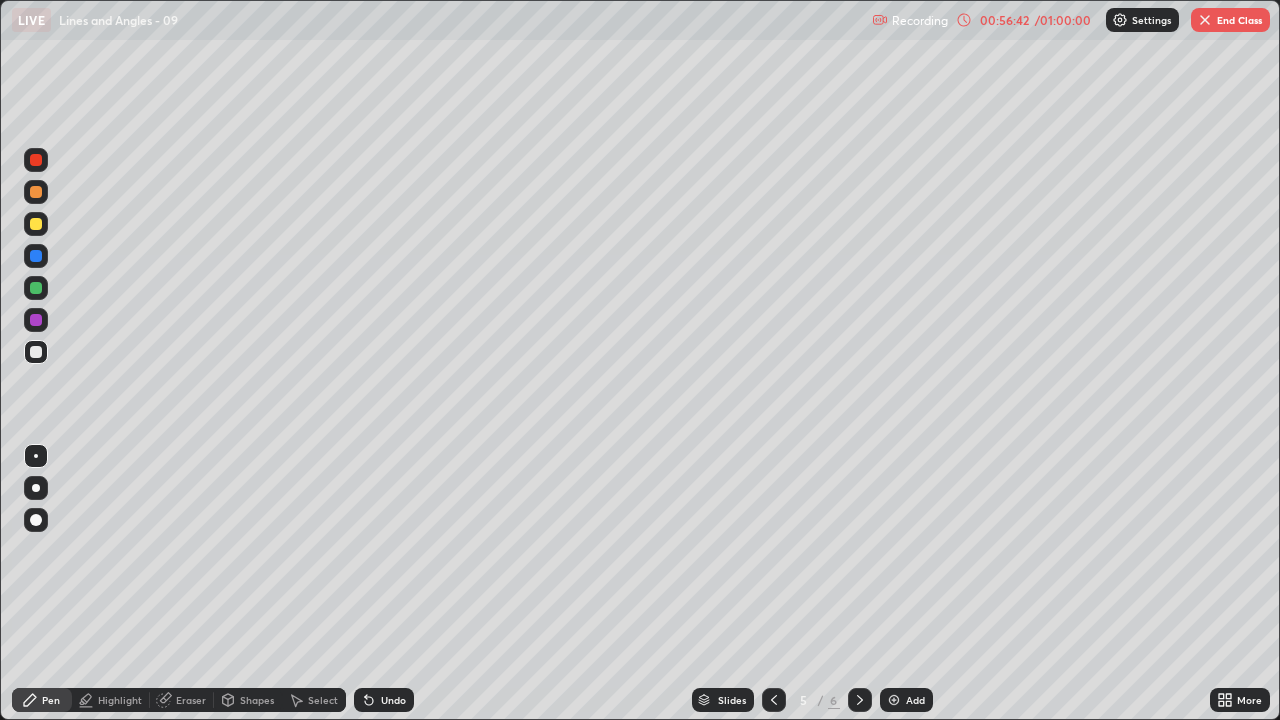 click on "Eraser" at bounding box center (182, 700) 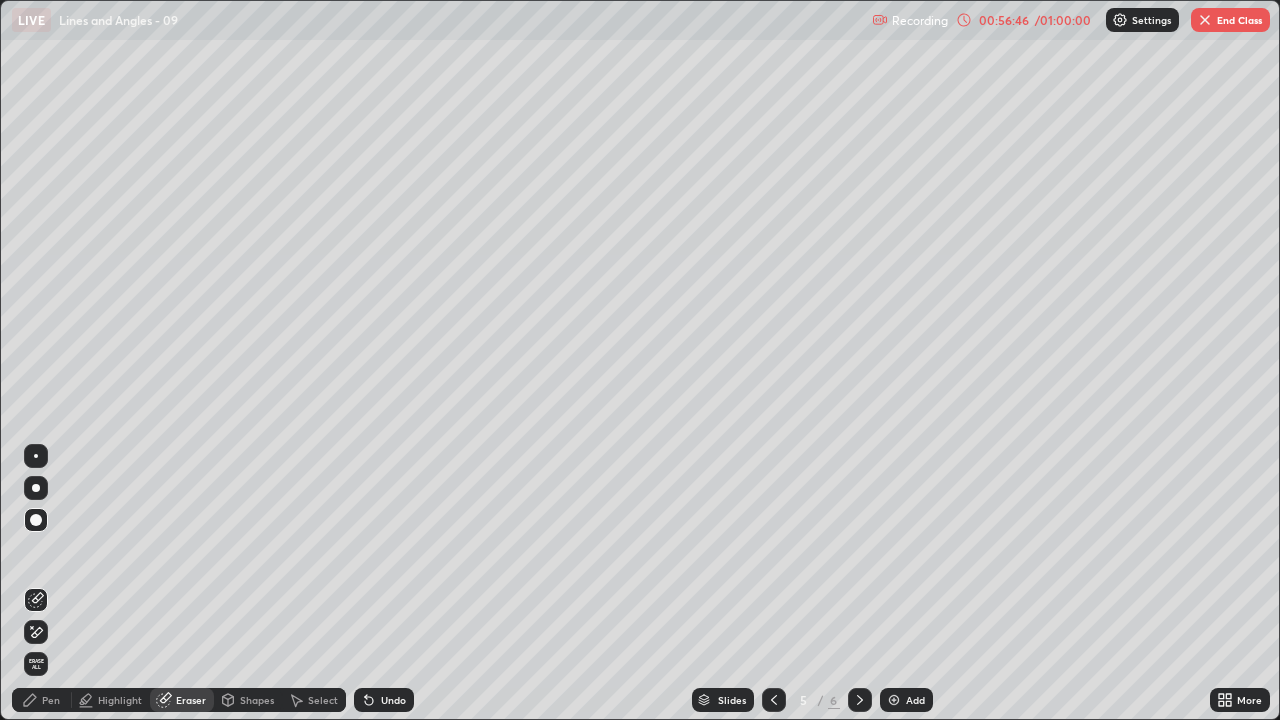 click on "Pen" at bounding box center [51, 700] 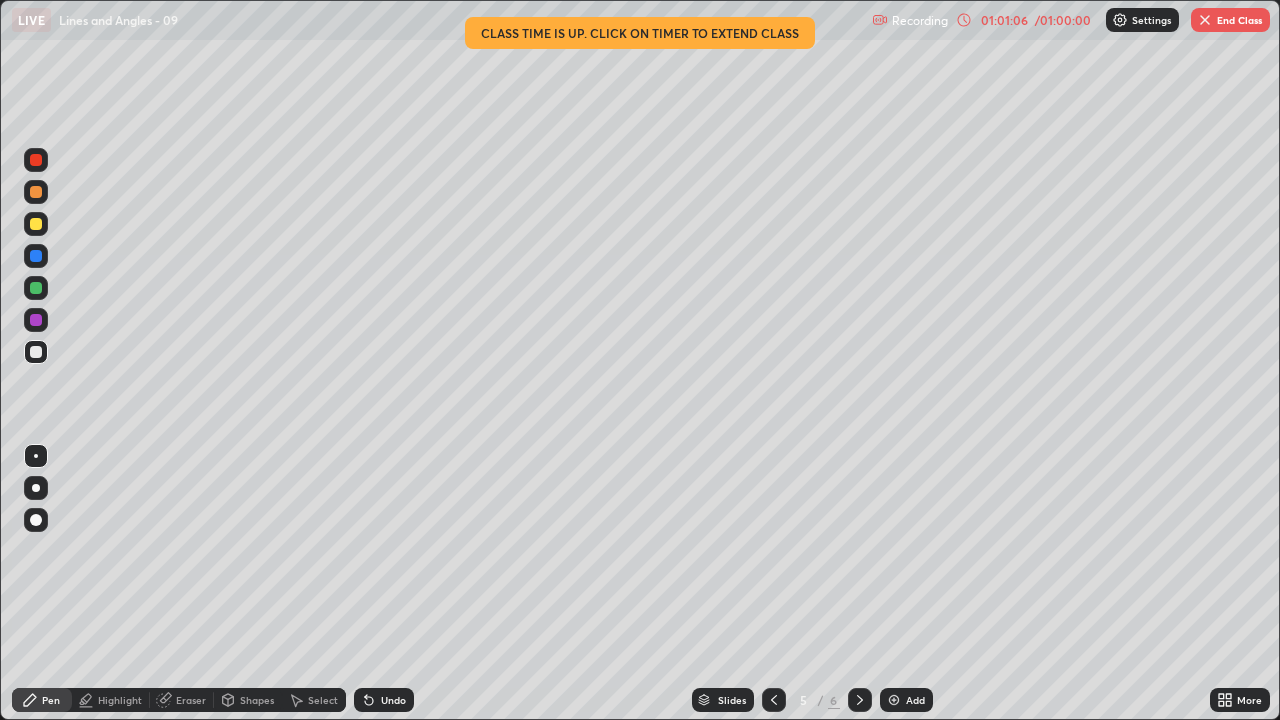 click on "End Class" at bounding box center (1230, 20) 